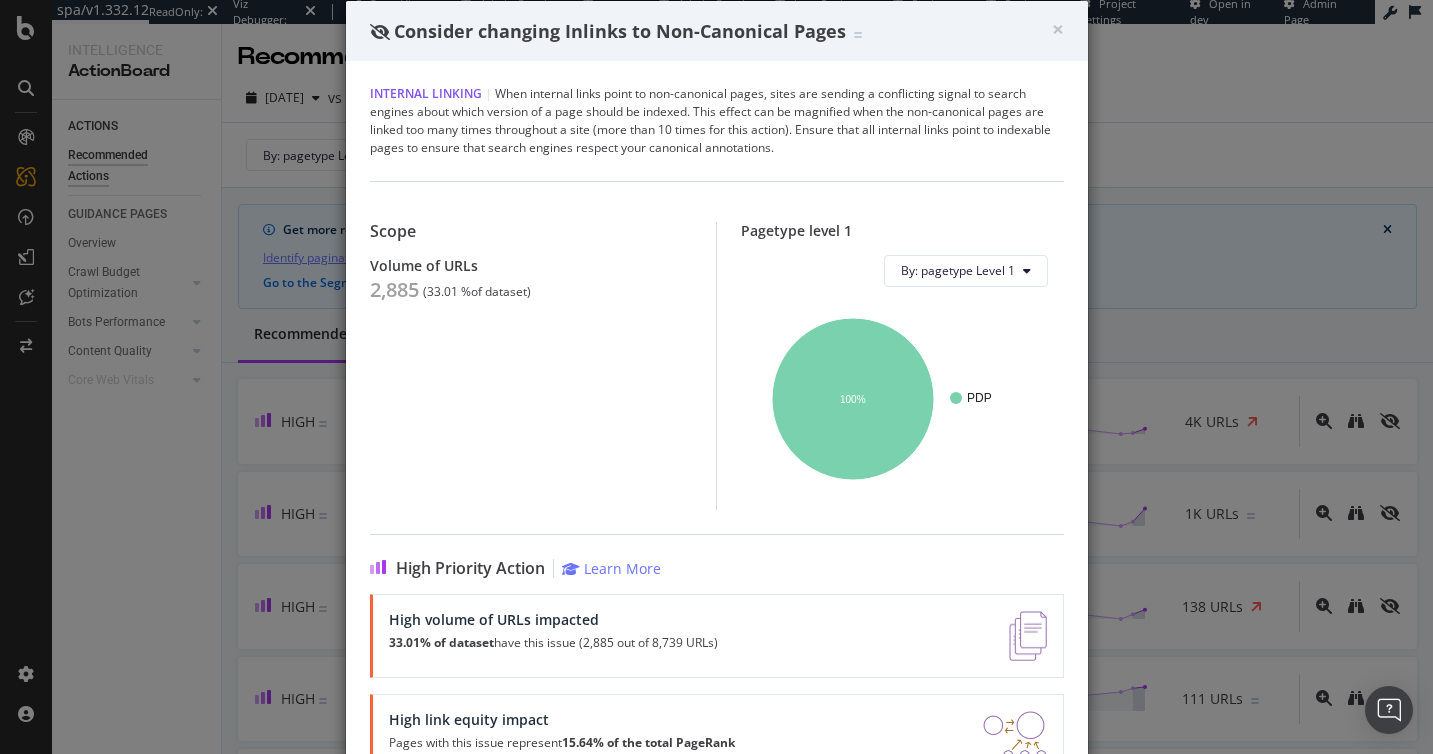 scroll, scrollTop: 0, scrollLeft: 0, axis: both 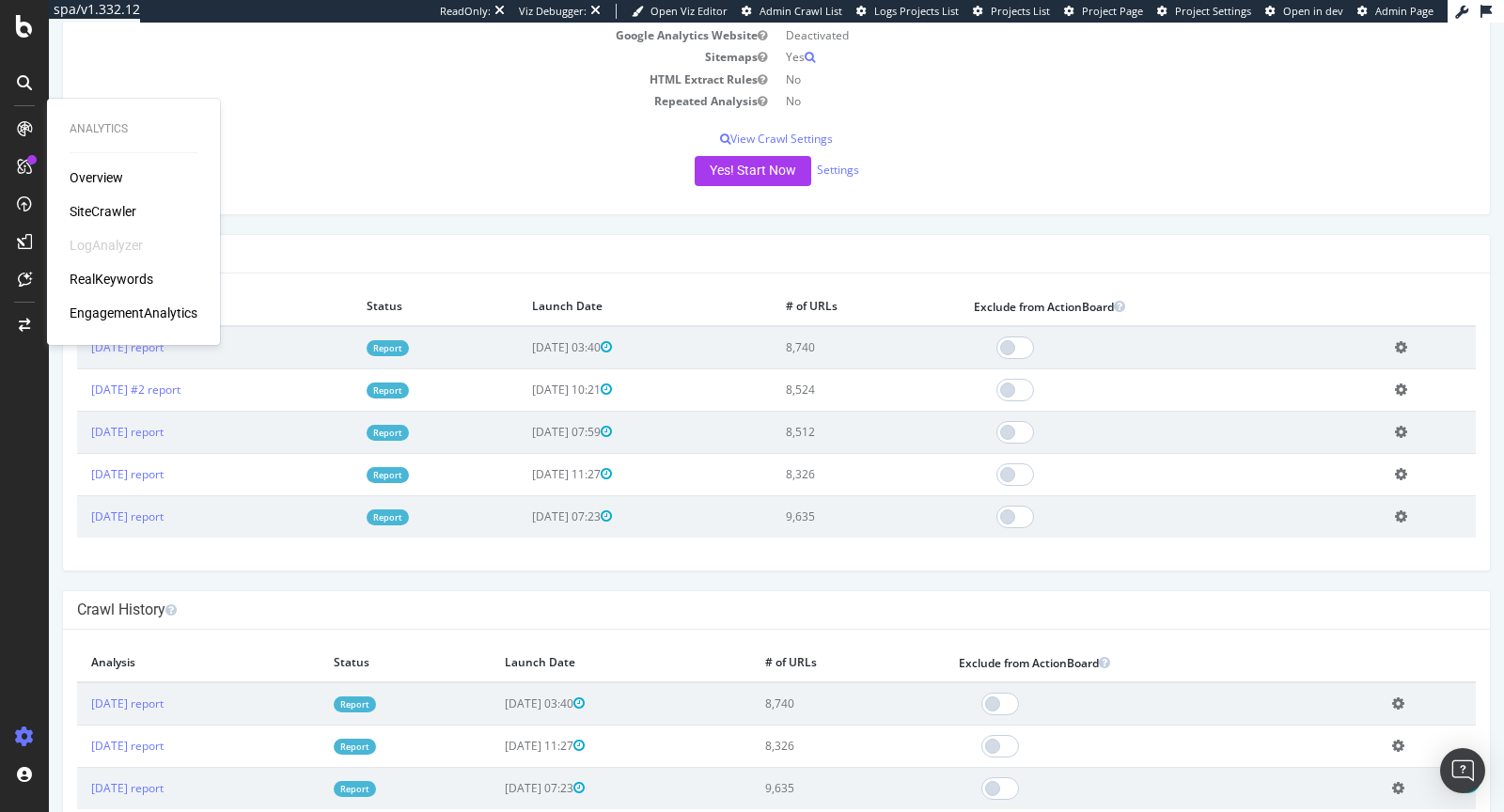 click on "Last 10 Crawls" at bounding box center (776, 254) 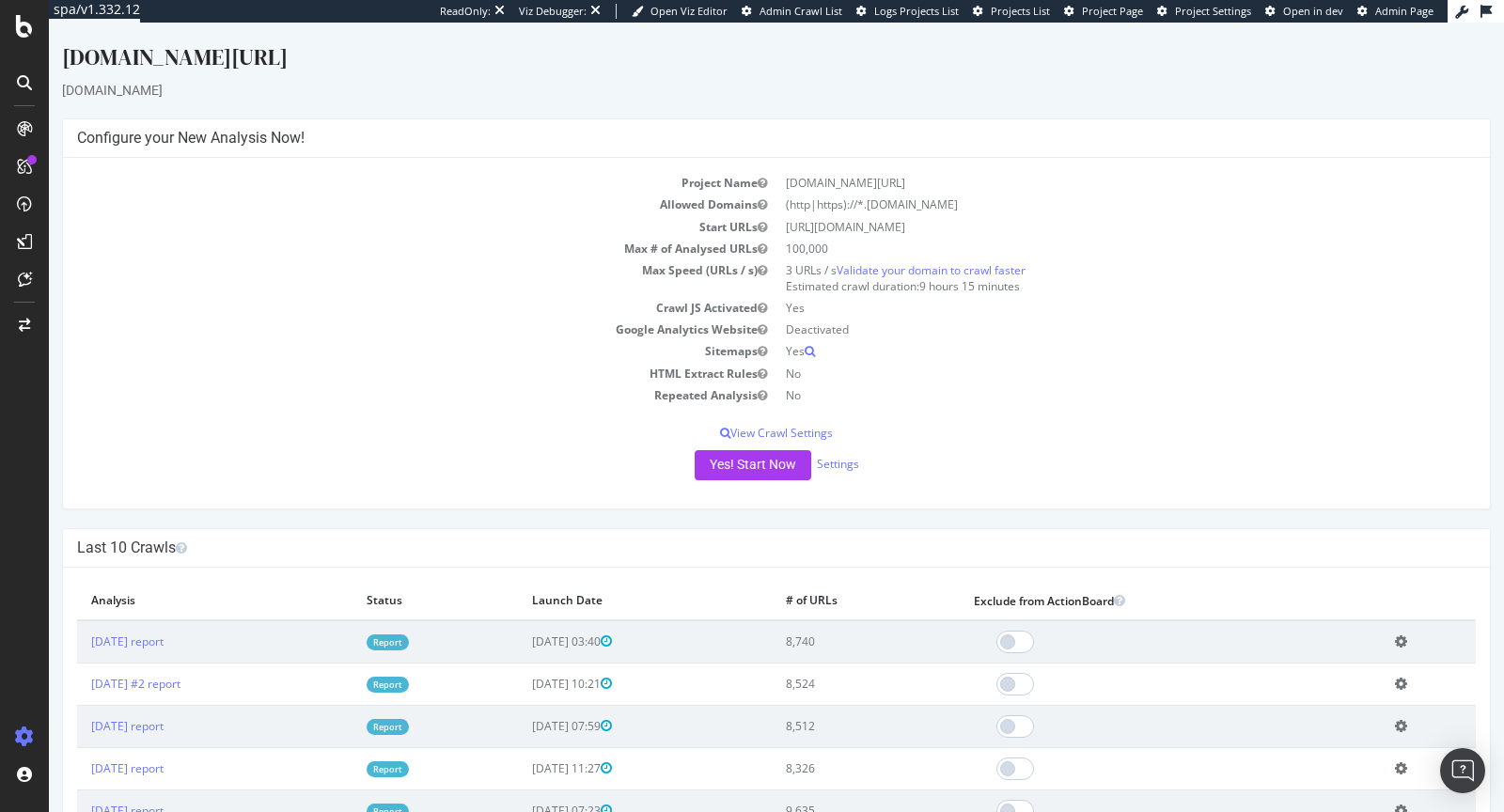 click on "Report" at bounding box center [387, 642] 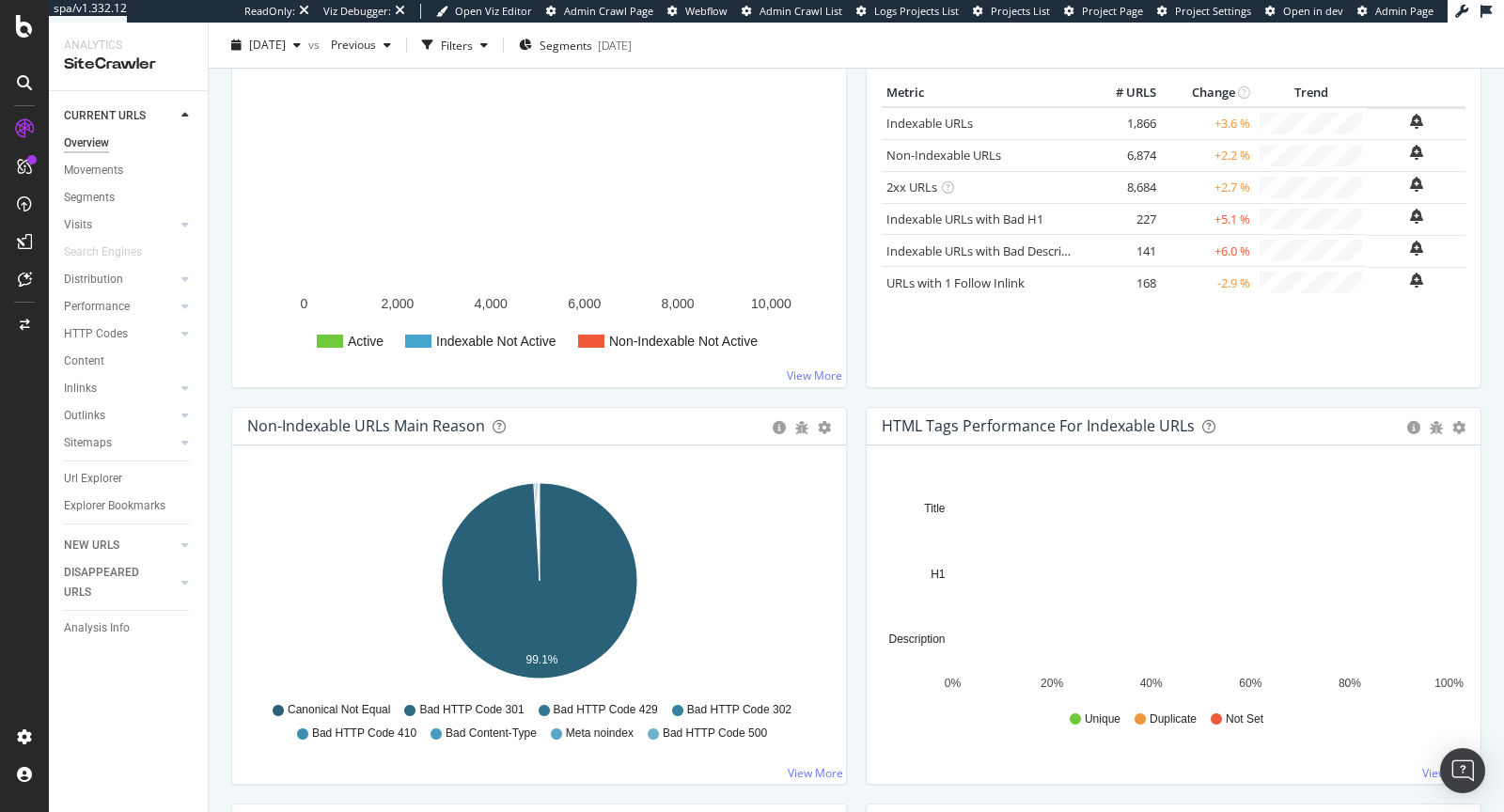 scroll, scrollTop: 301, scrollLeft: 0, axis: vertical 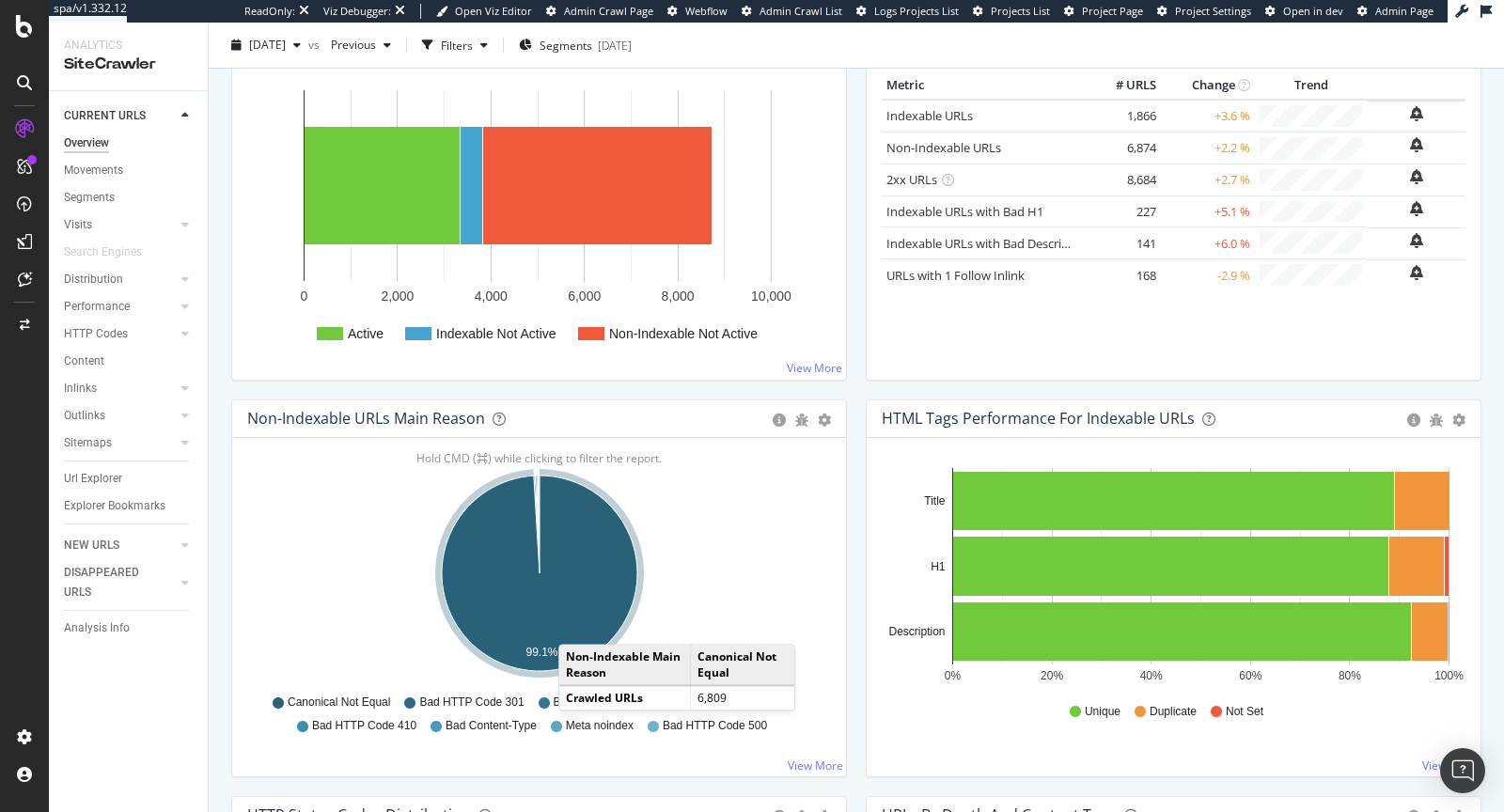 click 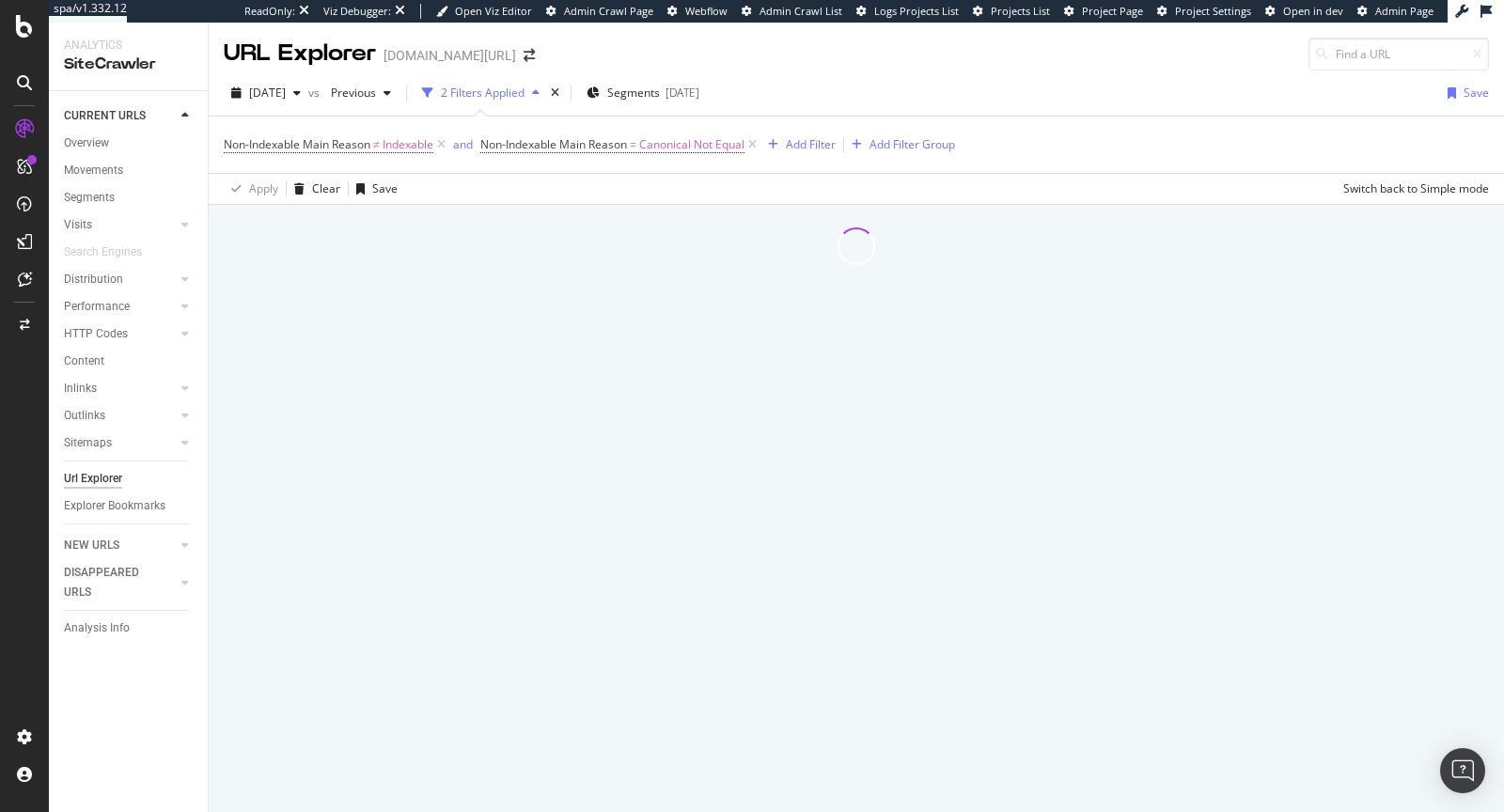 scroll, scrollTop: 0, scrollLeft: 0, axis: both 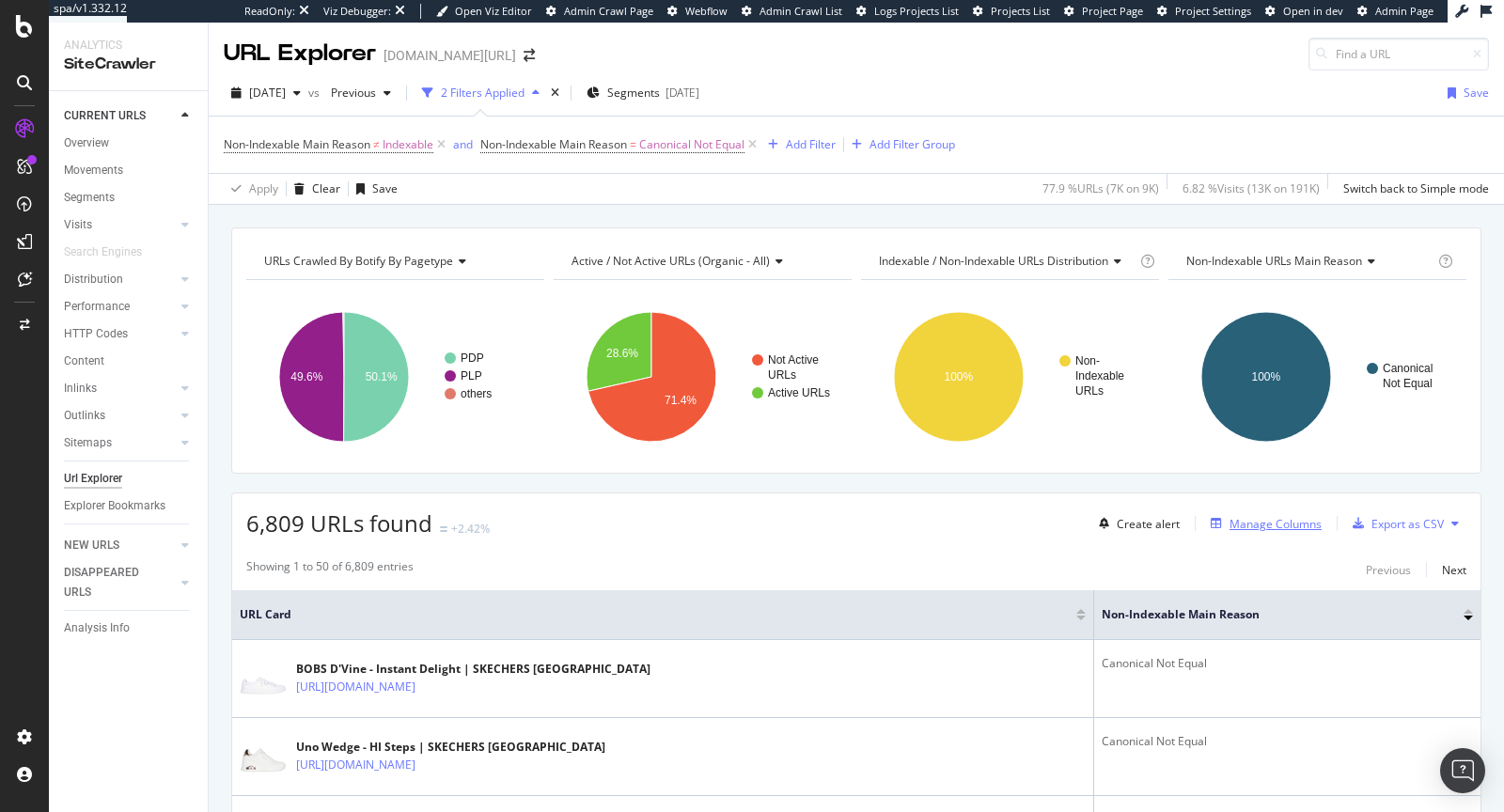 click on "Manage Columns" at bounding box center [1276, 523] 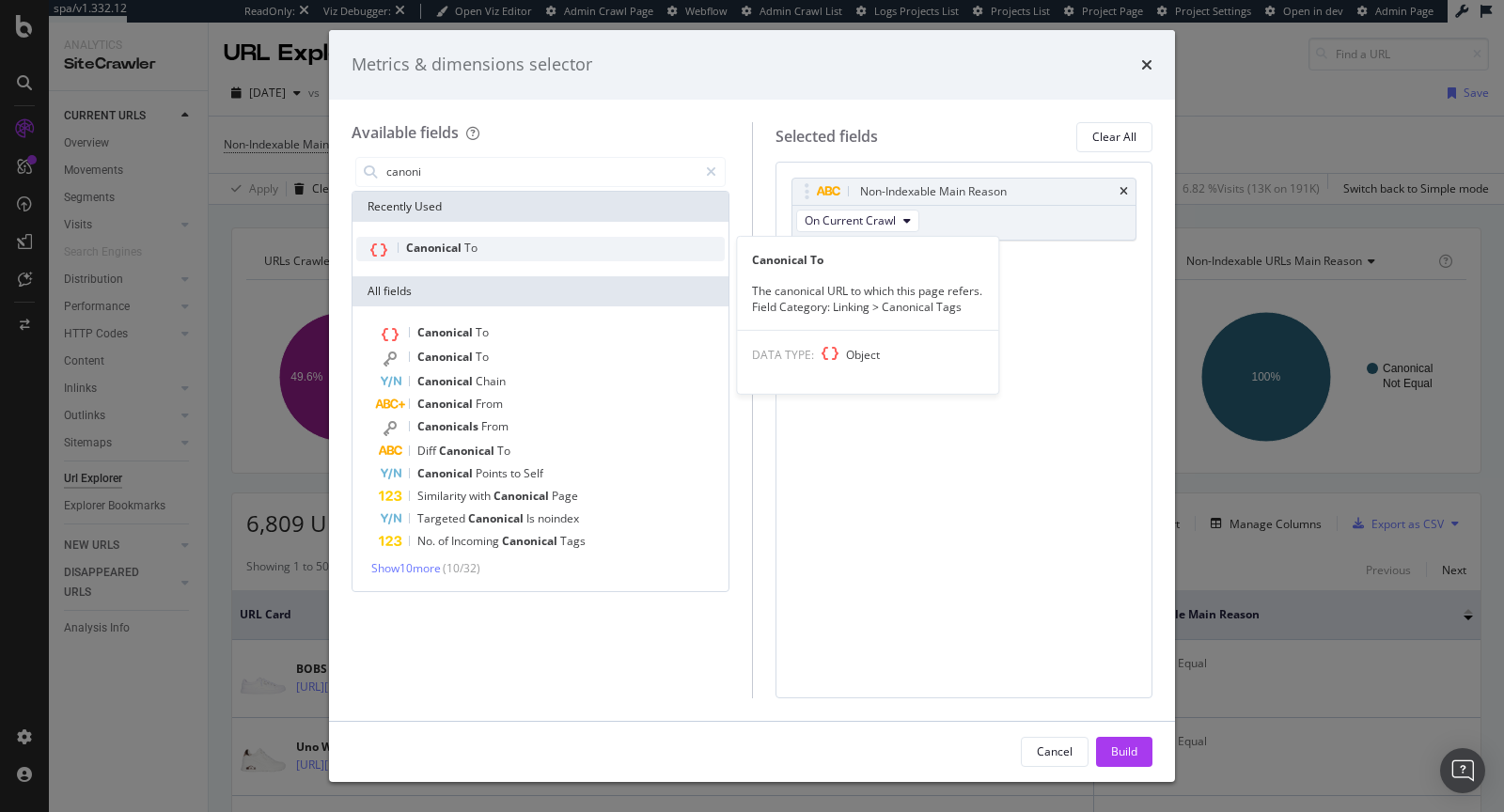 type on "canoni" 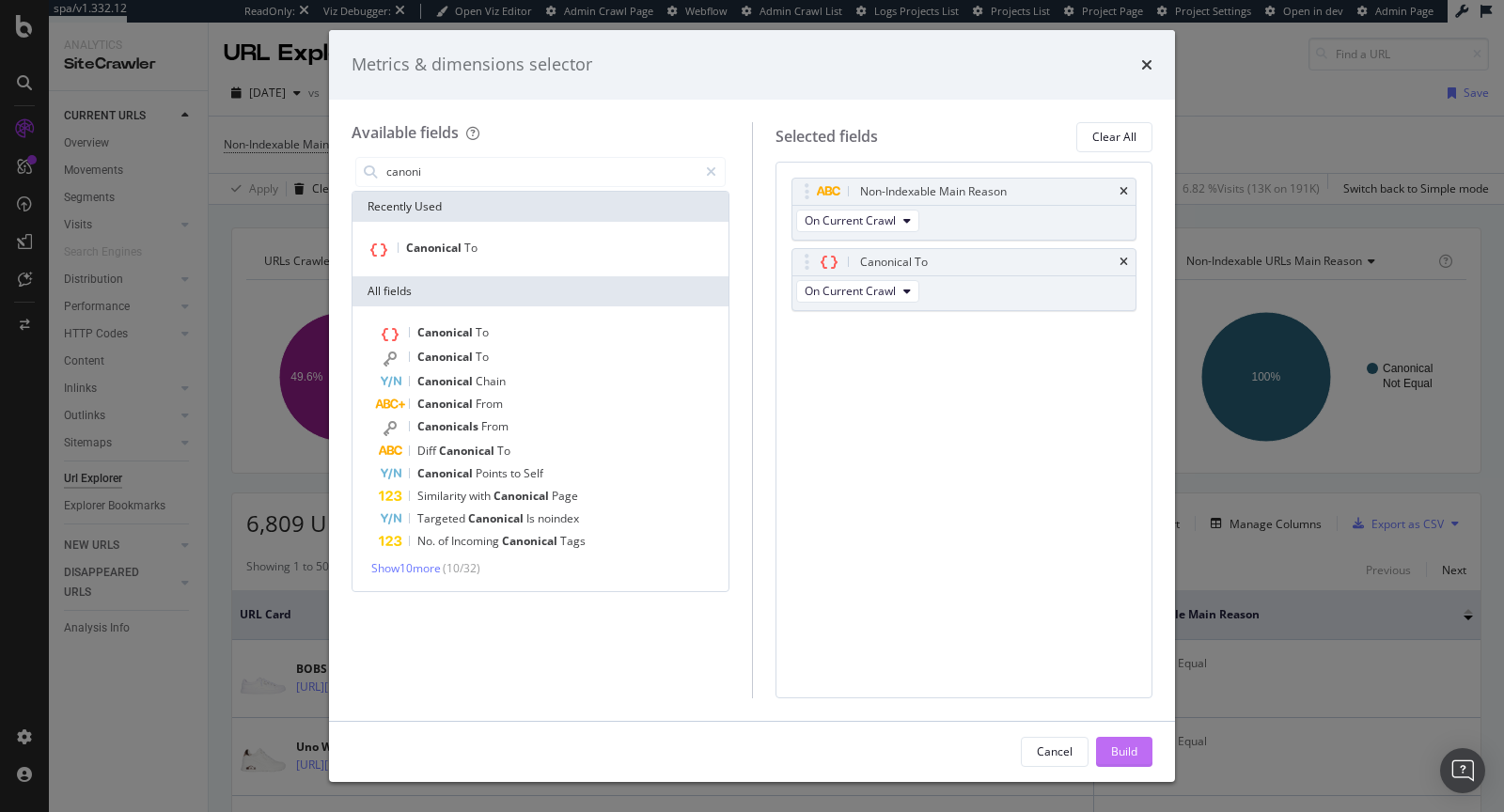 click on "Build" at bounding box center [1124, 751] 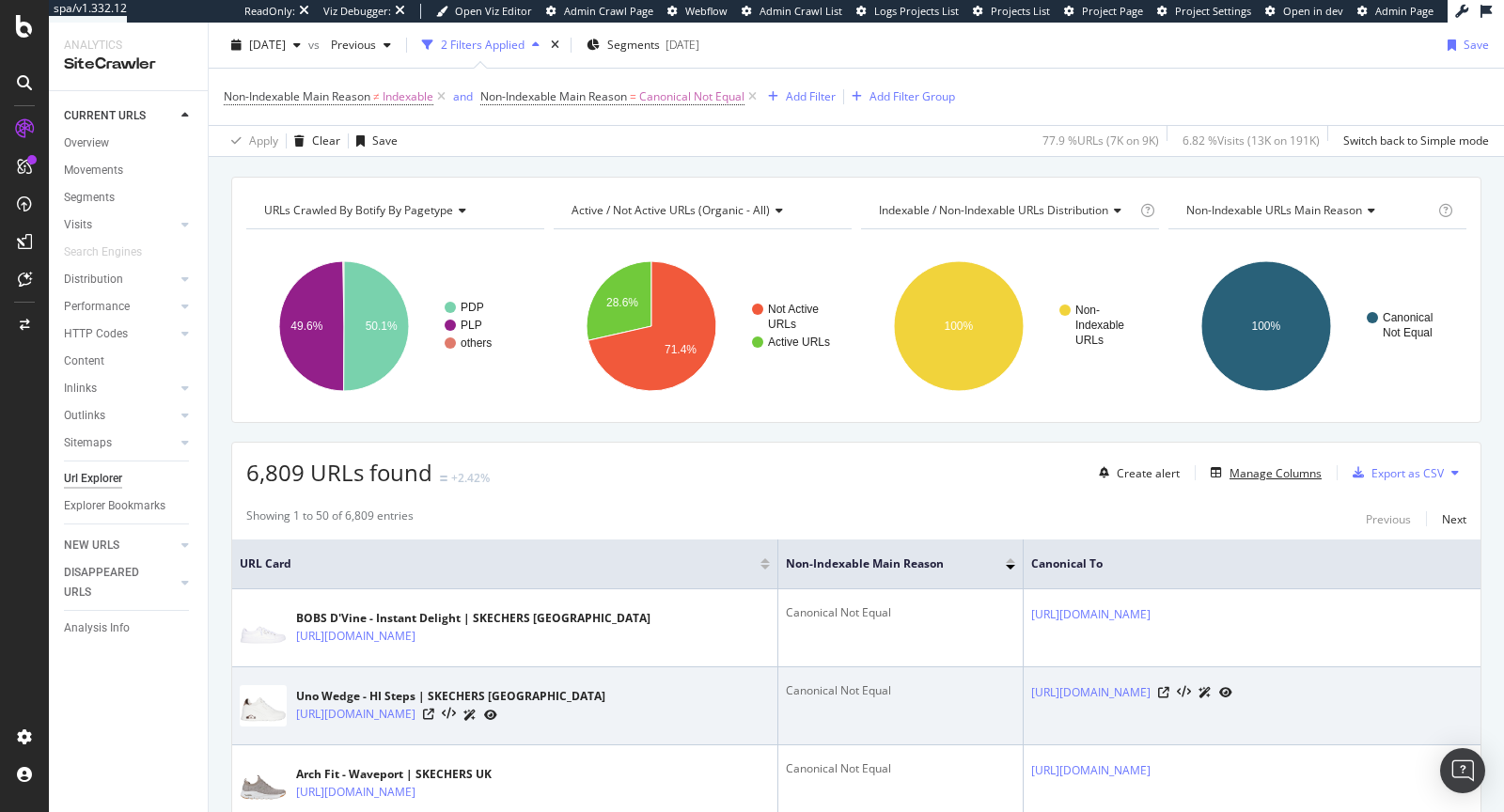 scroll, scrollTop: 0, scrollLeft: 0, axis: both 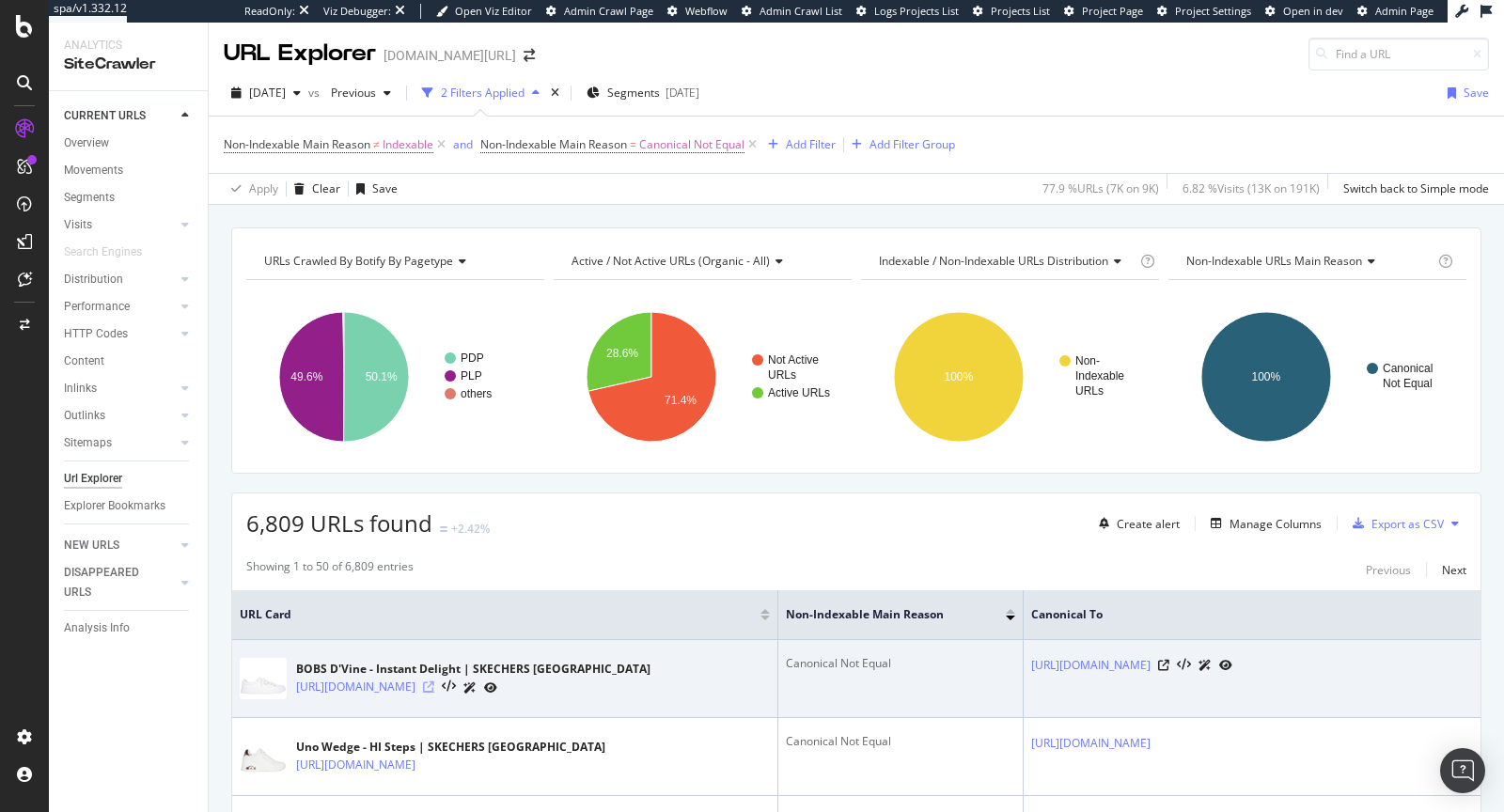 click at bounding box center [429, 687] 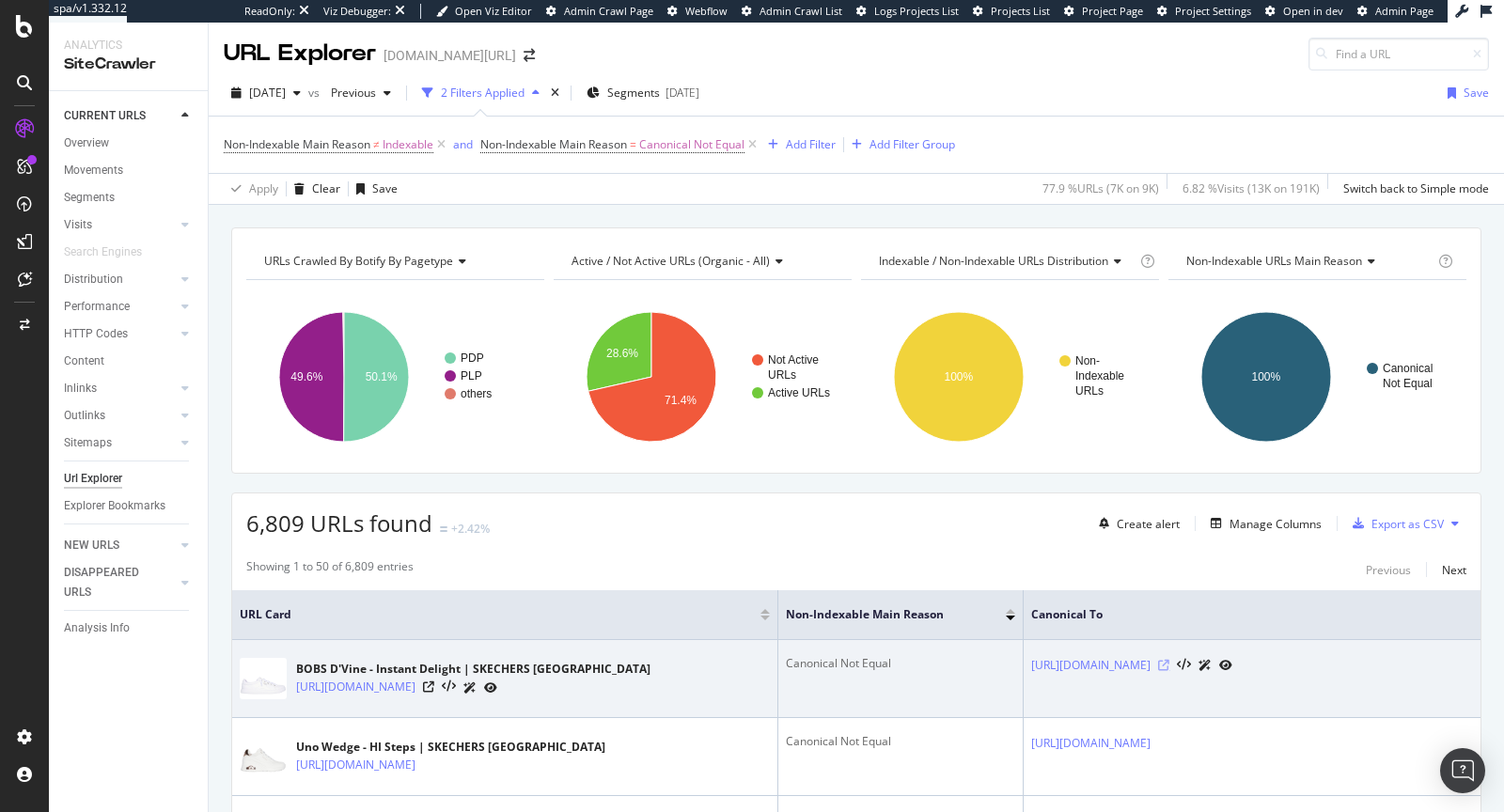 click at bounding box center [1164, 665] 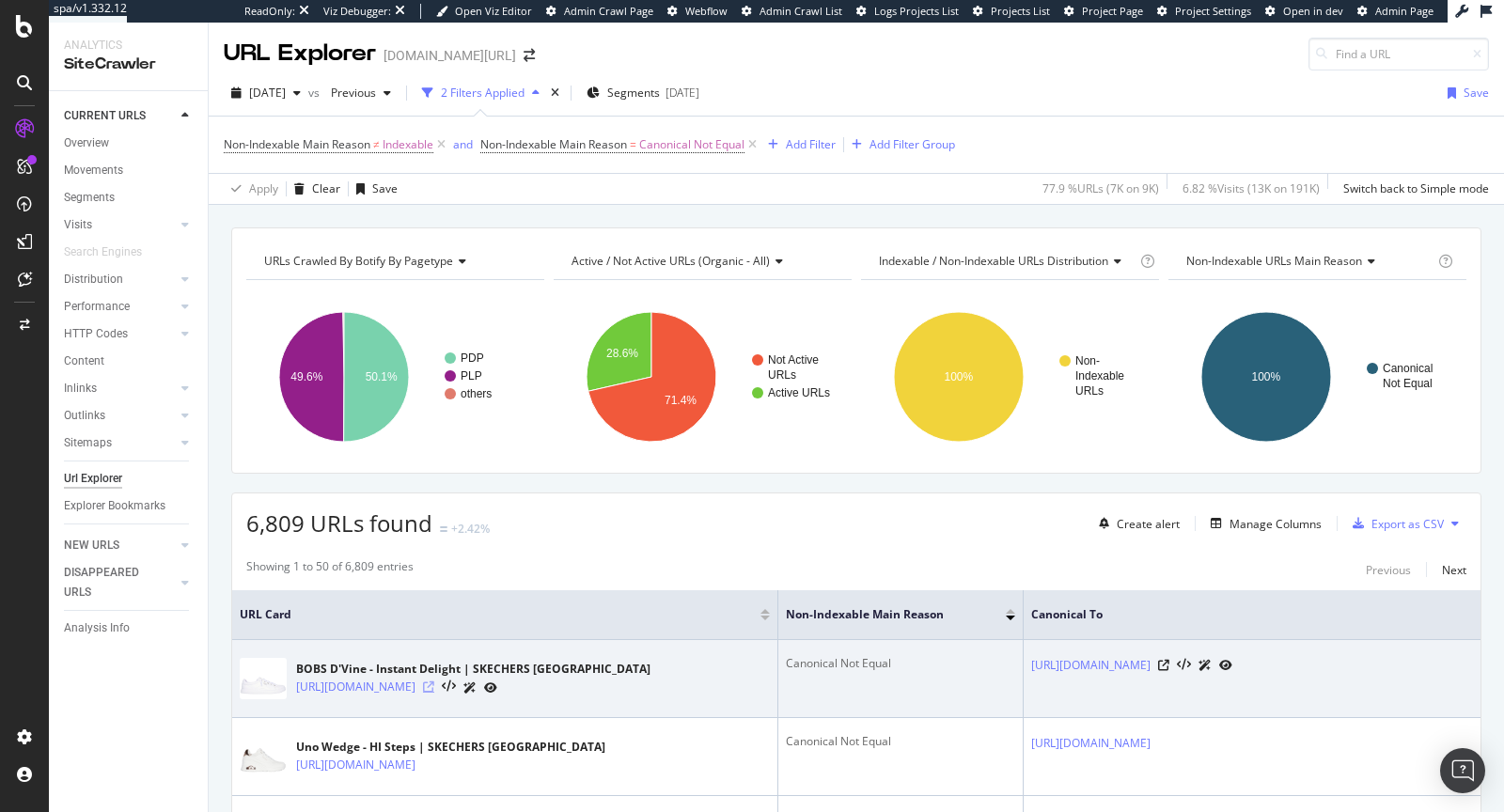 click at bounding box center [429, 687] 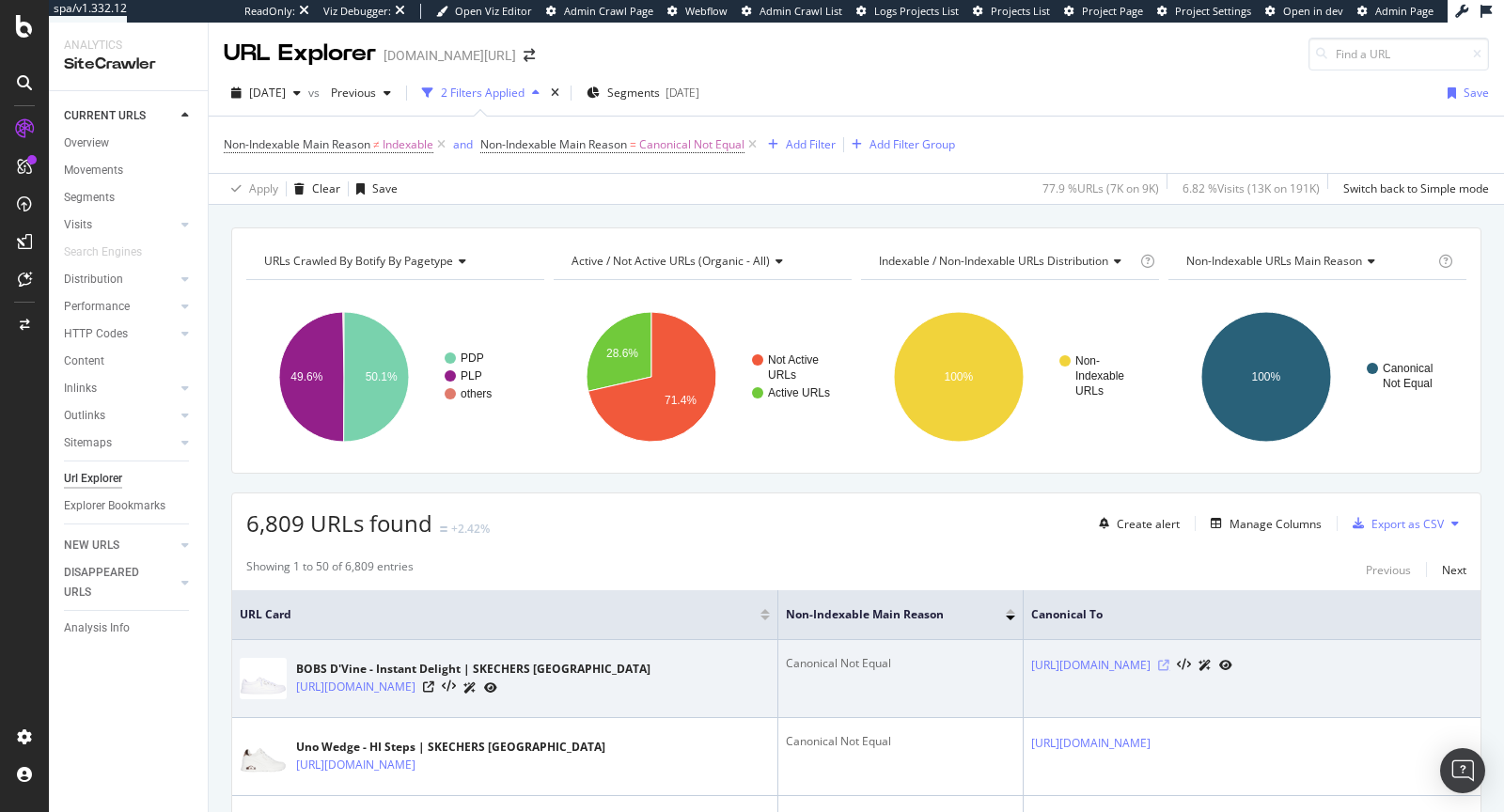 click at bounding box center [1164, 665] 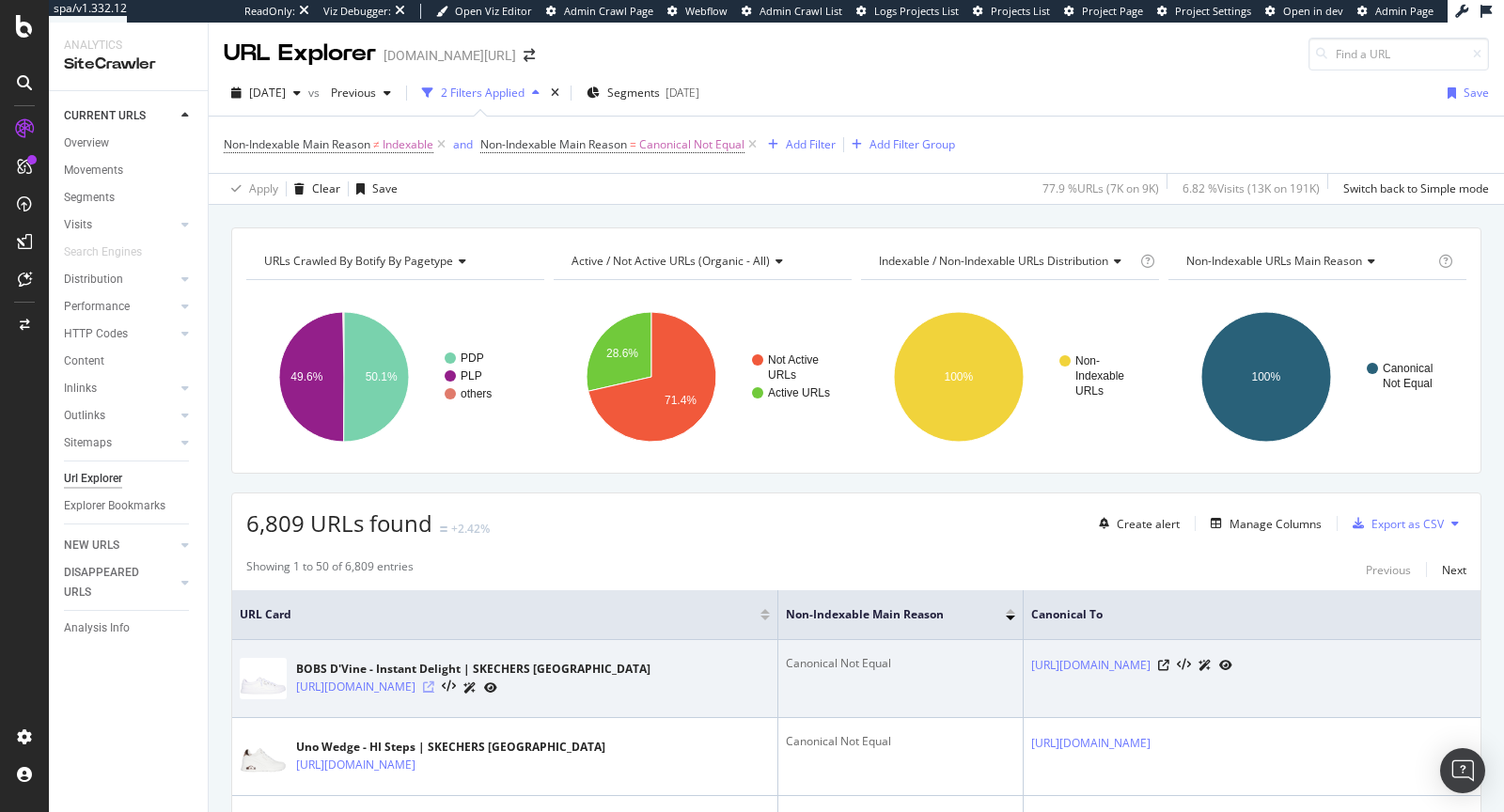 click at bounding box center [429, 687] 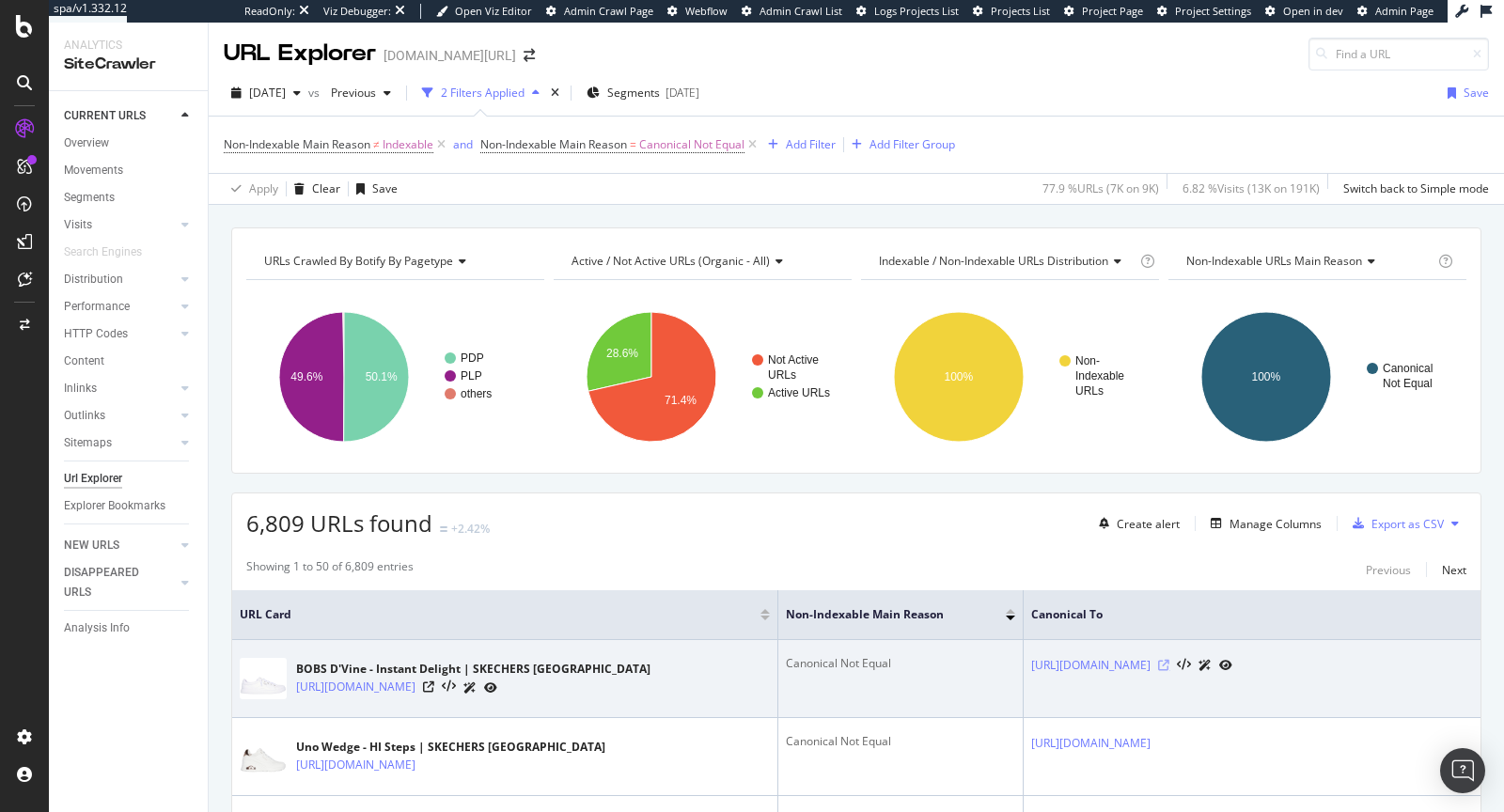 click at bounding box center [1164, 665] 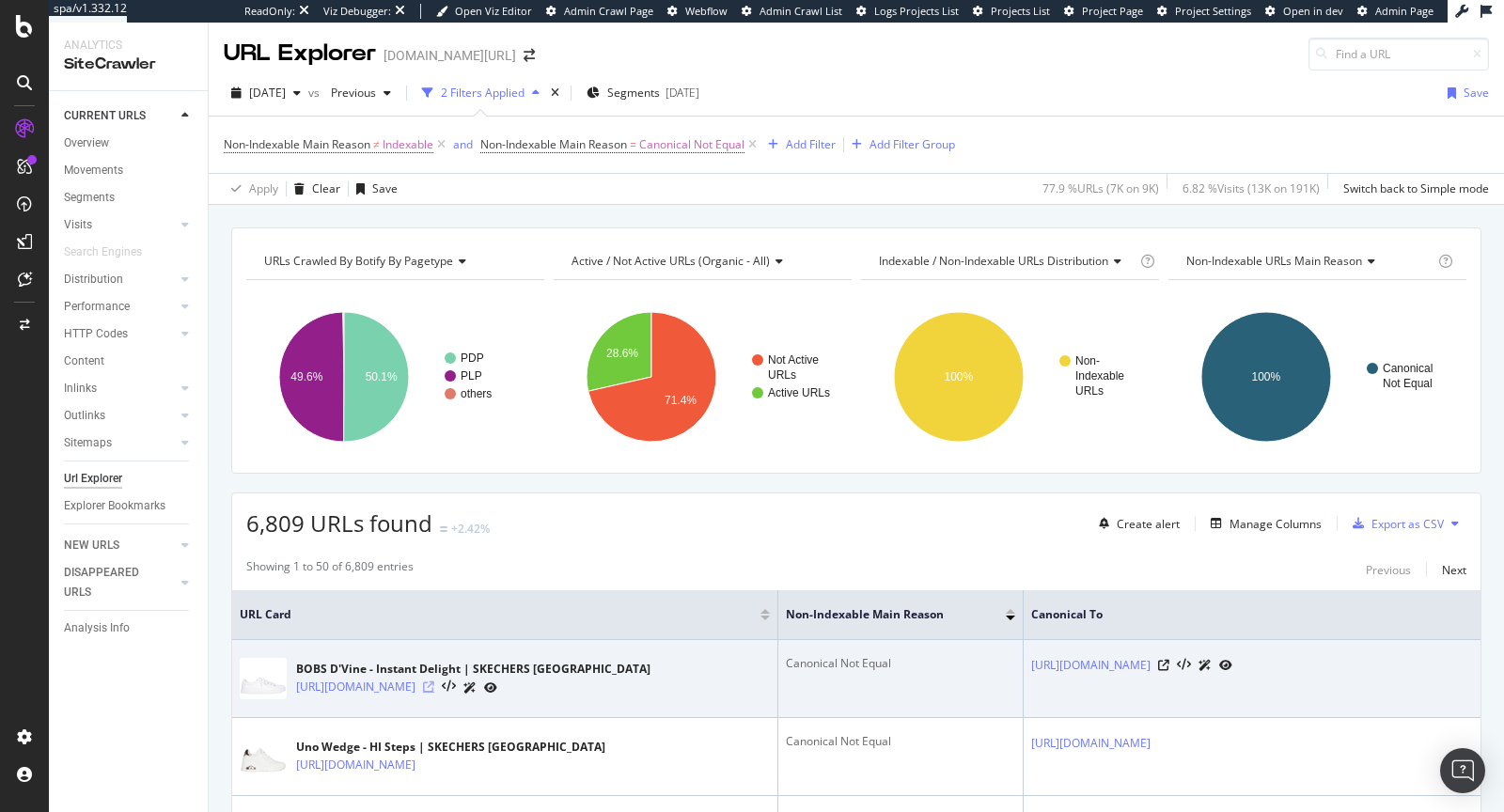 click at bounding box center [429, 687] 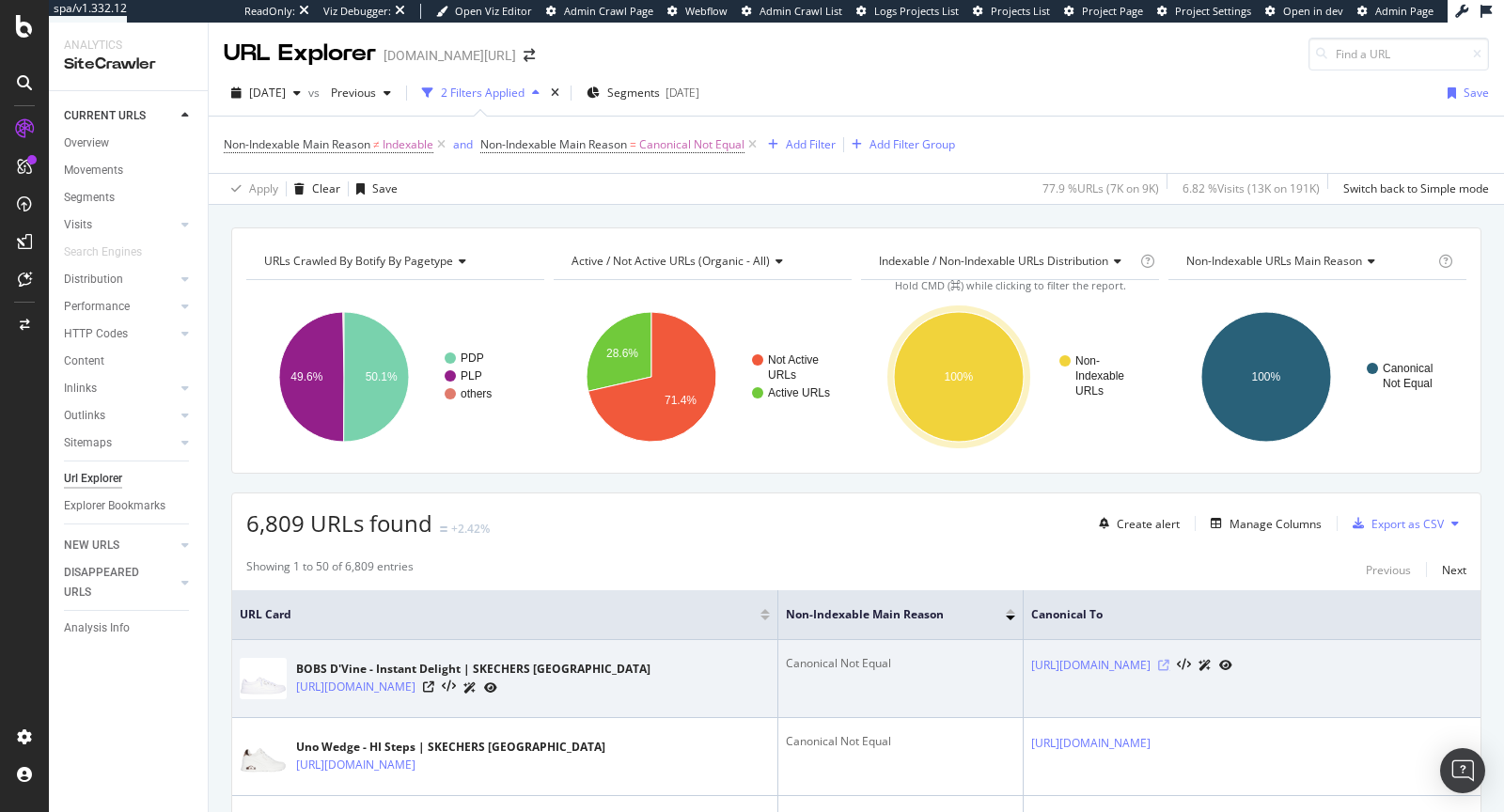 click at bounding box center [1164, 665] 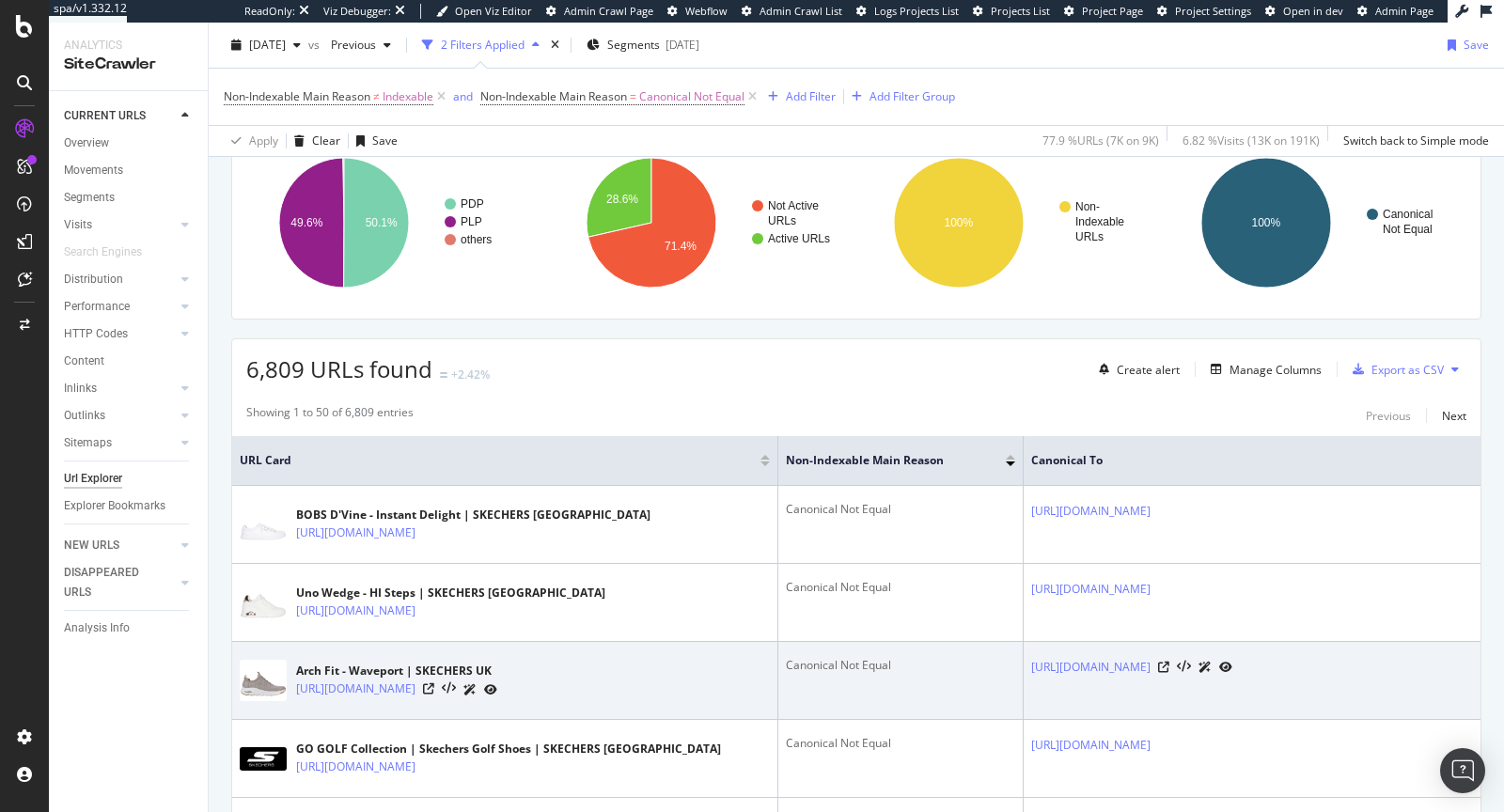 scroll, scrollTop: 0, scrollLeft: 0, axis: both 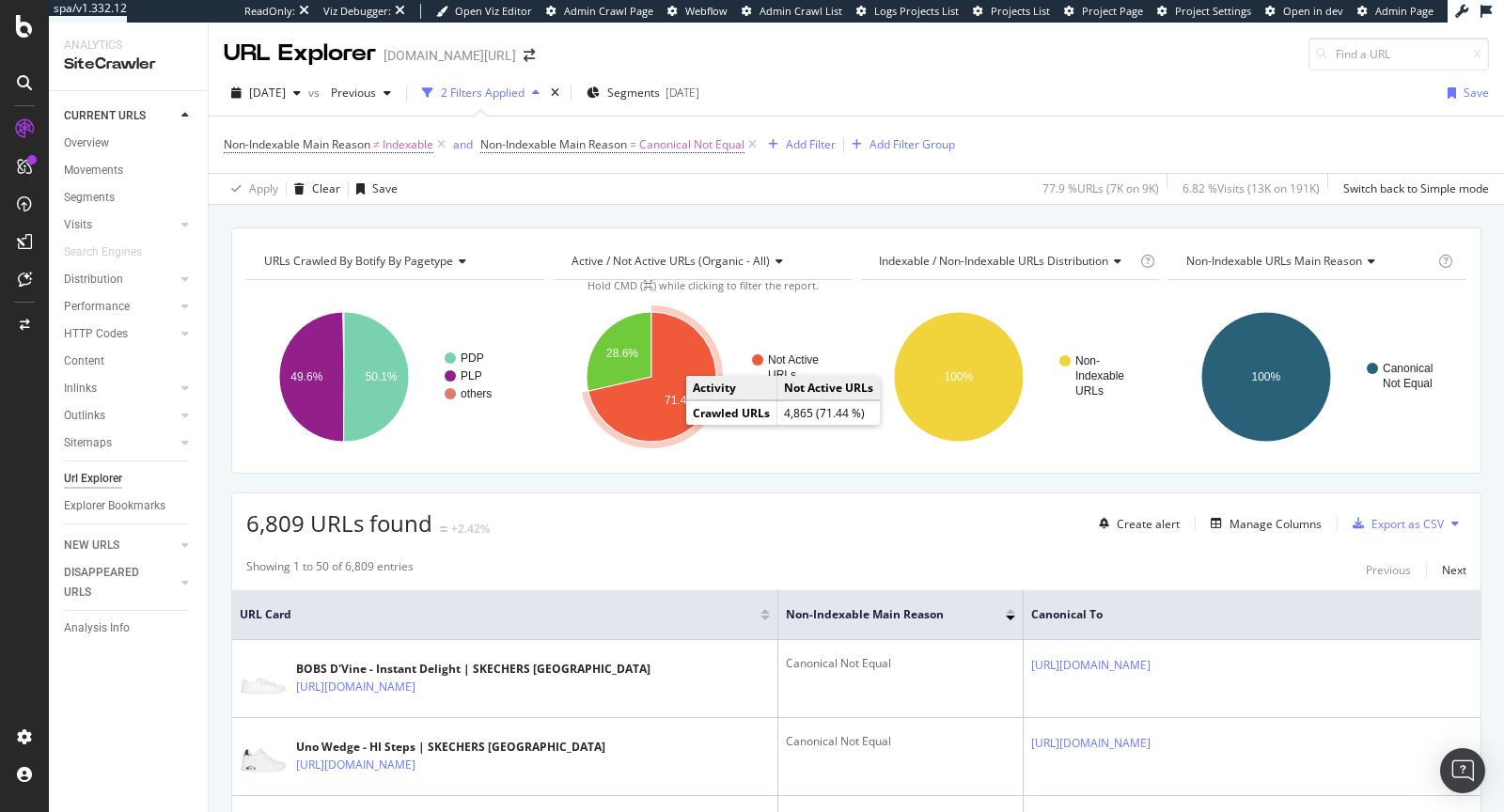 click 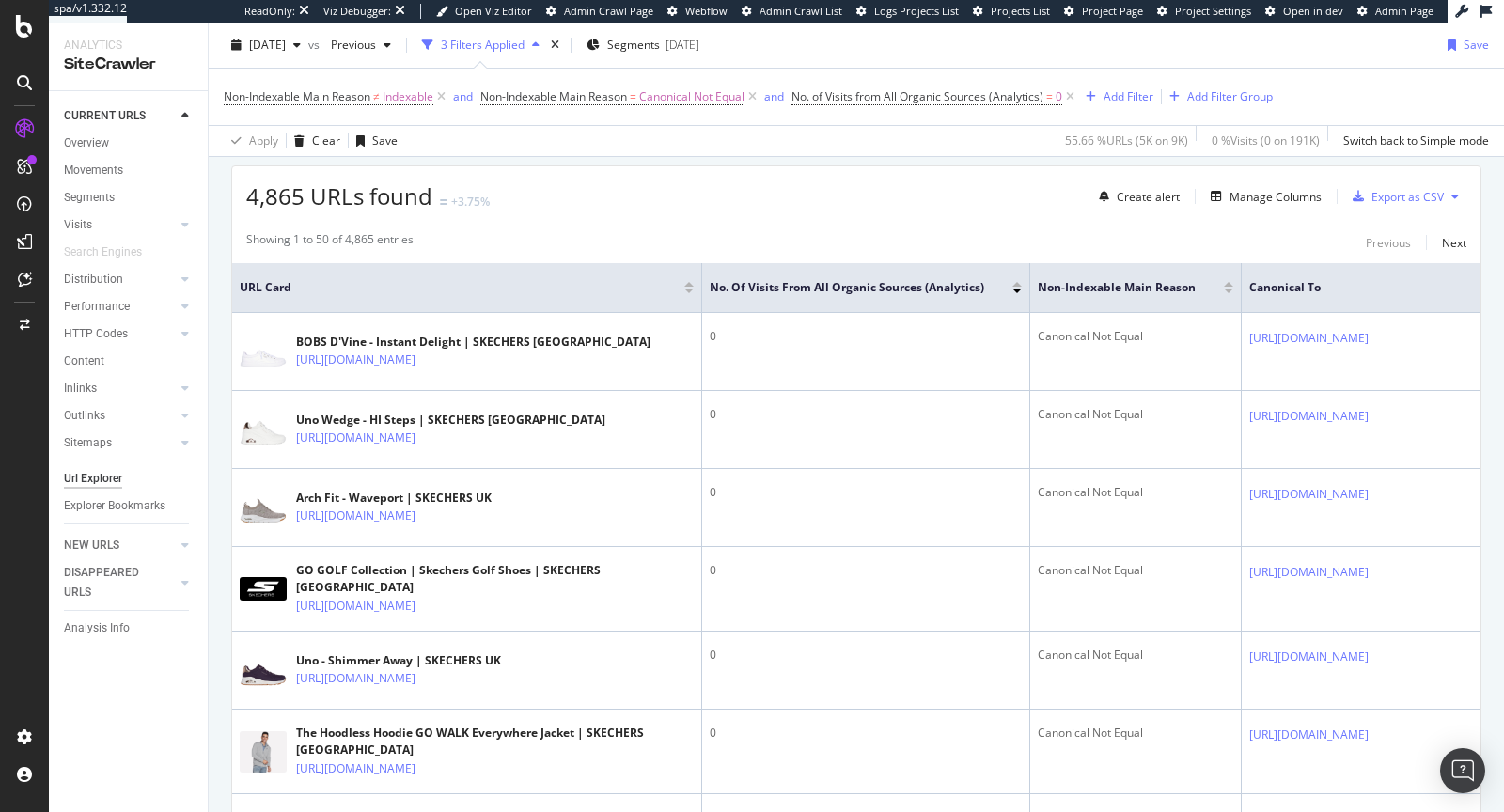 scroll, scrollTop: 291, scrollLeft: 0, axis: vertical 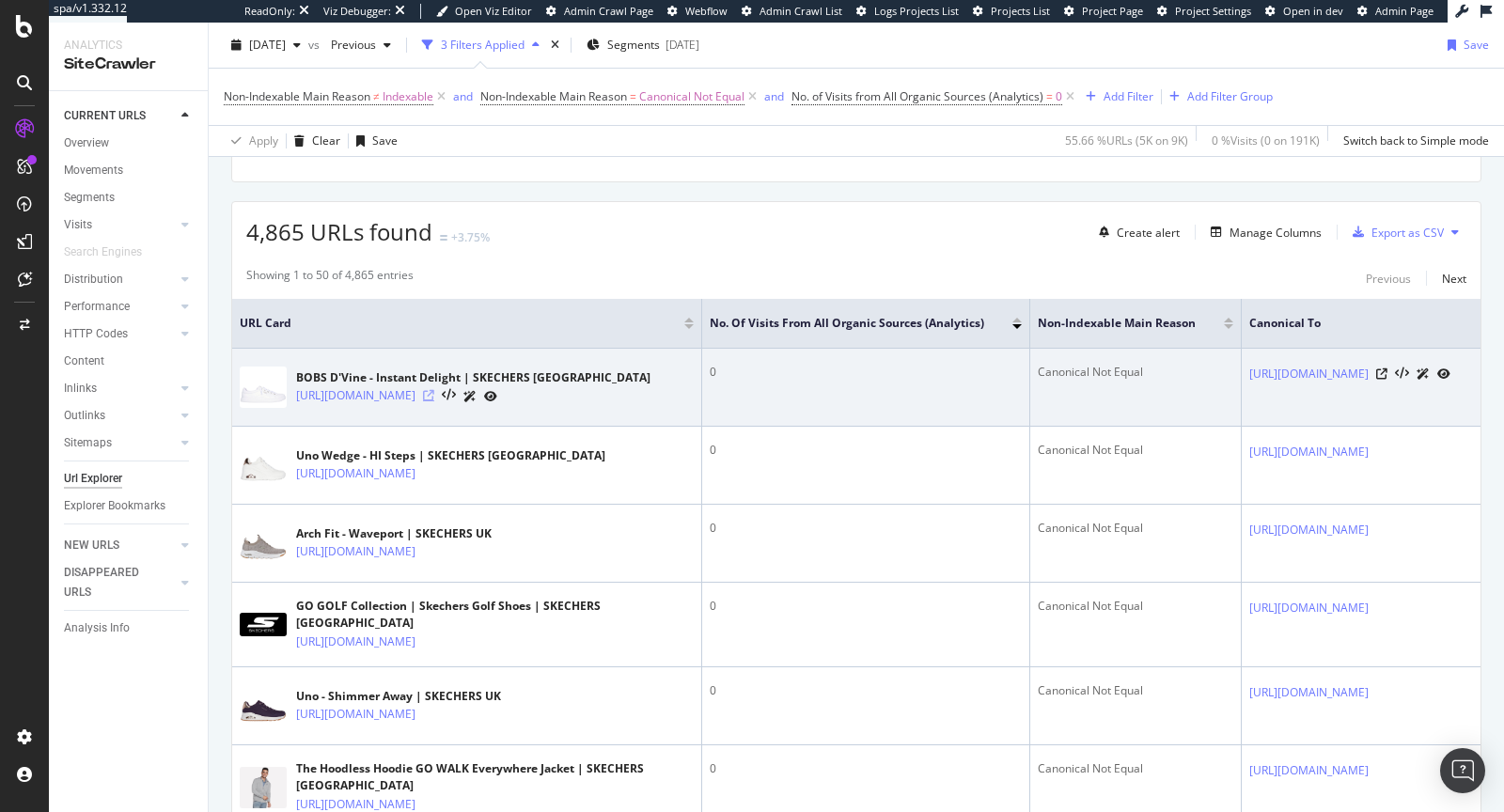 click at bounding box center [429, 396] 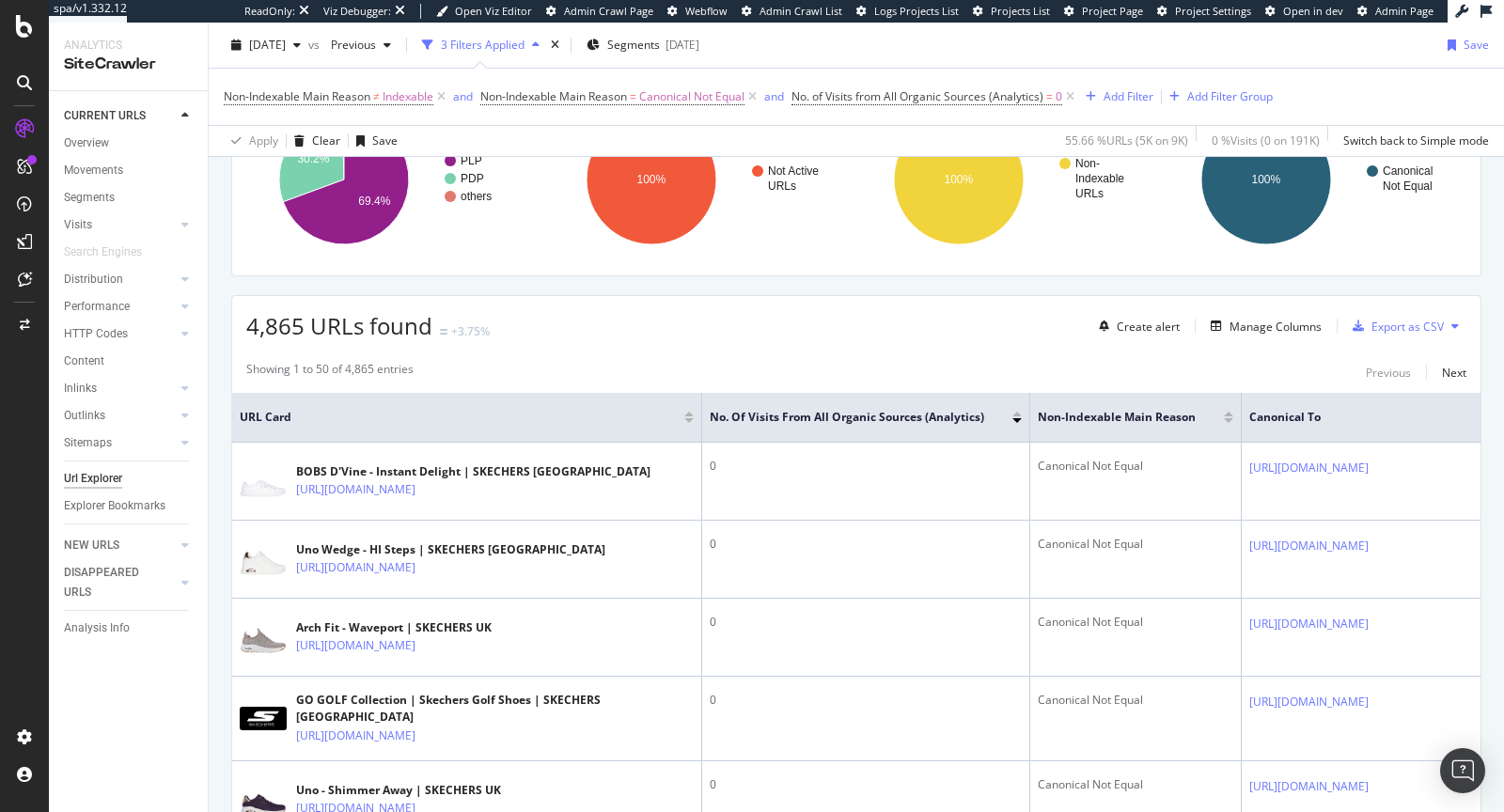 scroll, scrollTop: 155, scrollLeft: 0, axis: vertical 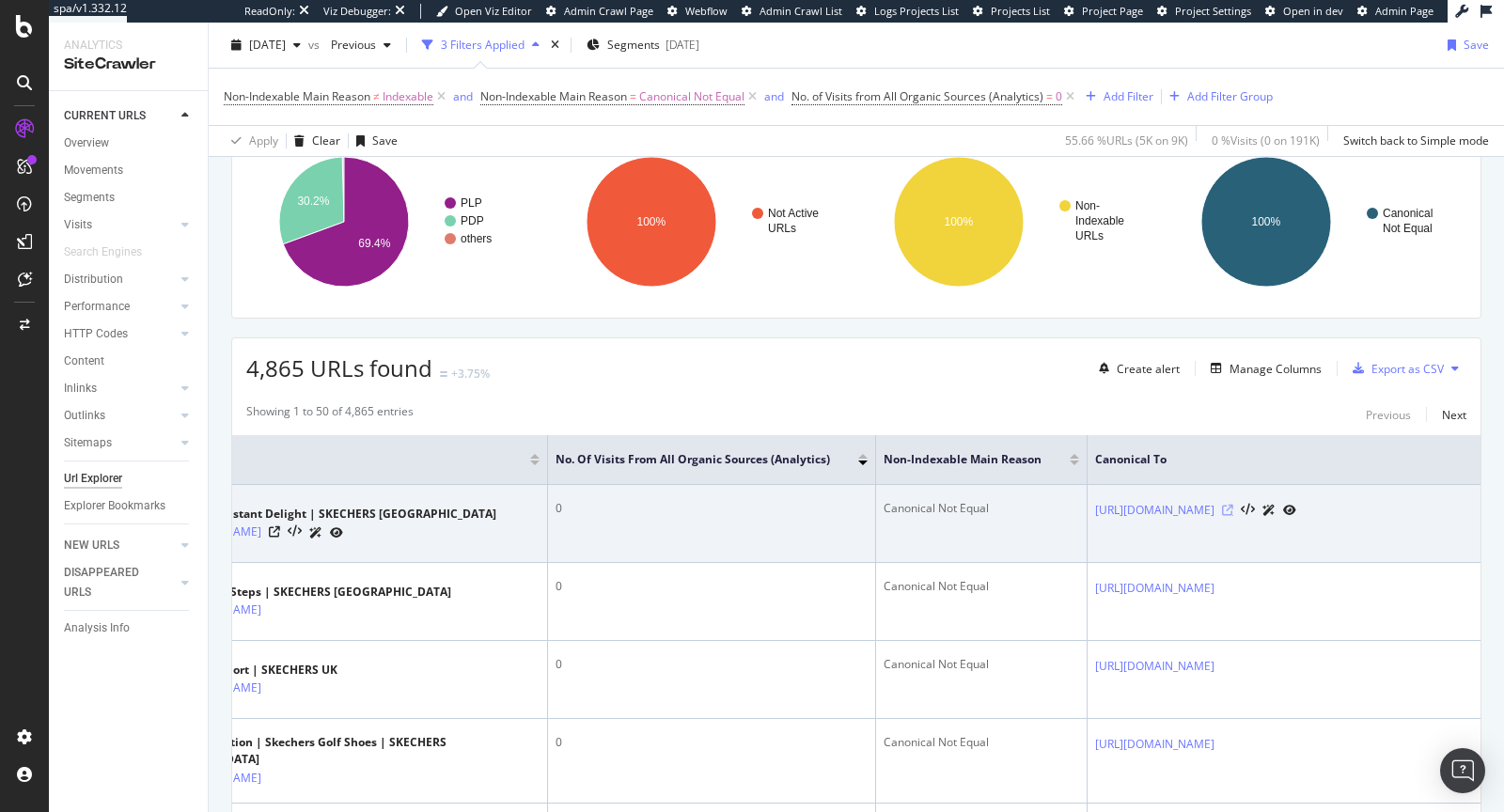 click at bounding box center (1228, 510) 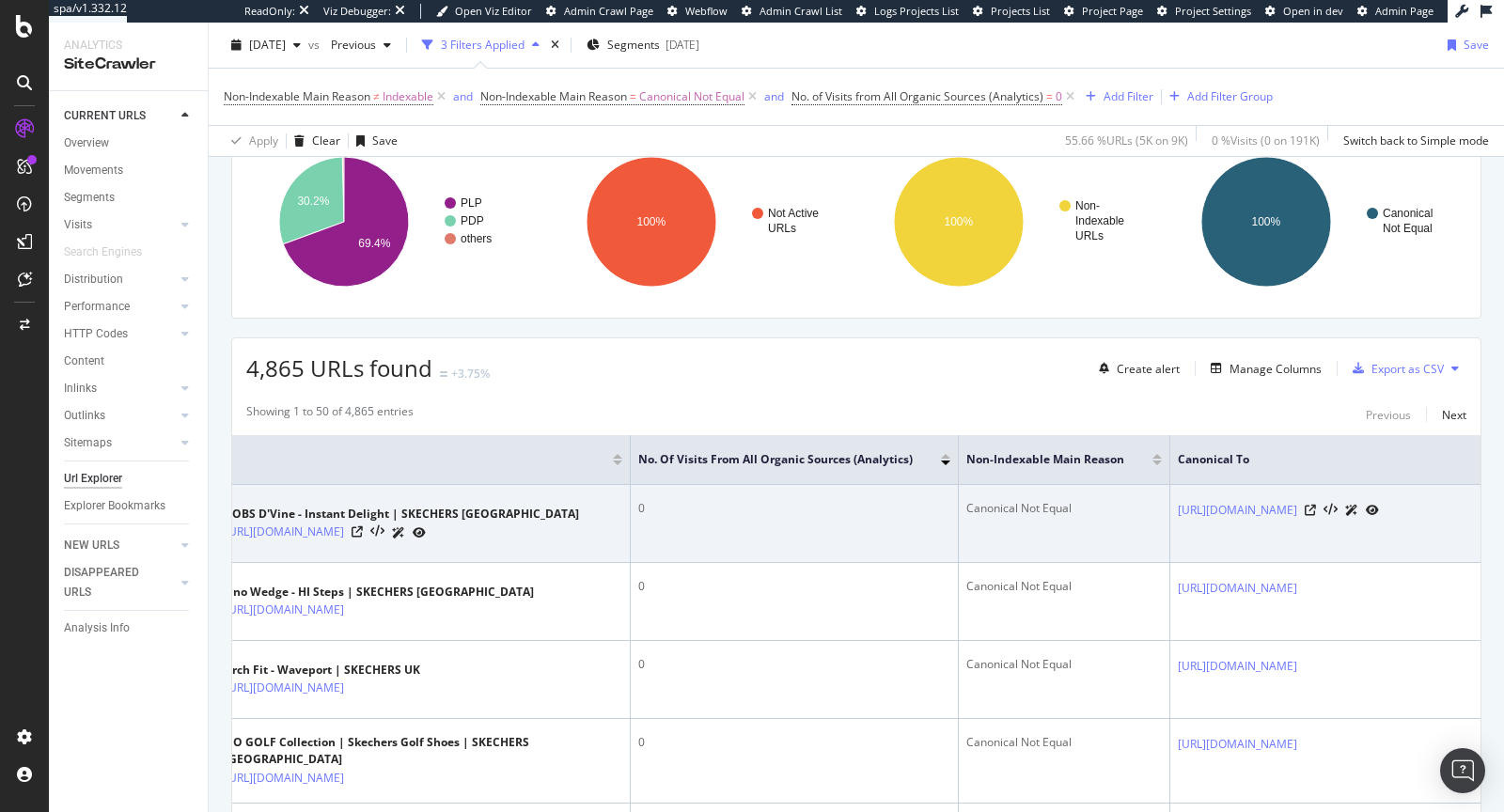 scroll, scrollTop: 0, scrollLeft: 56, axis: horizontal 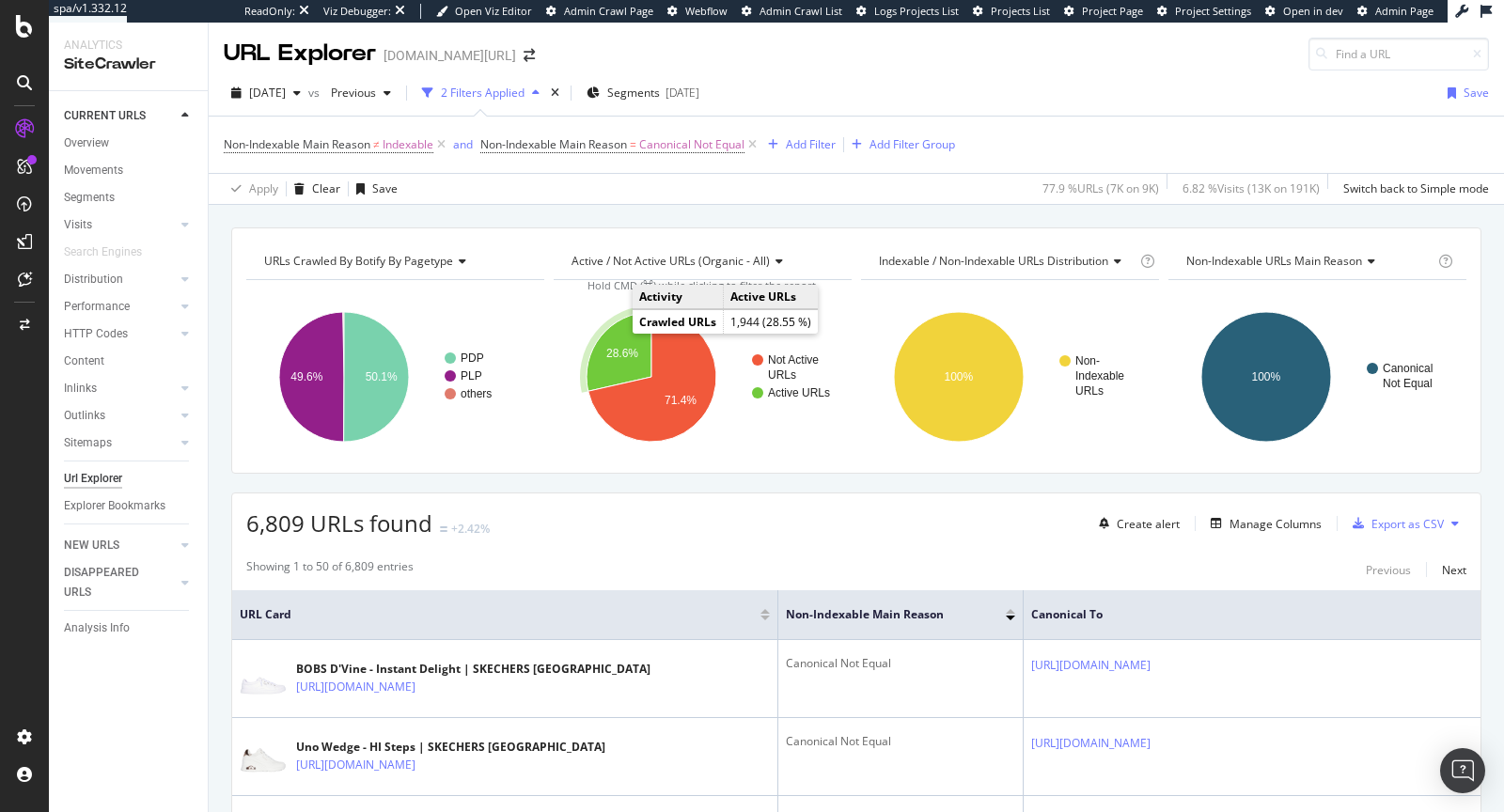 click 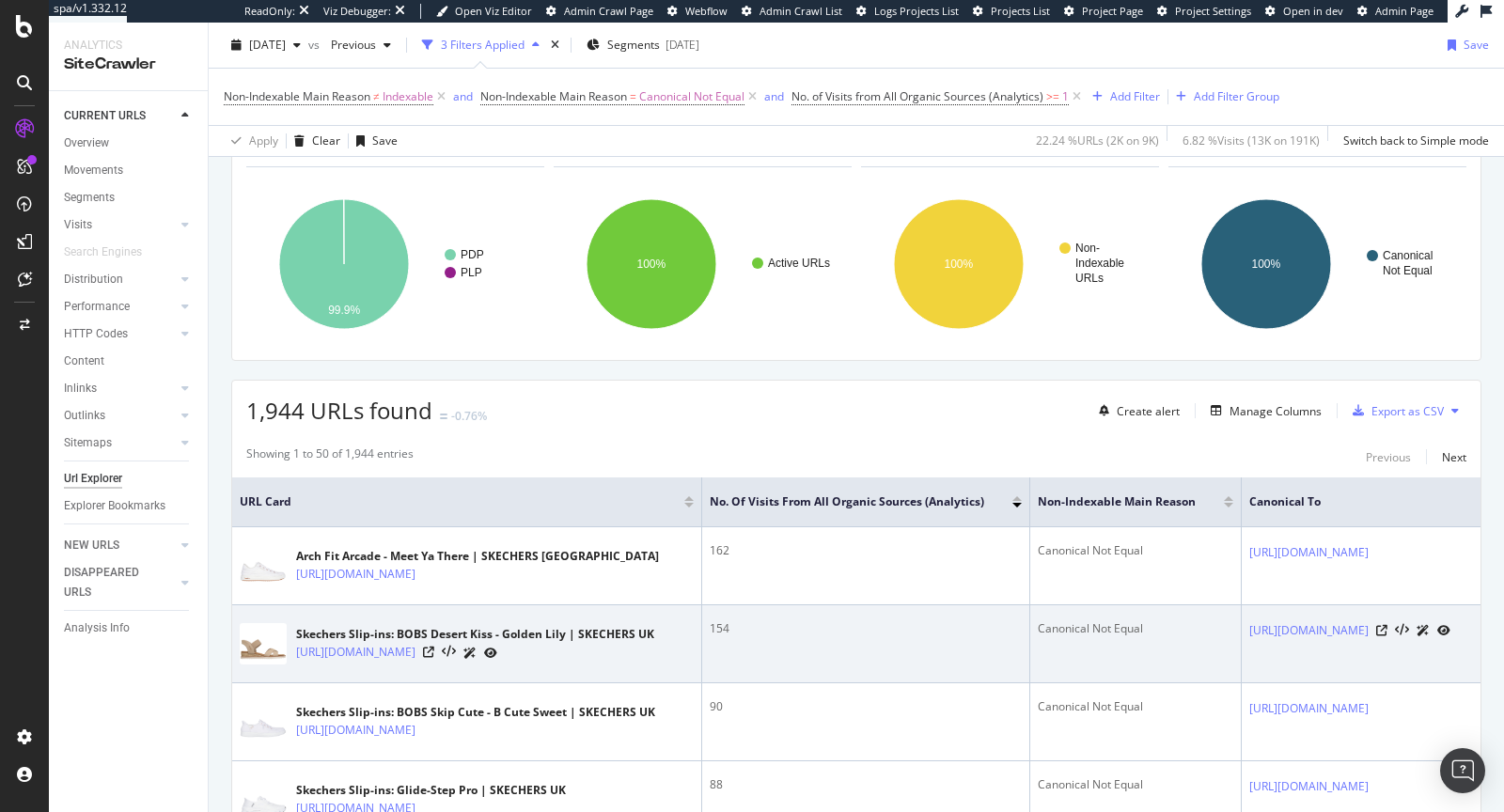 scroll, scrollTop: 125, scrollLeft: 0, axis: vertical 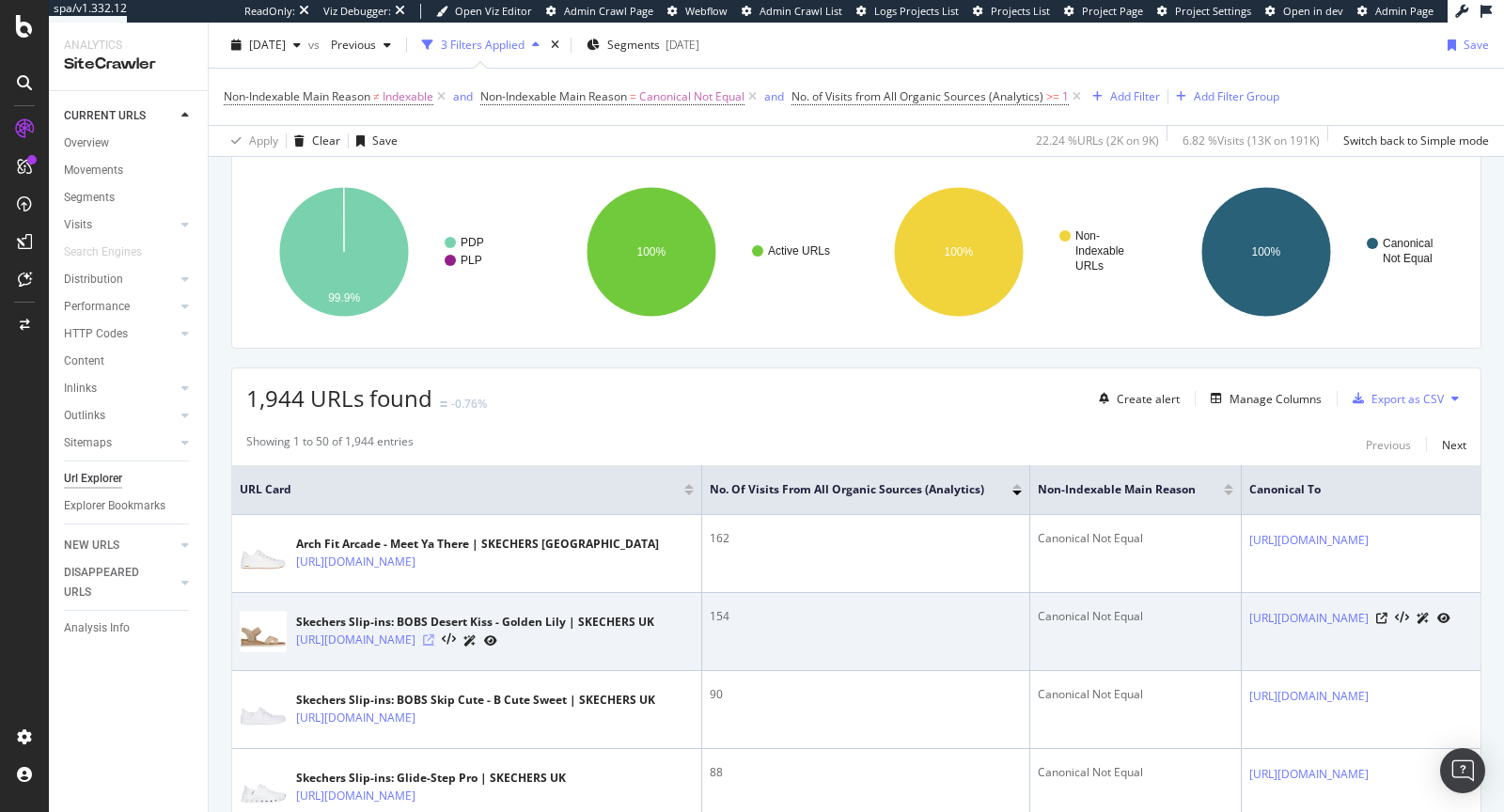 click at bounding box center [429, 640] 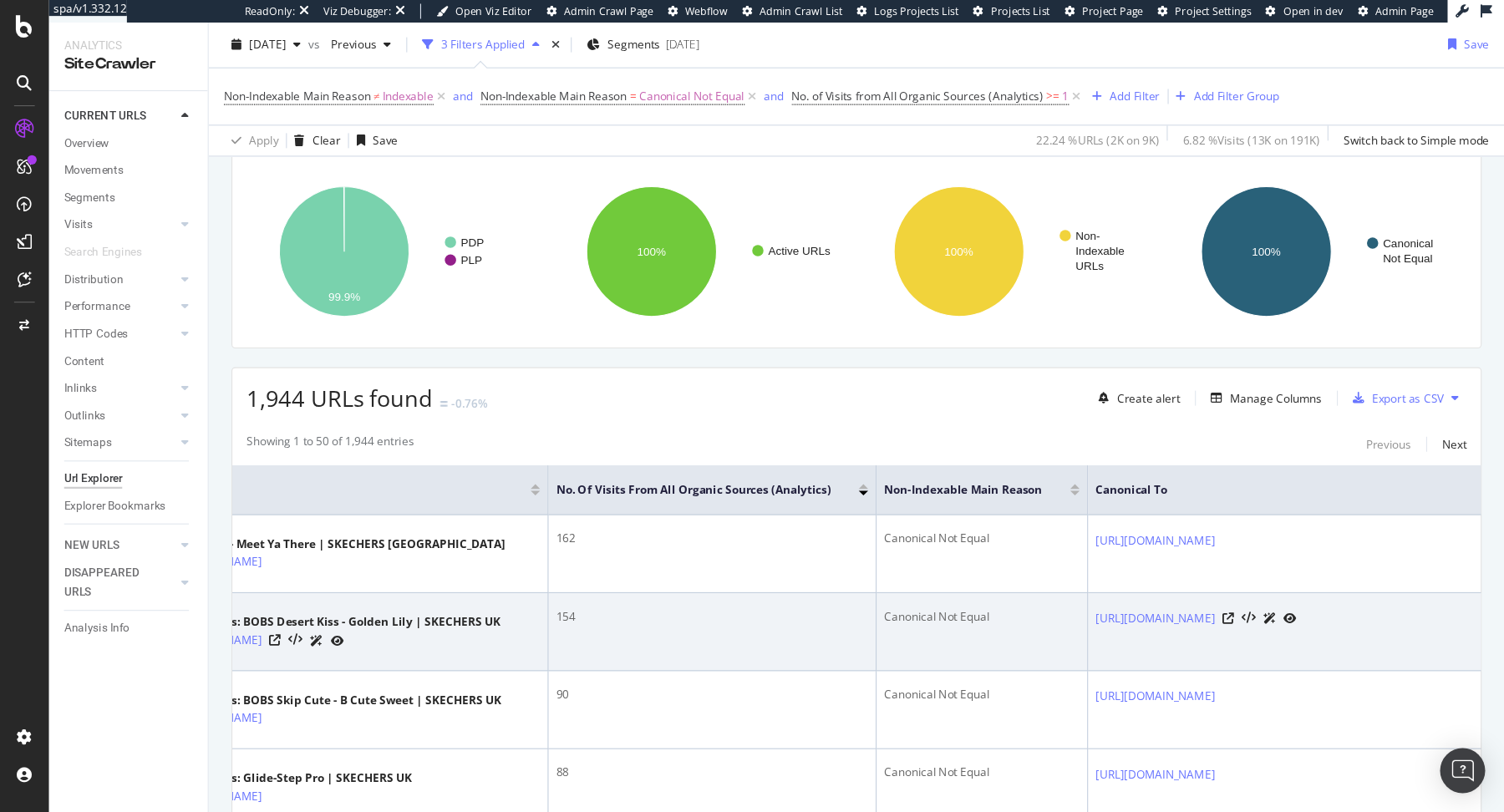 scroll, scrollTop: 0, scrollLeft: 203, axis: horizontal 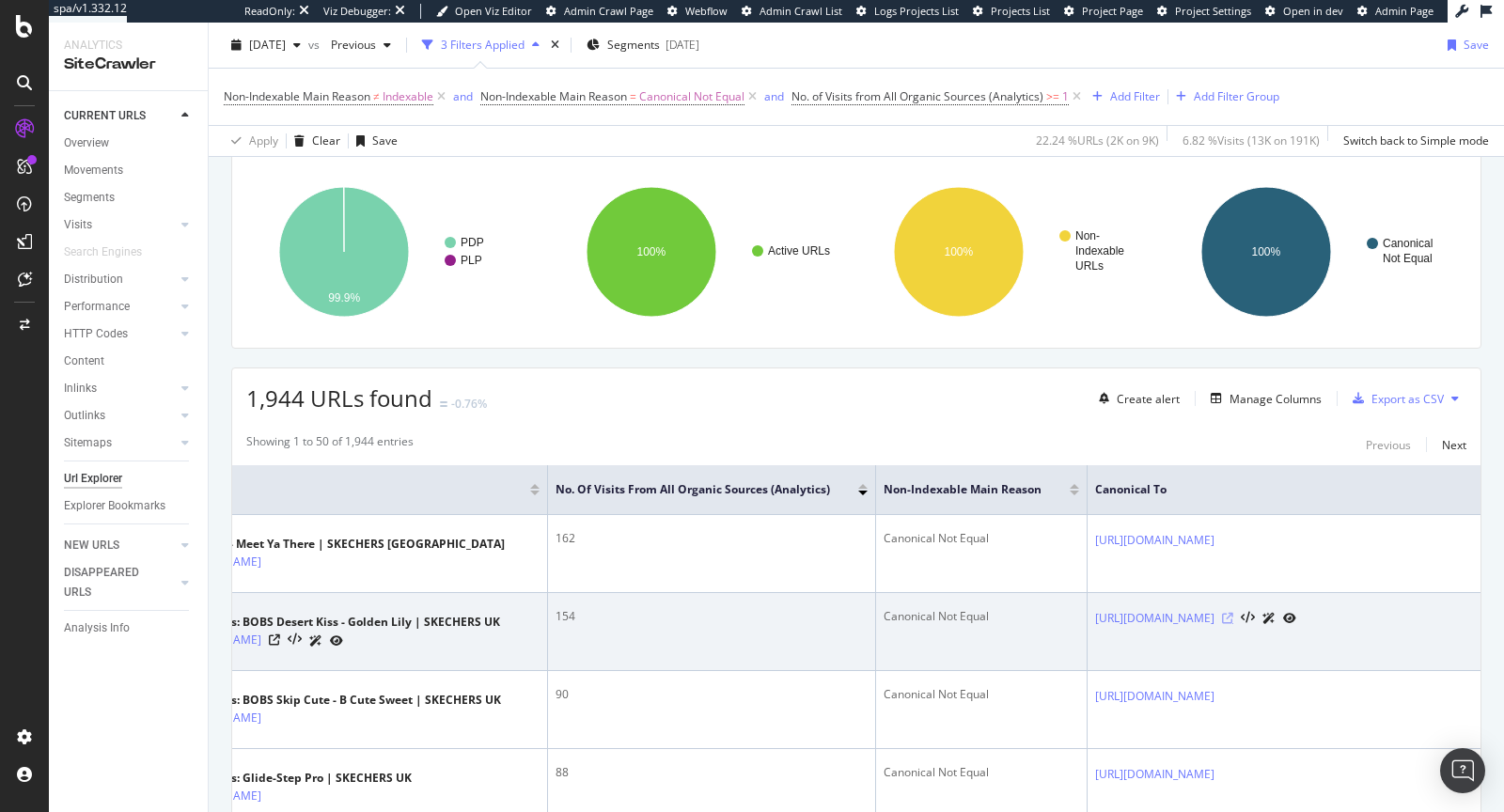 click at bounding box center (1228, 618) 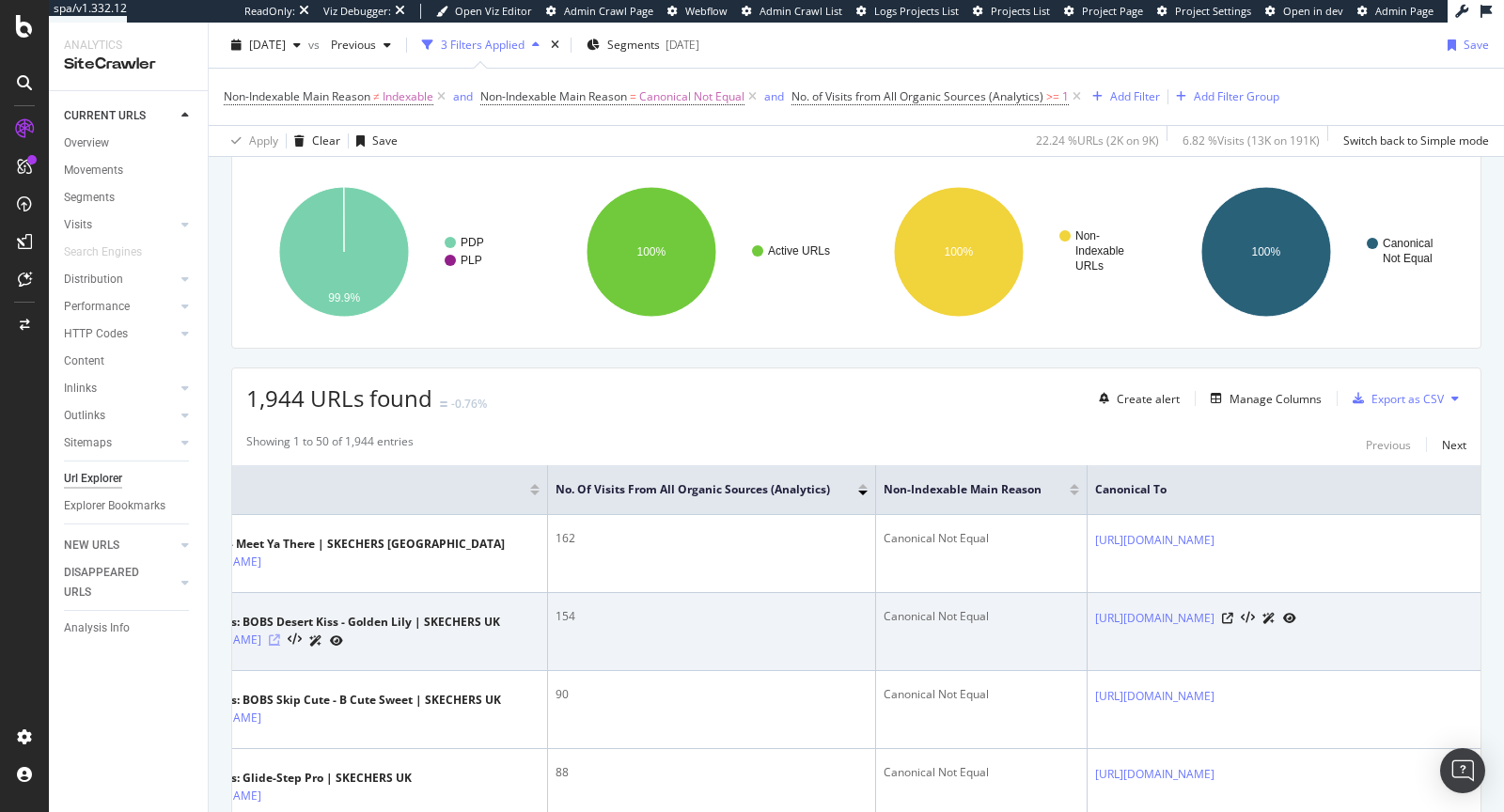 click at bounding box center (274, 640) 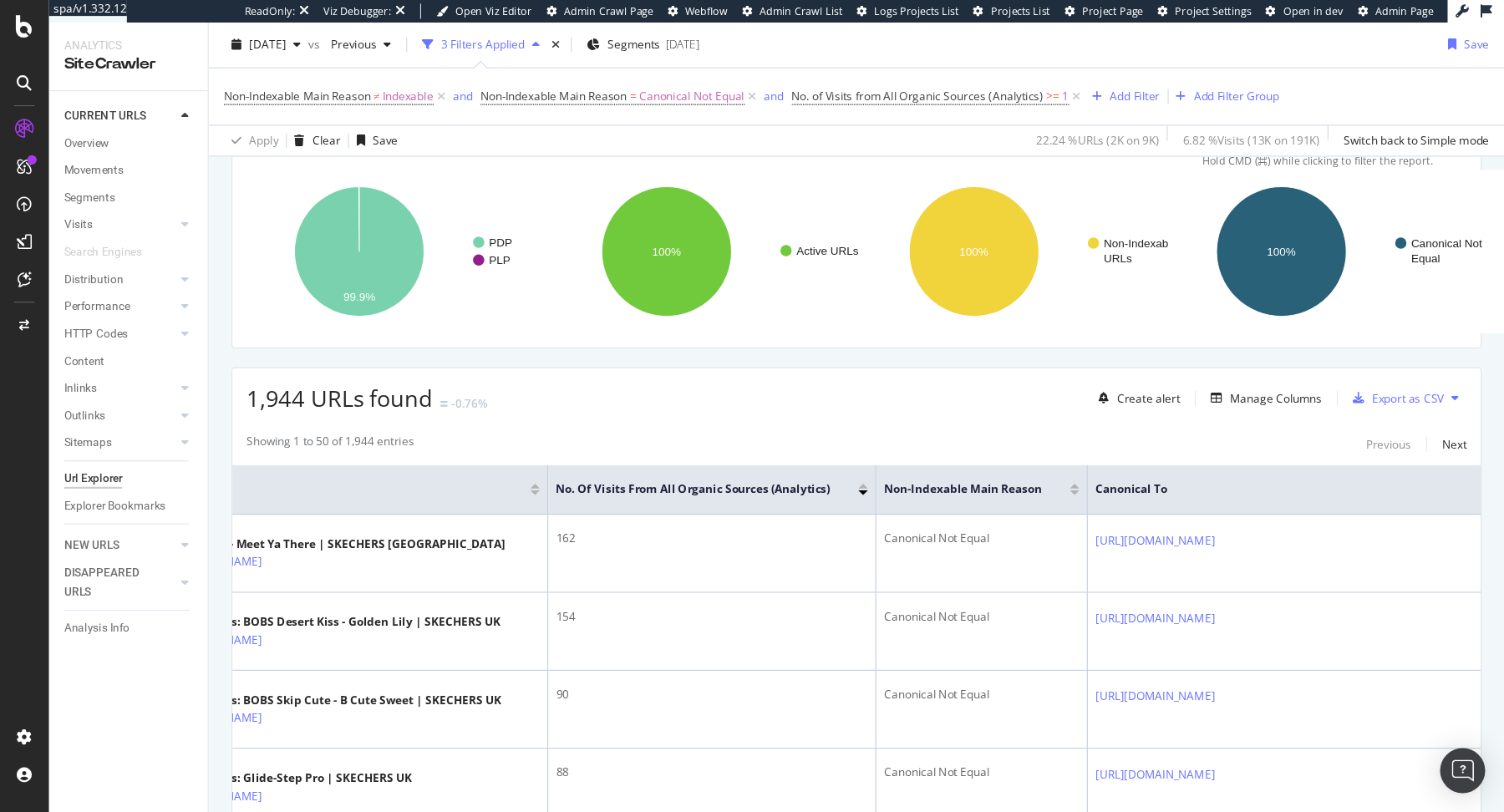 scroll, scrollTop: 111, scrollLeft: 0, axis: vertical 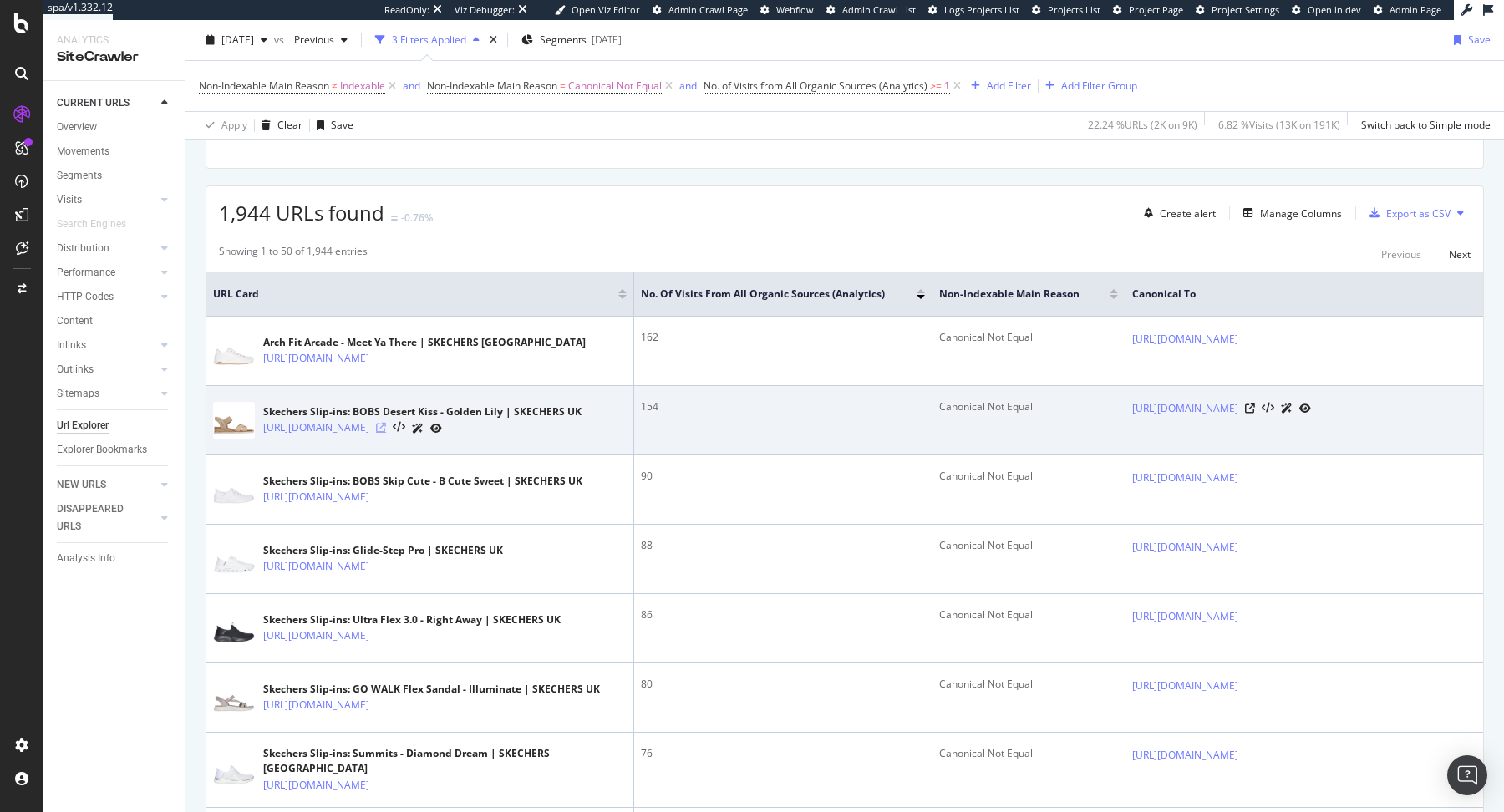 click at bounding box center [381, 428] 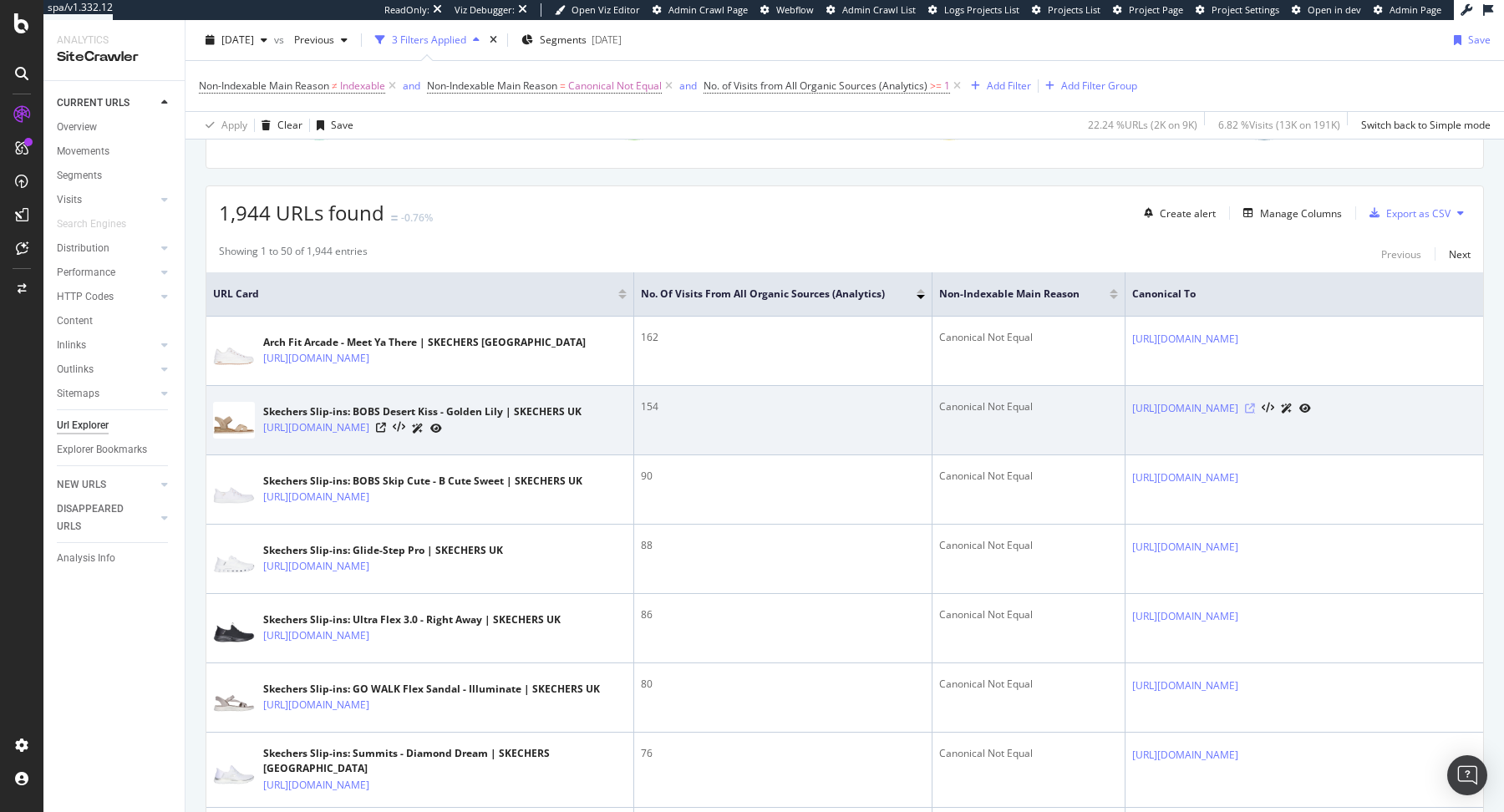 click at bounding box center [1250, 409] 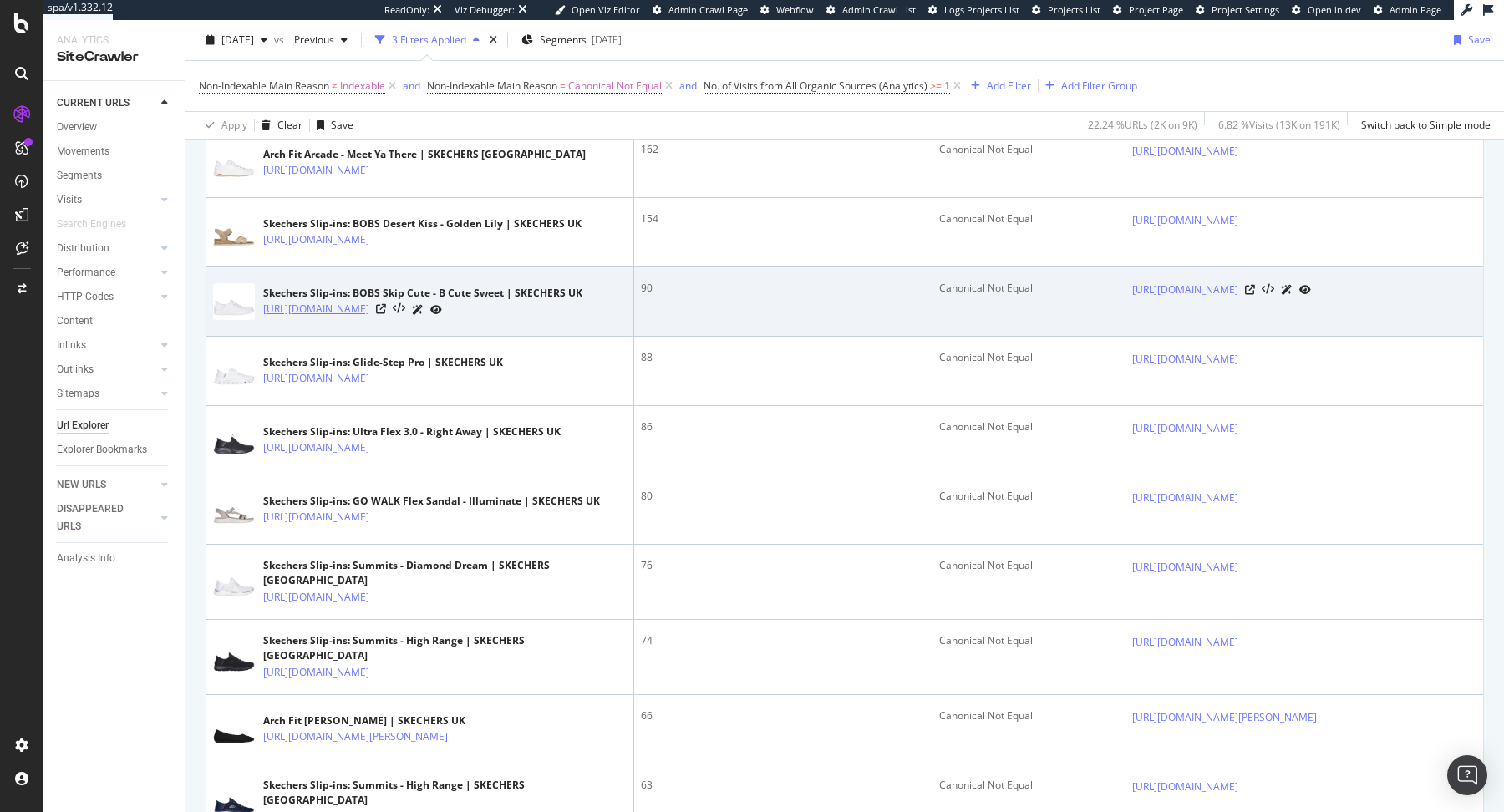 scroll, scrollTop: 462, scrollLeft: 0, axis: vertical 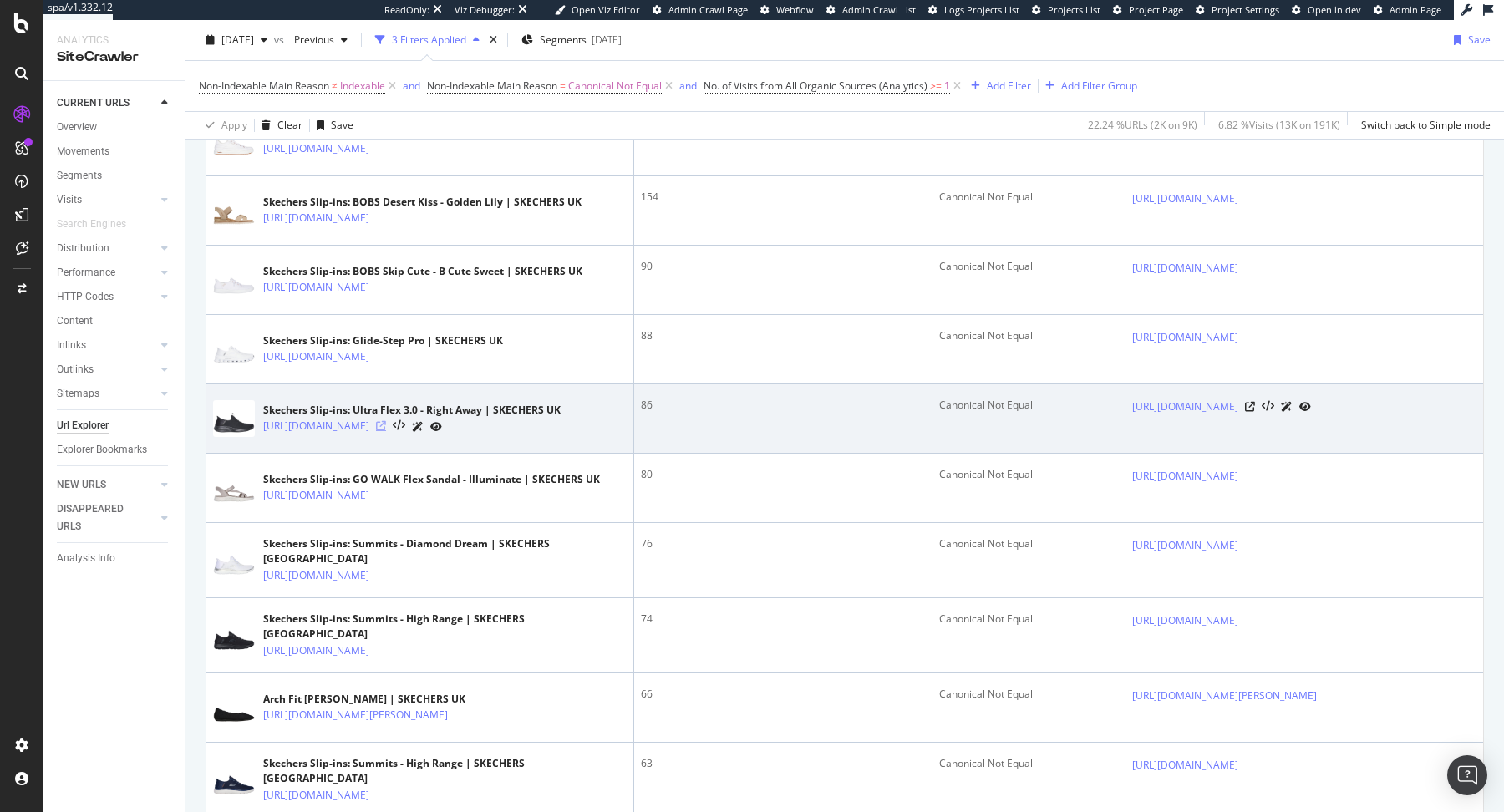 click at bounding box center [381, 426] 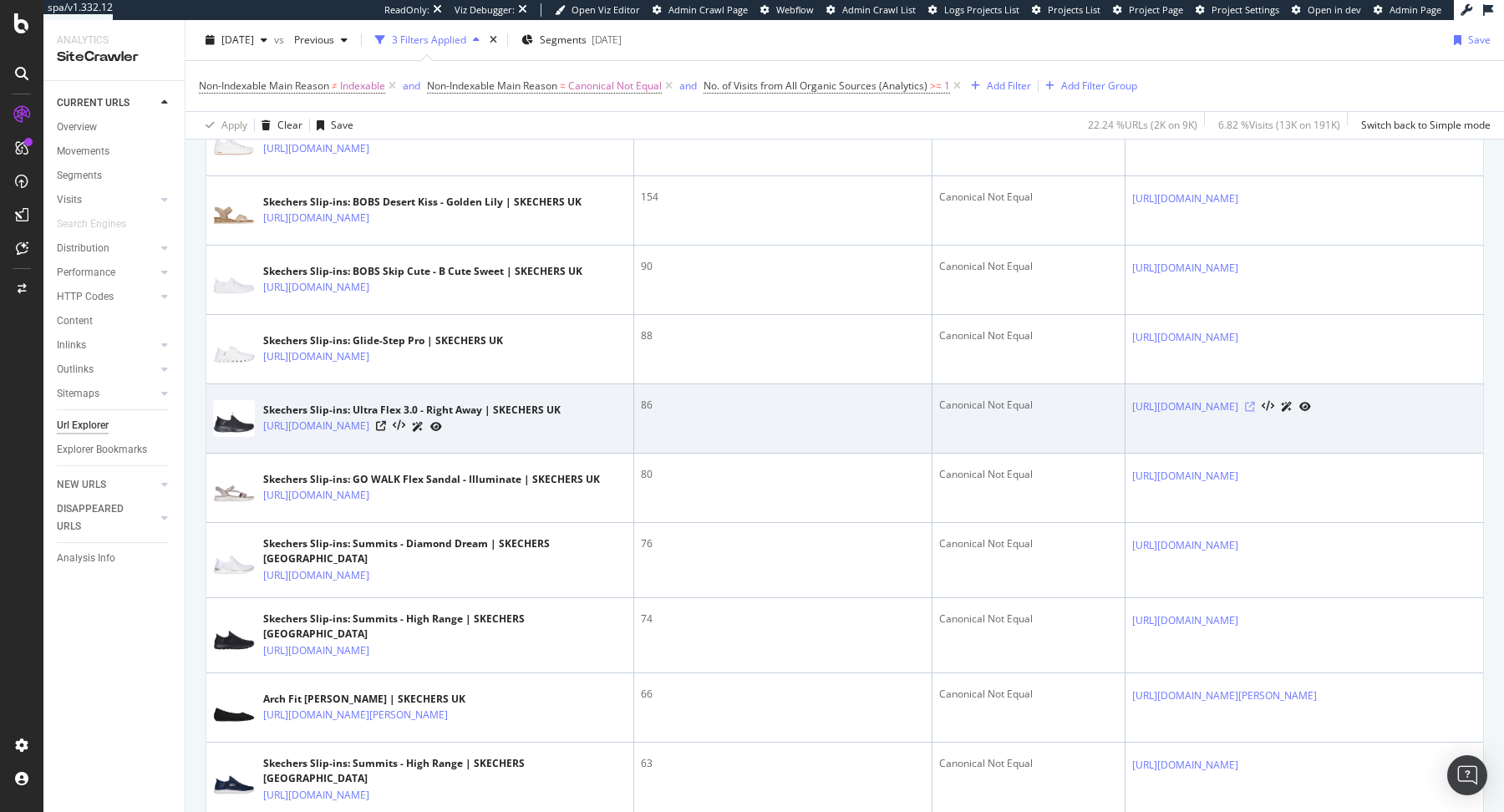 click at bounding box center (1250, 407) 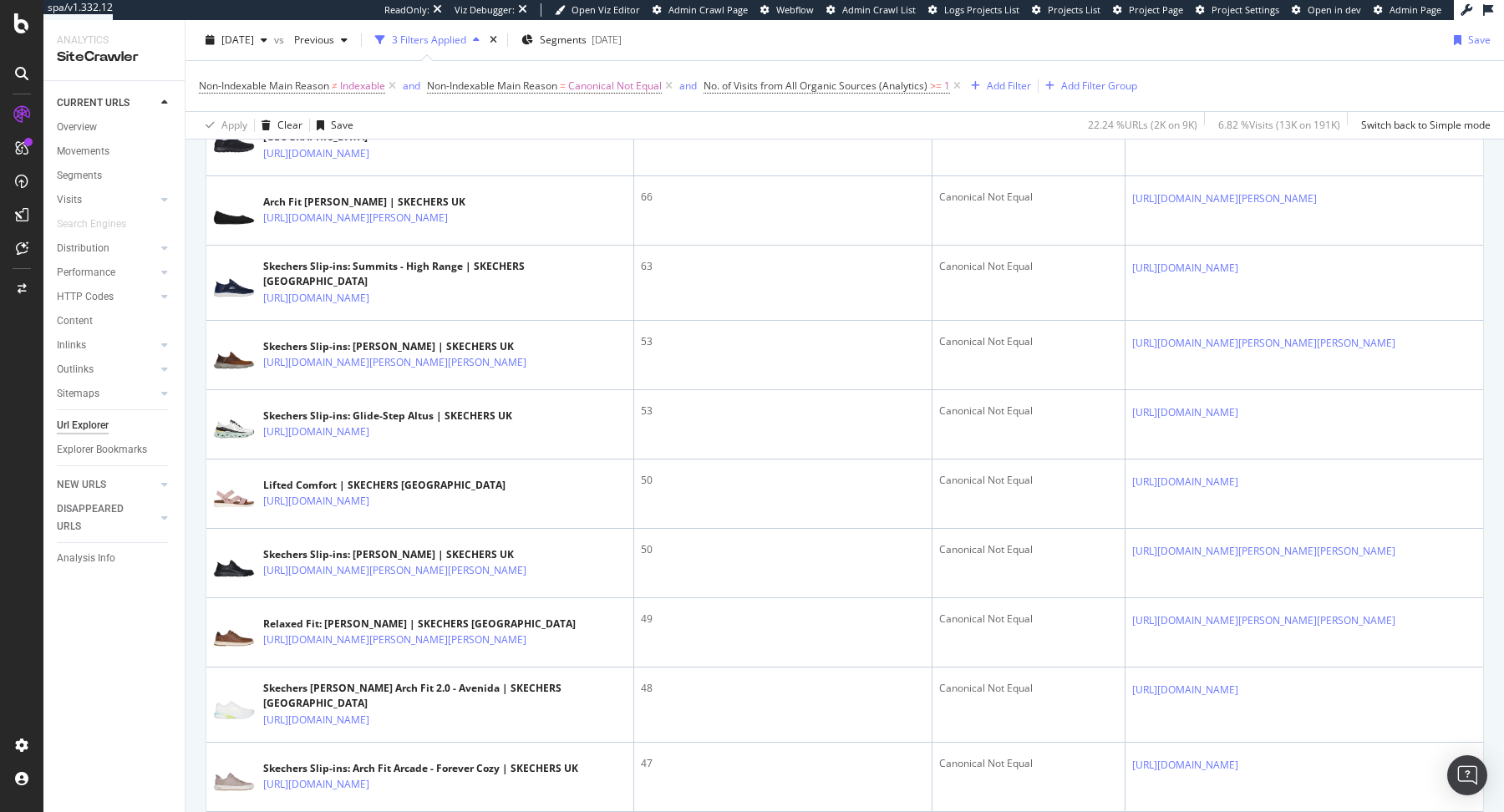 scroll, scrollTop: 995, scrollLeft: 0, axis: vertical 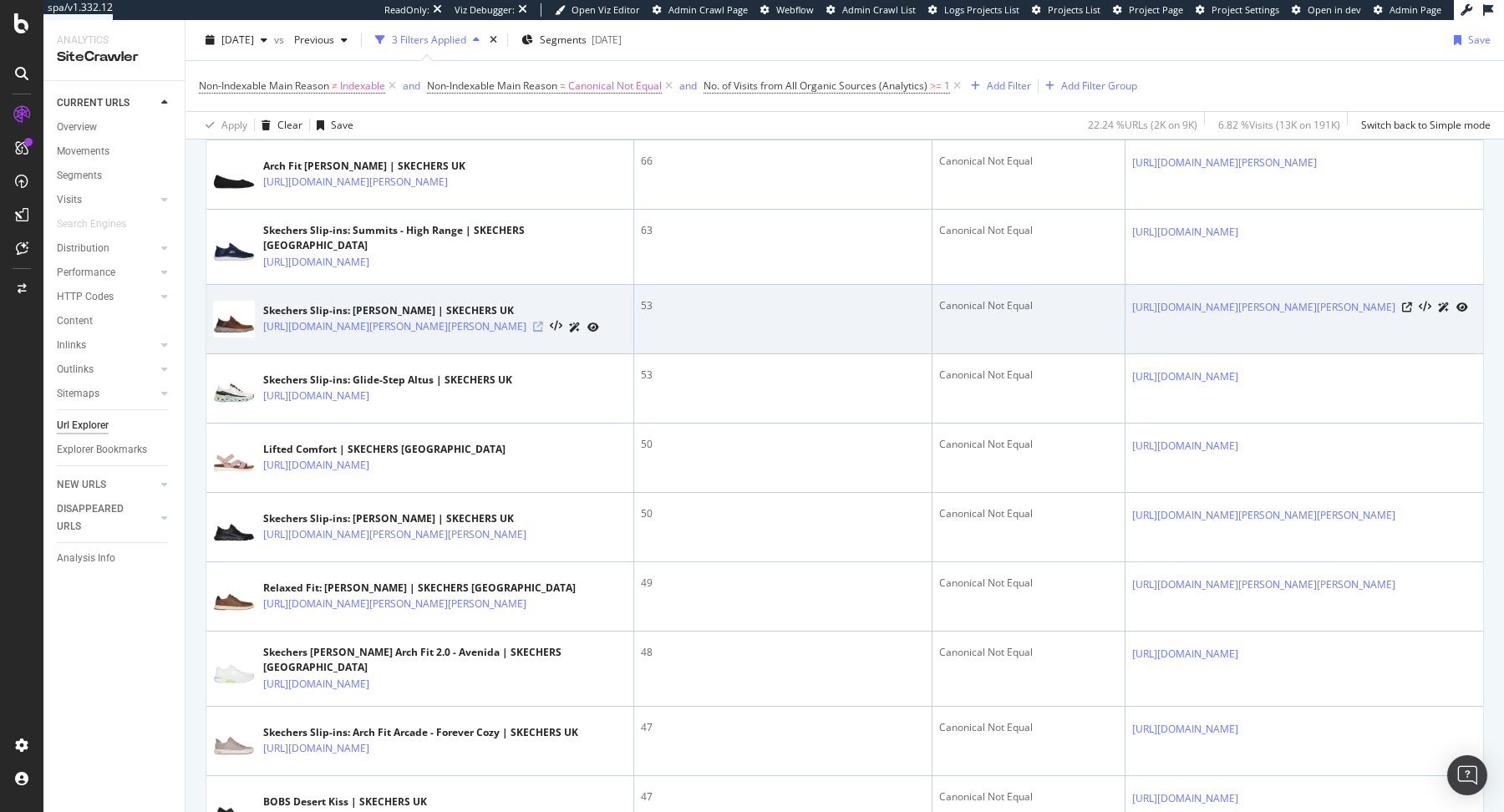 click at bounding box center [538, 327] 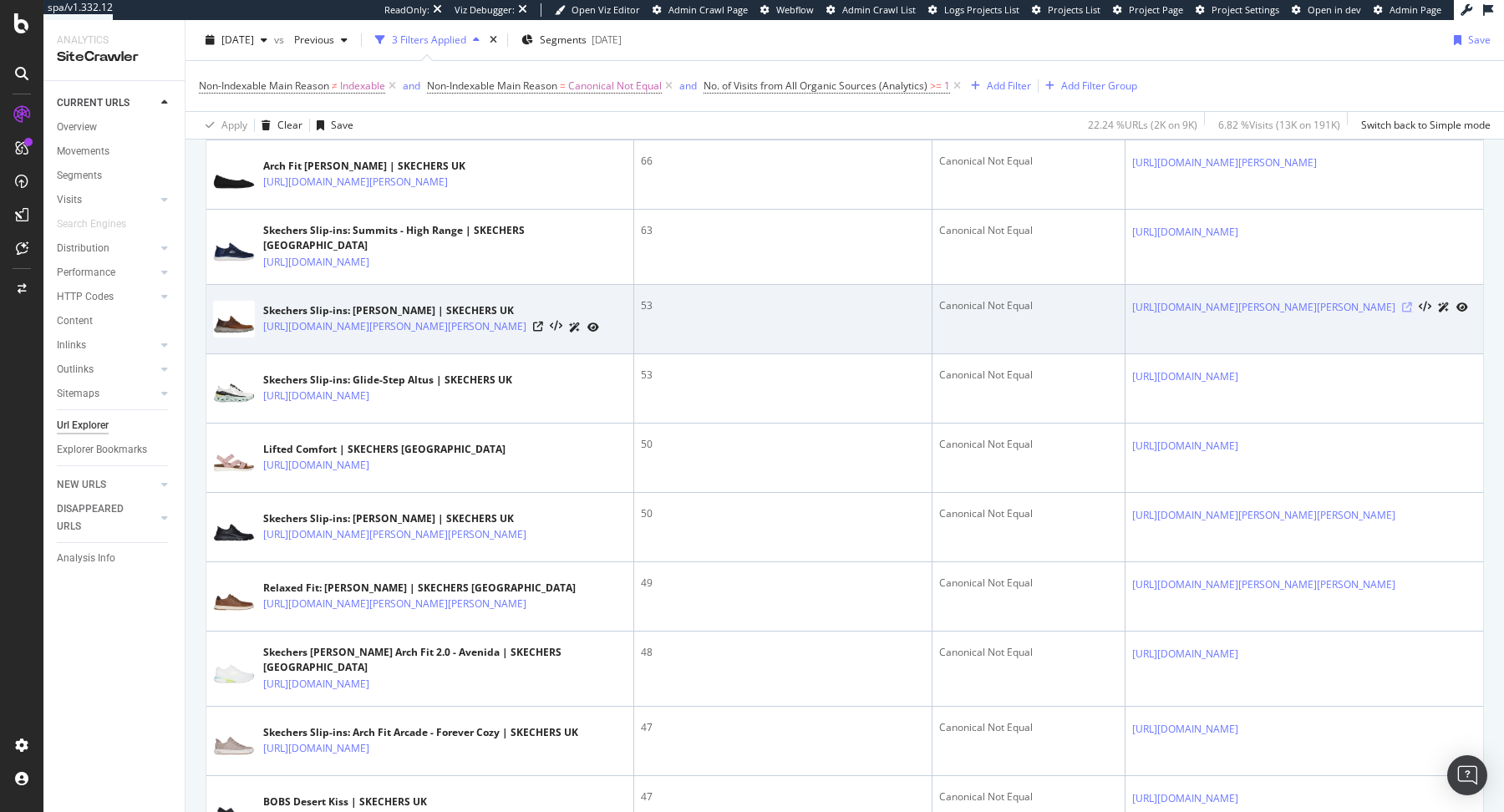 click at bounding box center [1407, 307] 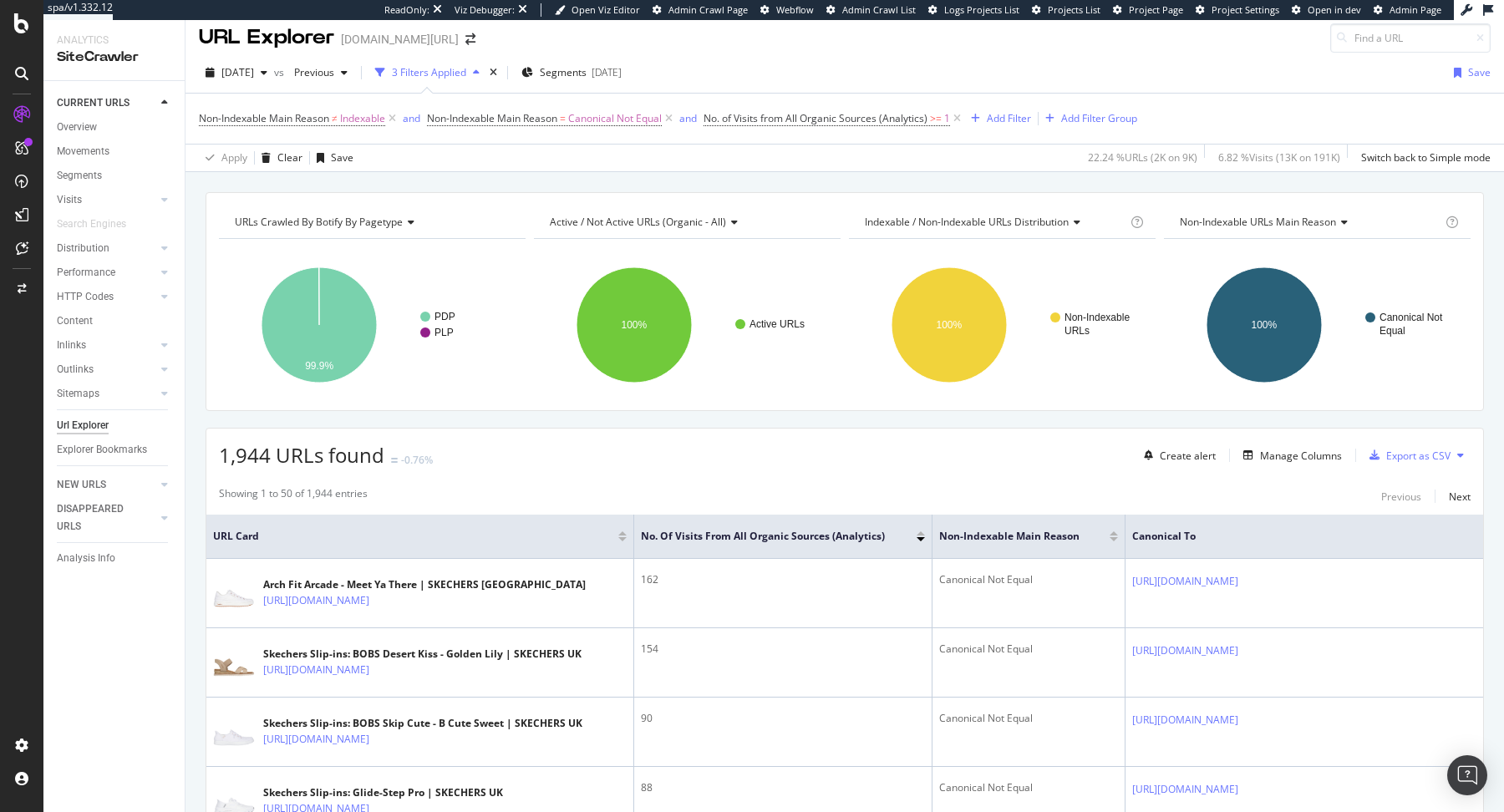 scroll, scrollTop: 0, scrollLeft: 0, axis: both 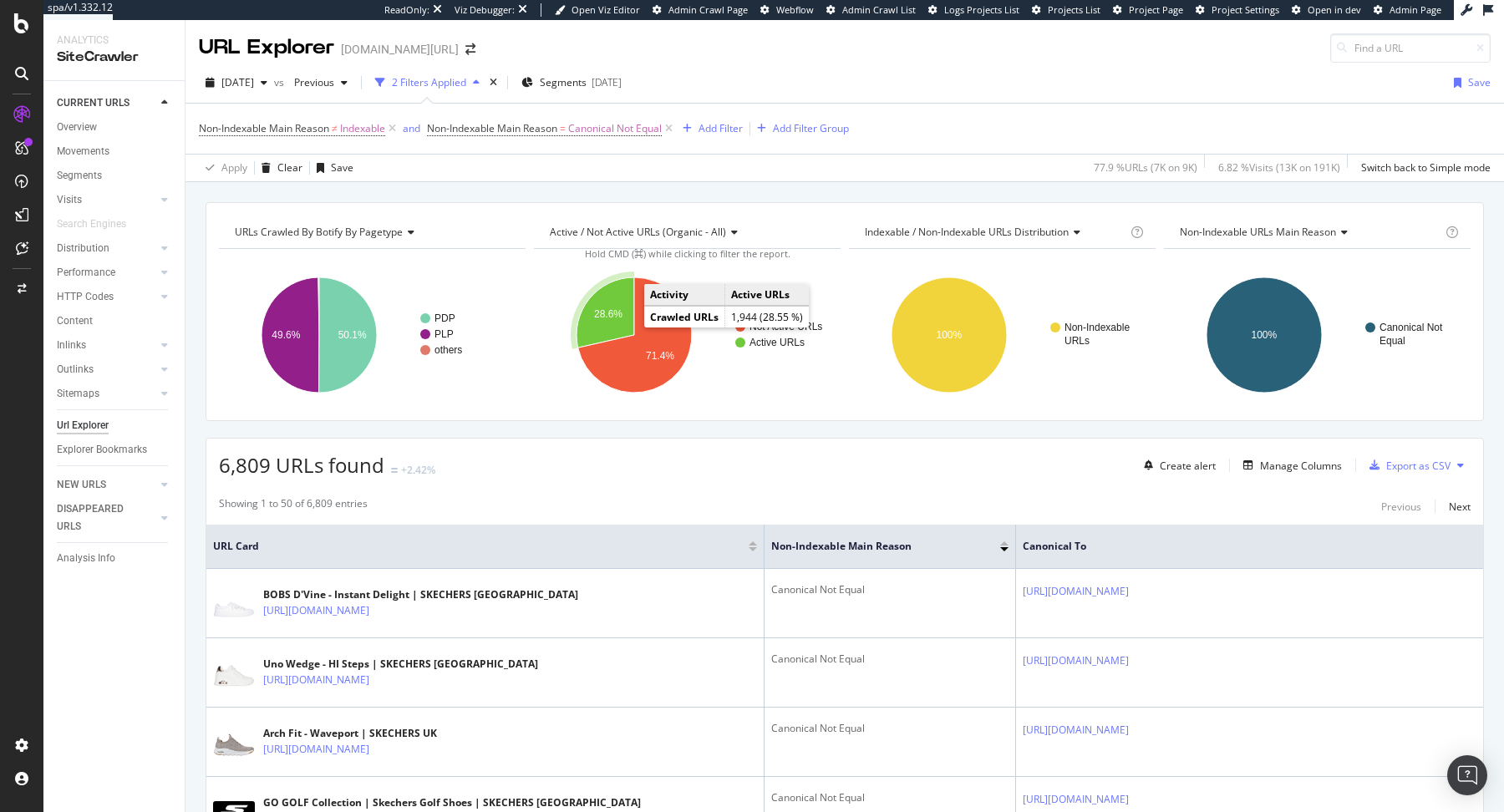 click on "28.6%" 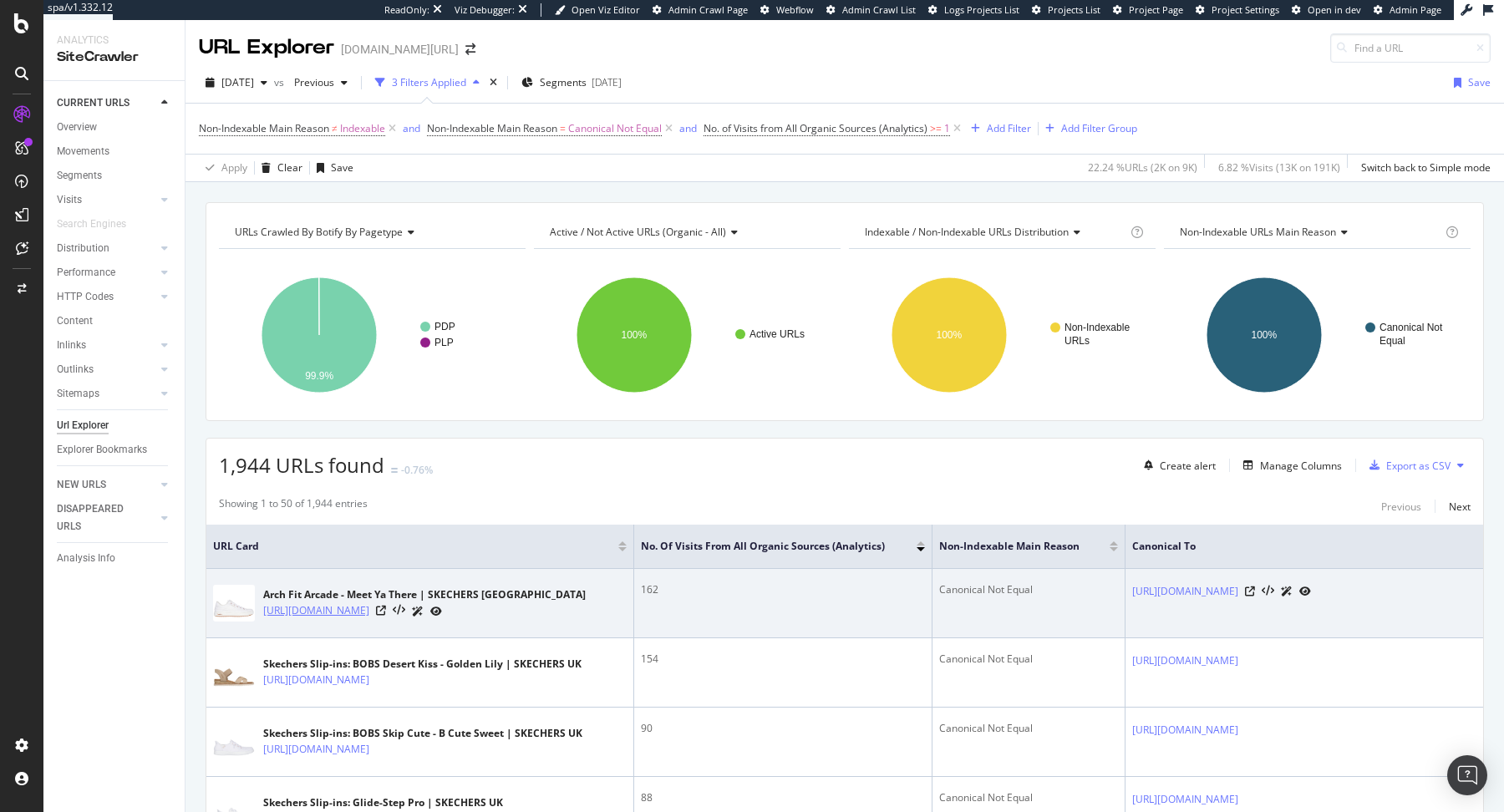 click on "https://www.skechers.co.uk/arch-fit-arcade---meet-ya-there/177190_WHT.html" at bounding box center [316, 611] 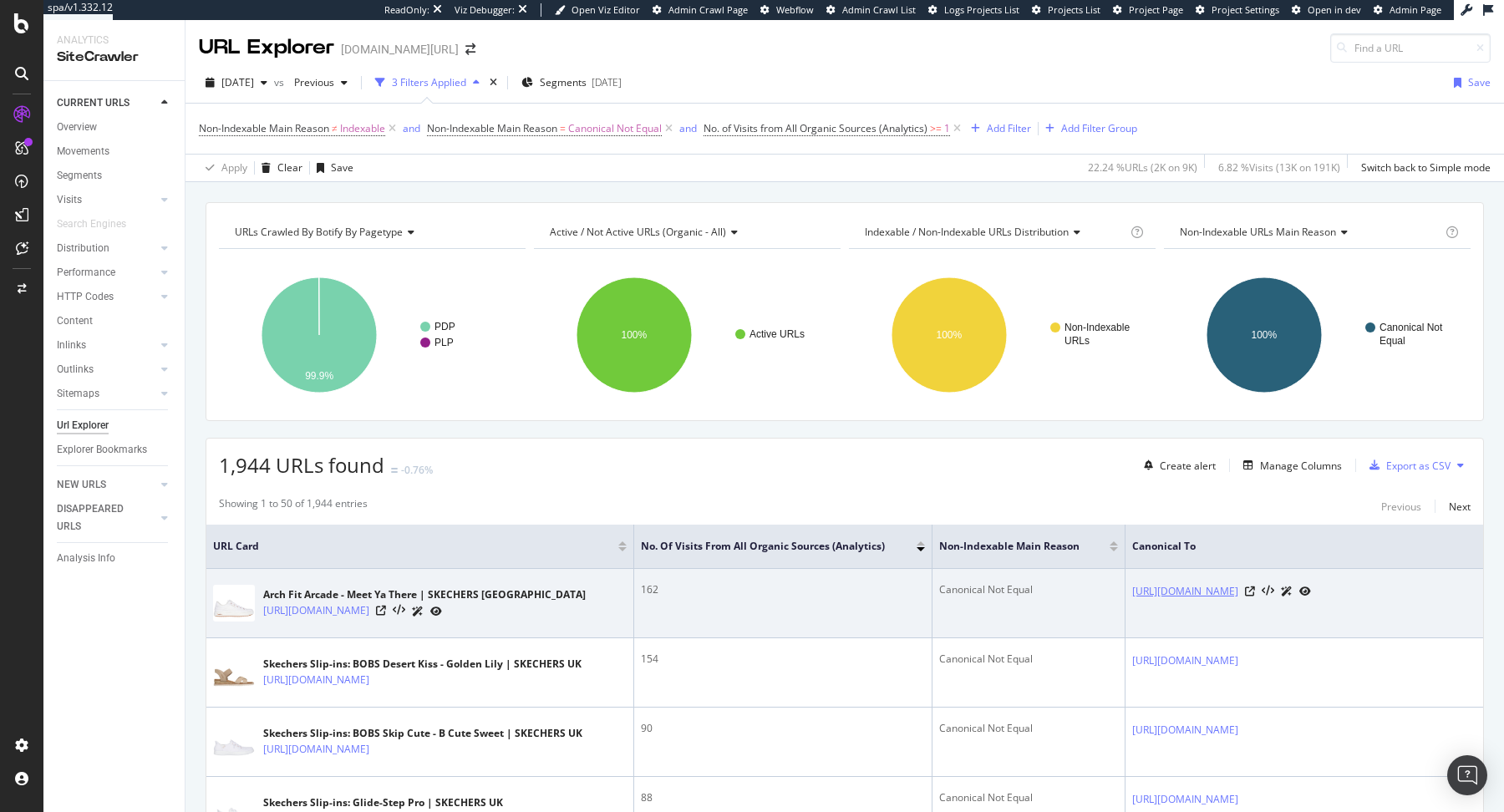 click on "https://www.skechers.co.uk/arch-fit-arcade---meet-ya-there/177190.html" at bounding box center (1185, 591) 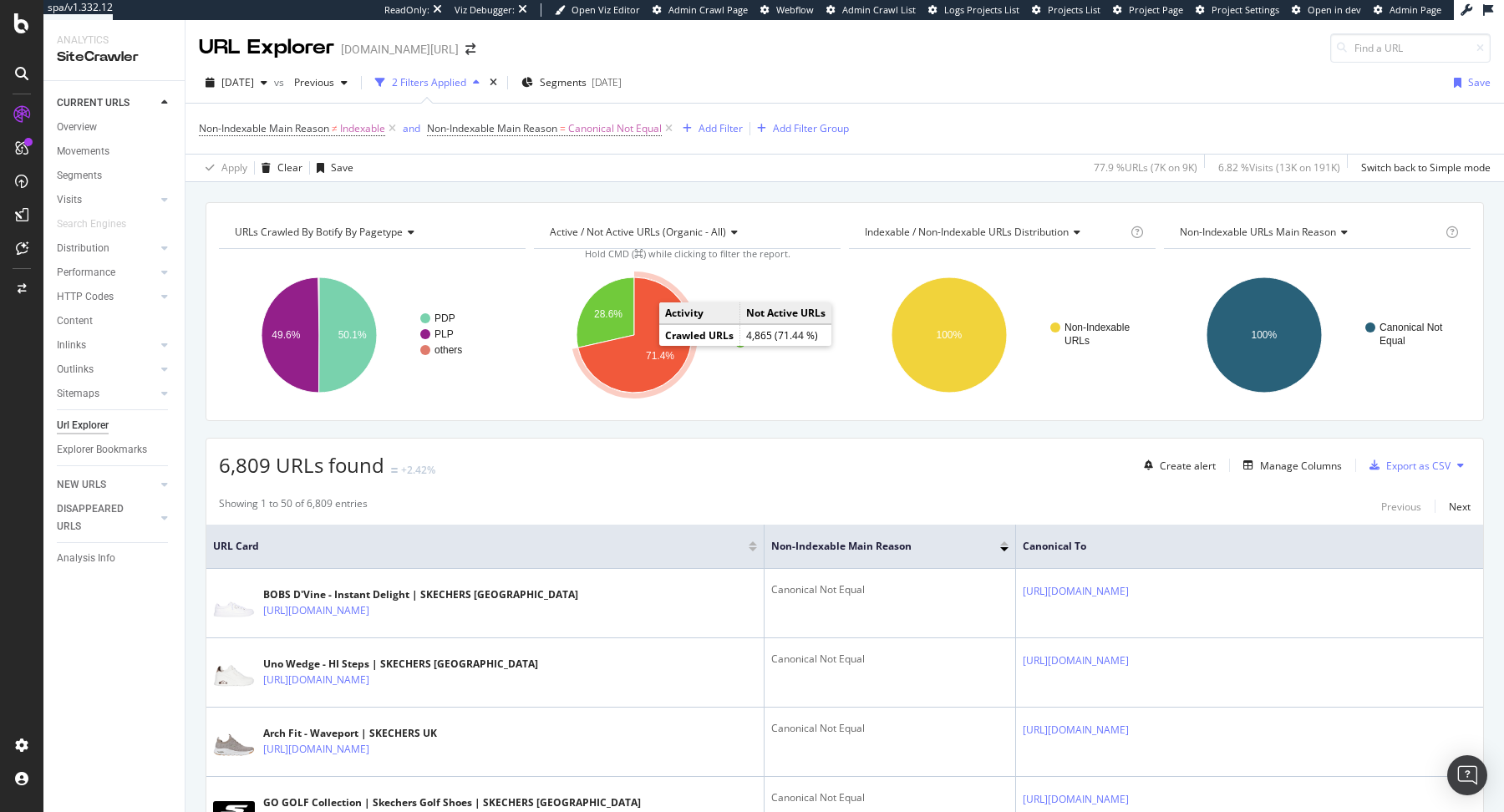 click 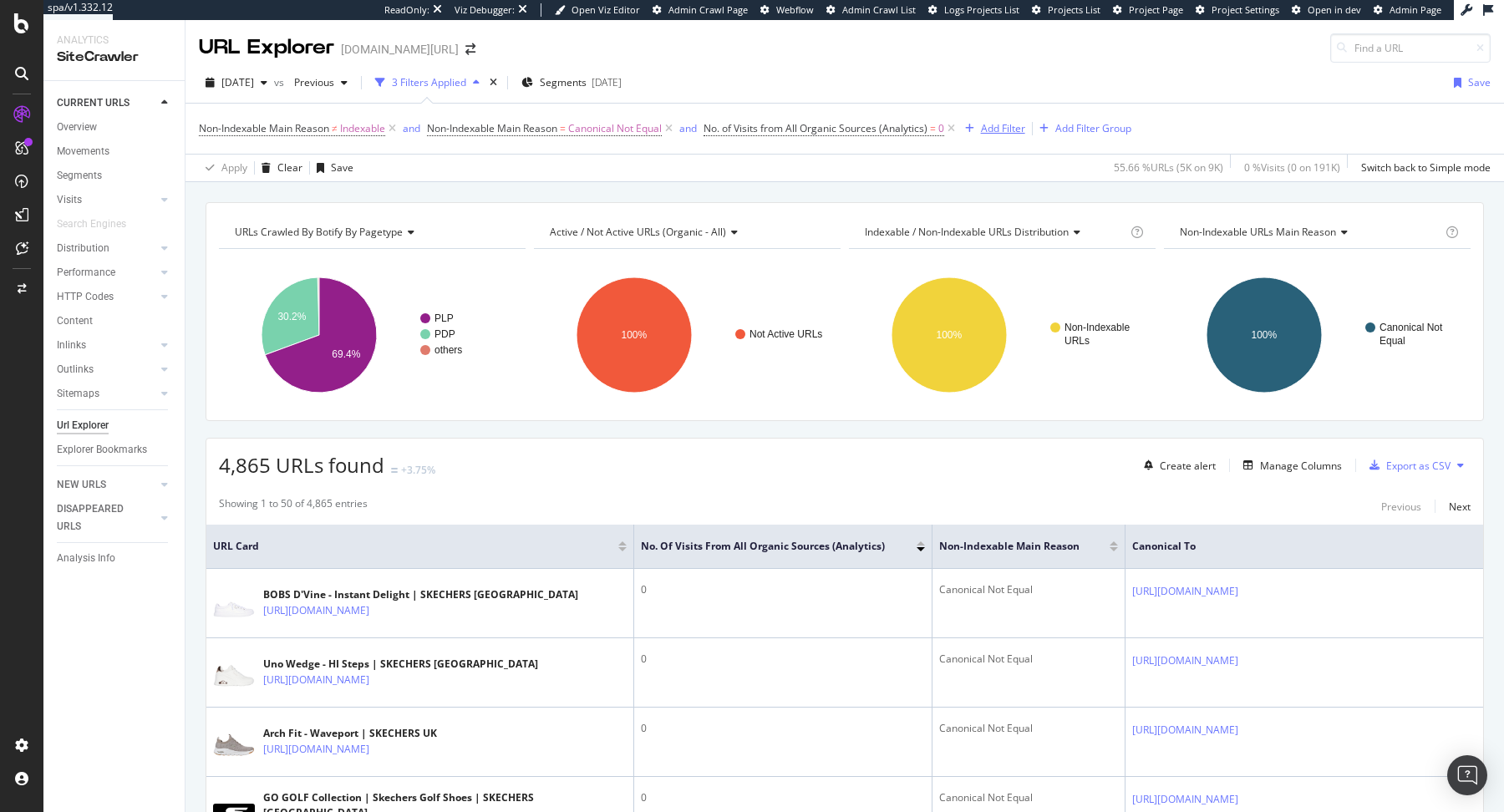 click at bounding box center [969, 129] 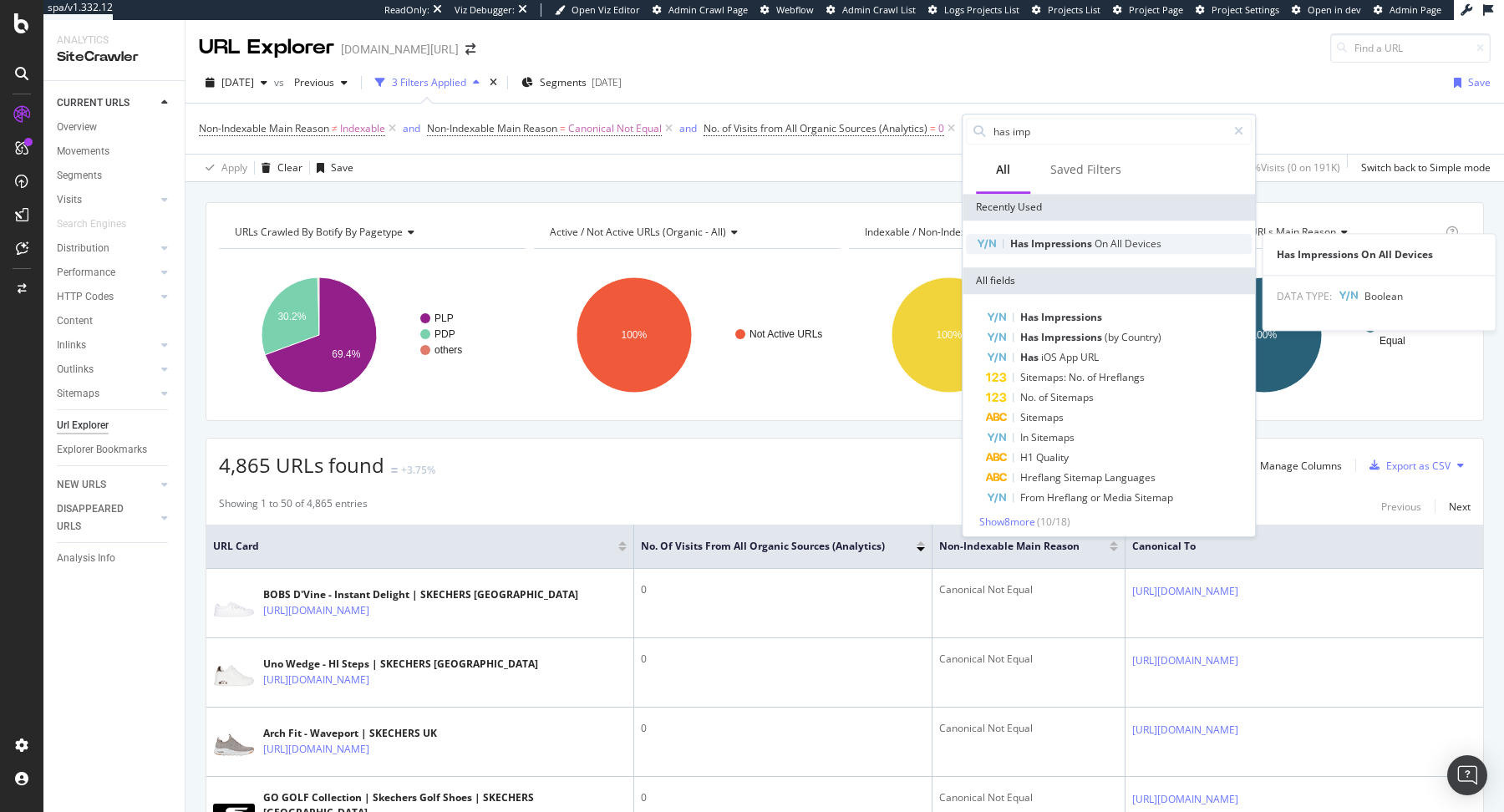 type on "has imp" 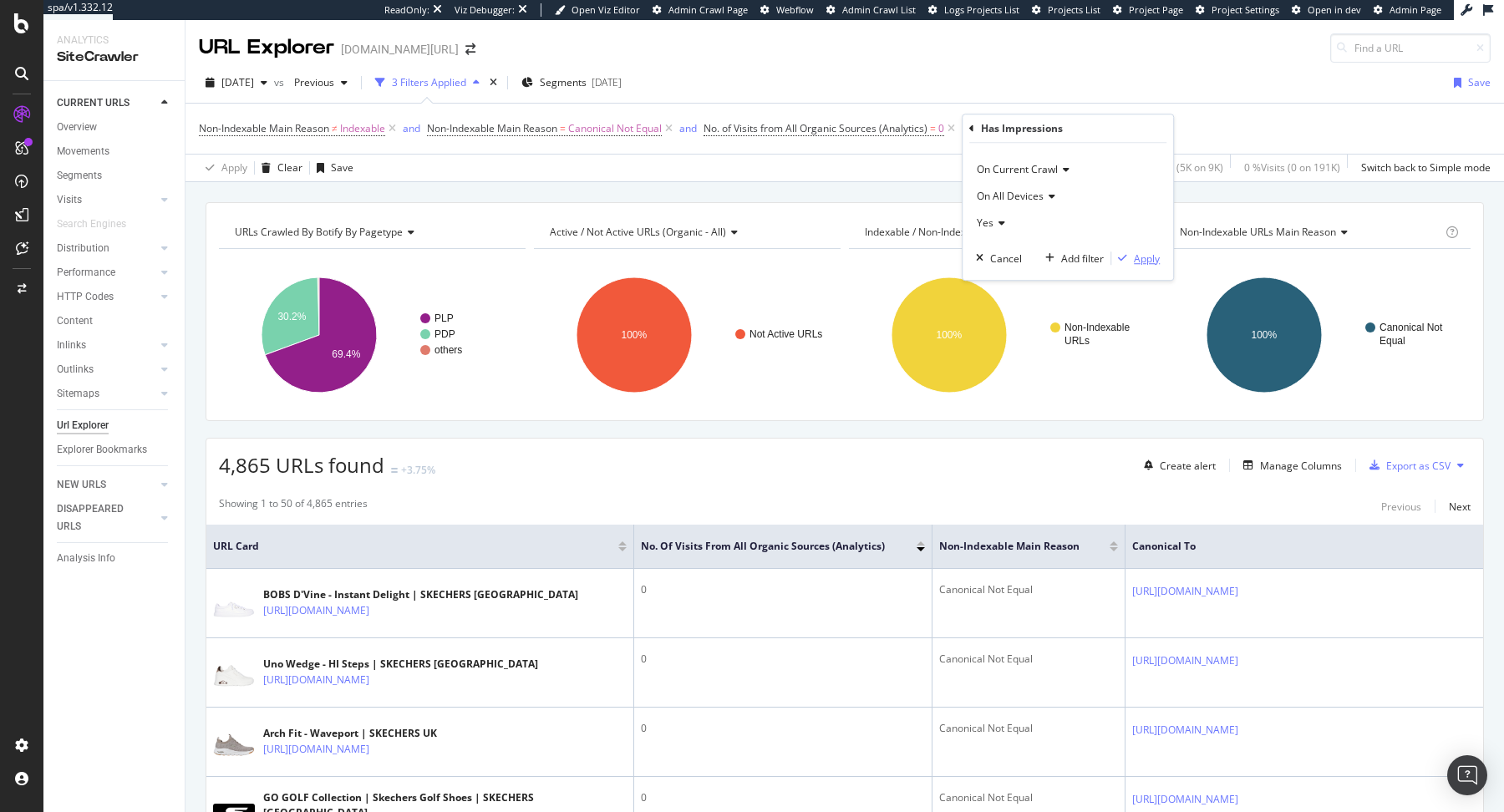 click on "Apply" at bounding box center [1146, 258] 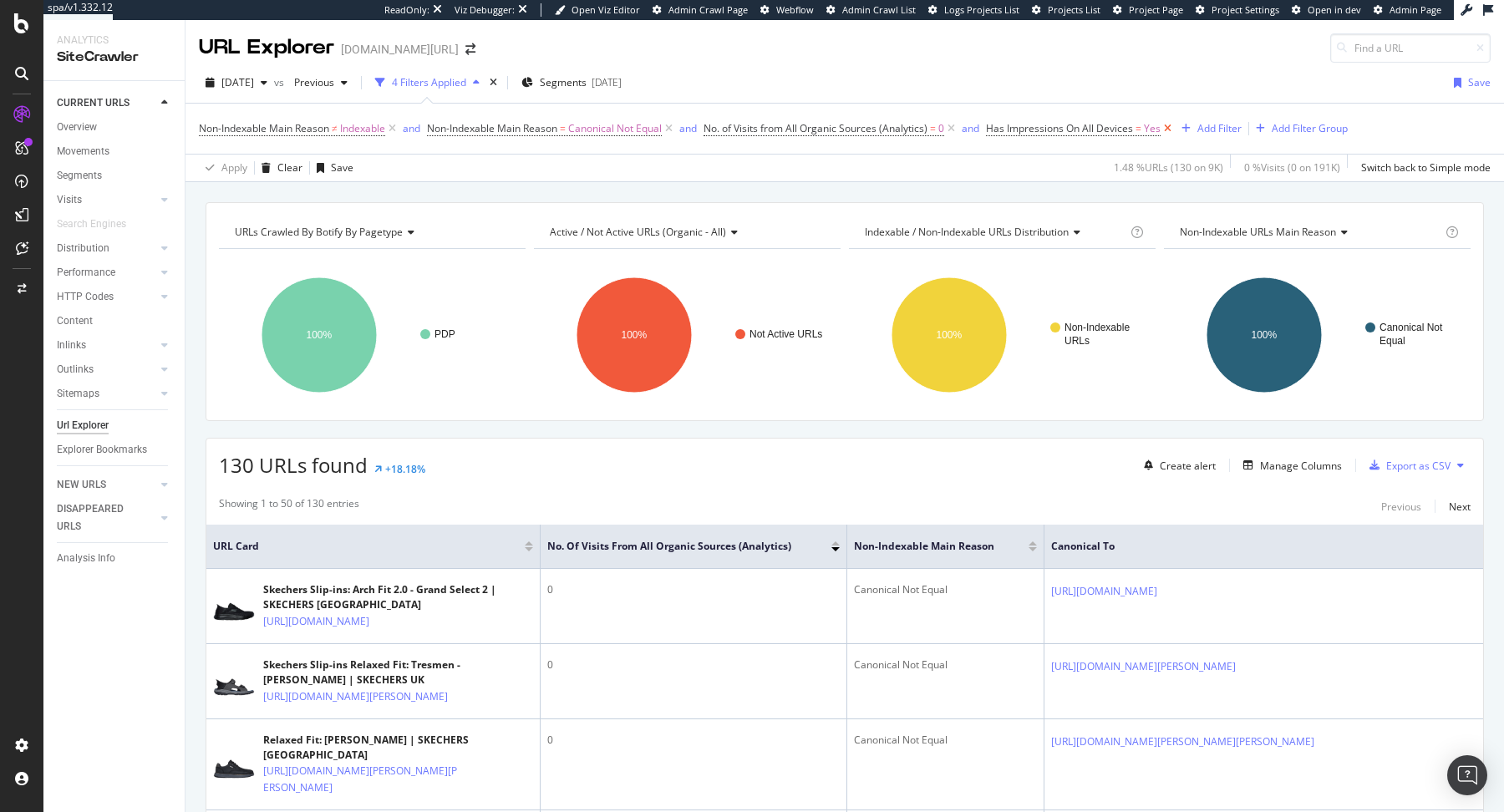 click at bounding box center (1167, 129) 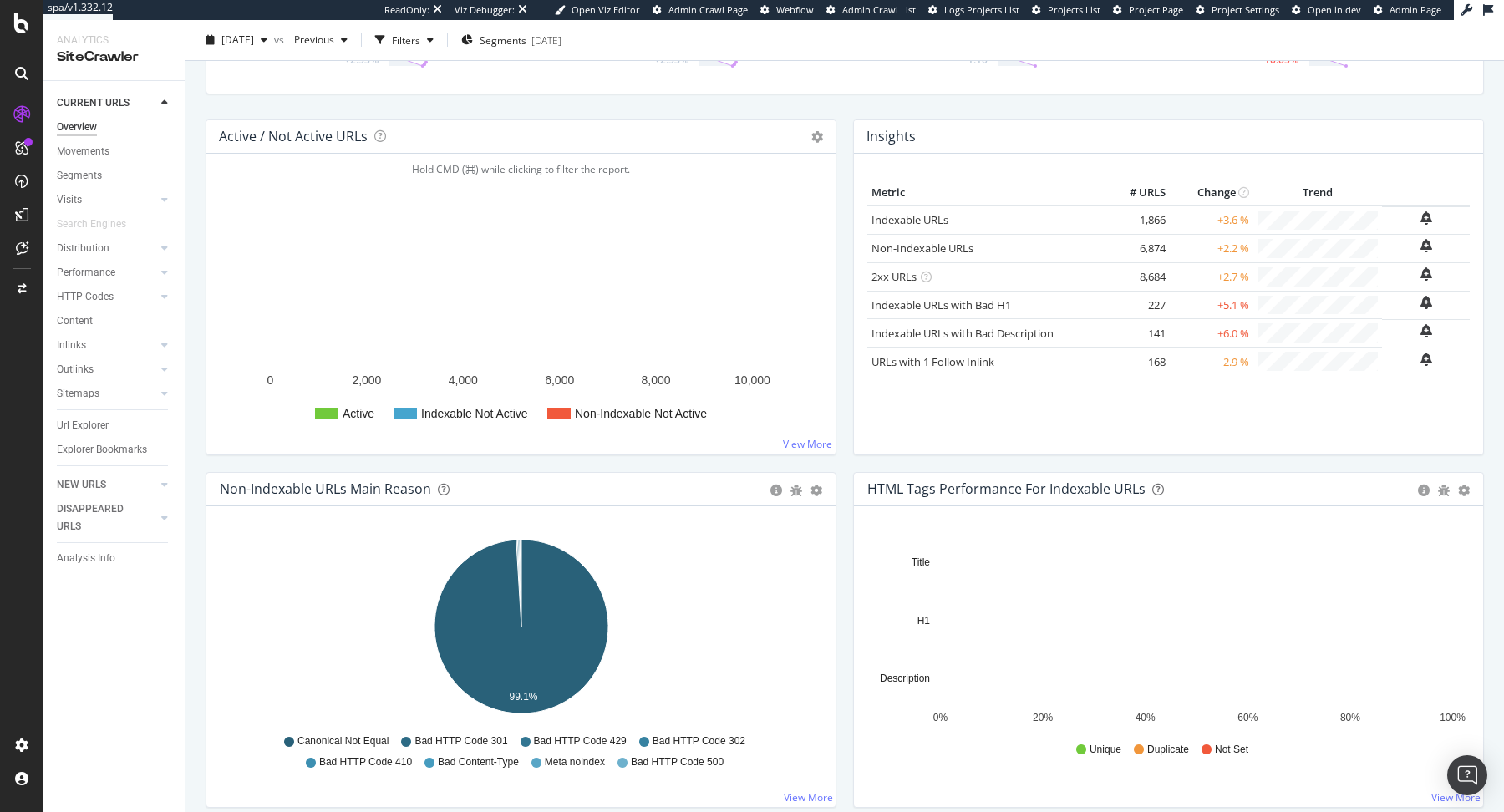 scroll, scrollTop: 165, scrollLeft: 0, axis: vertical 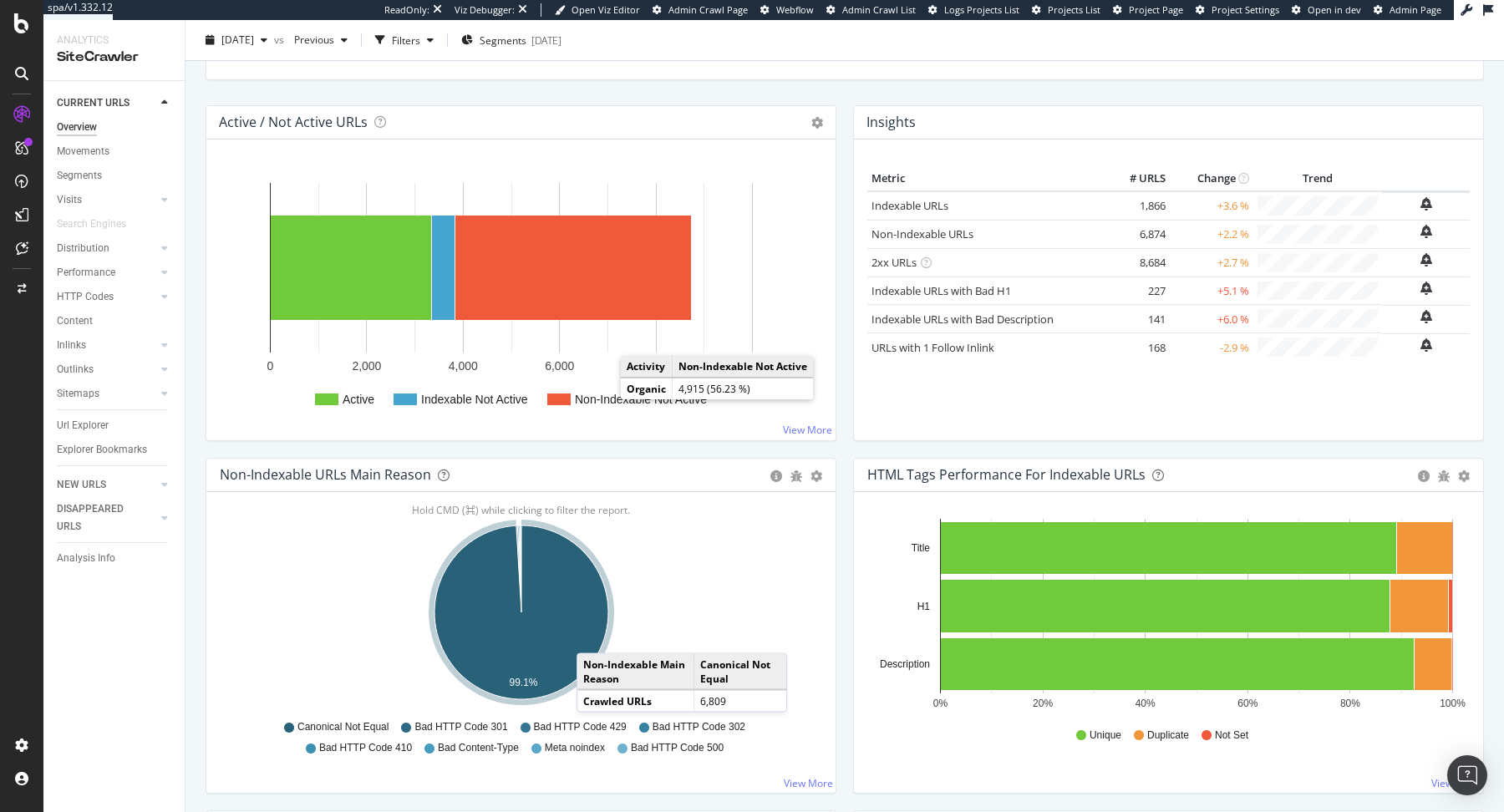 click 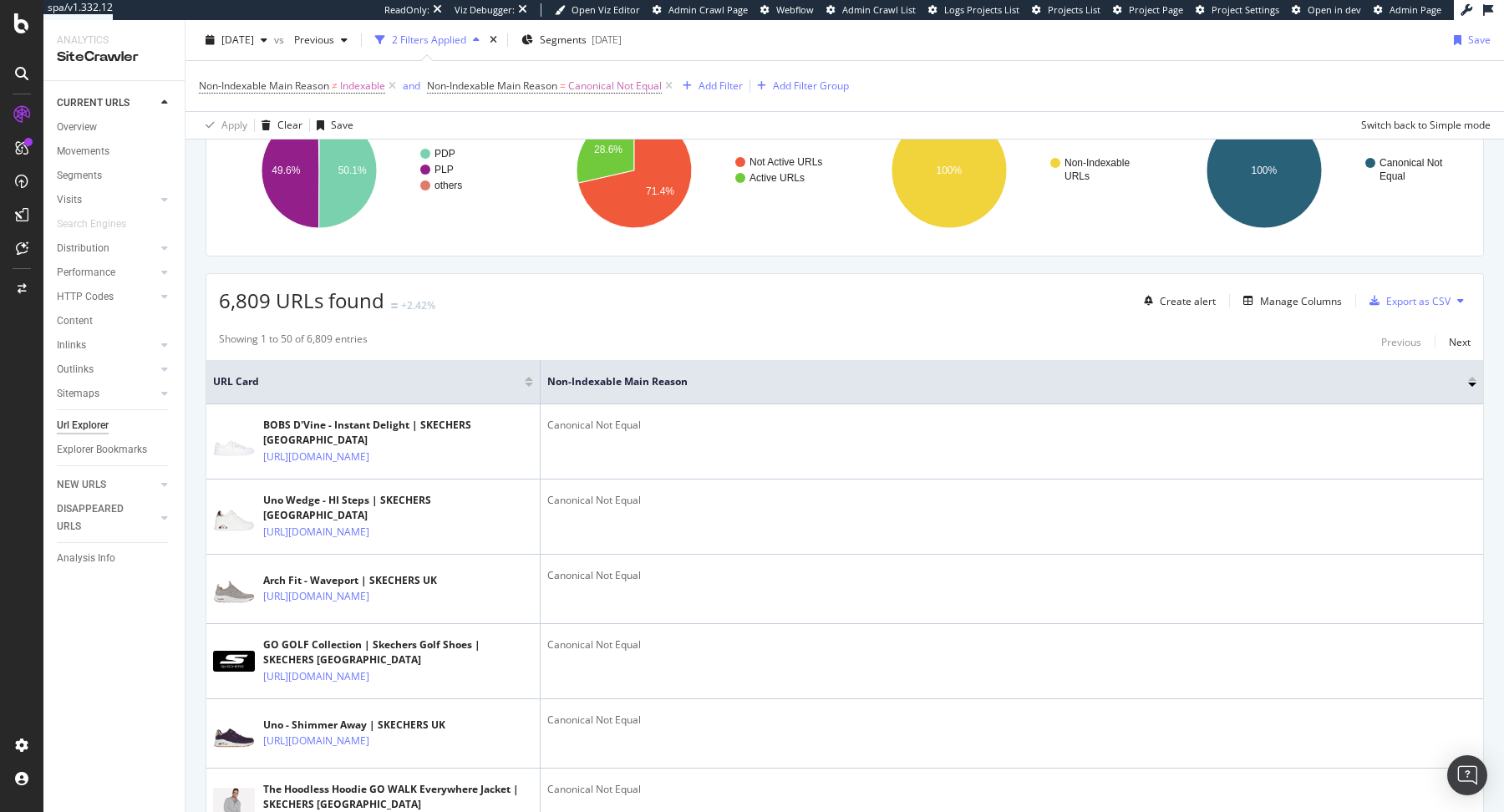 scroll, scrollTop: 0, scrollLeft: 0, axis: both 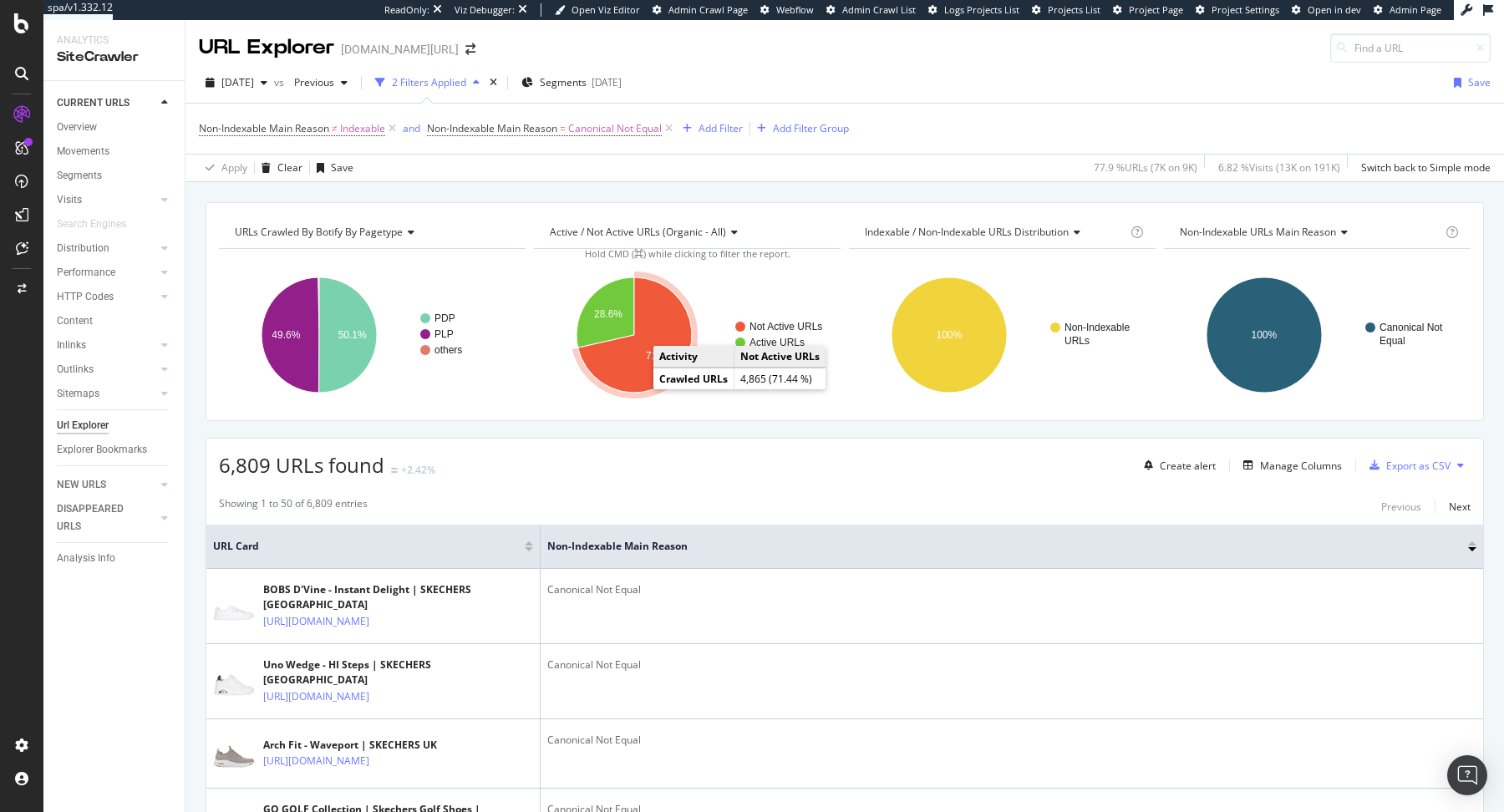 click 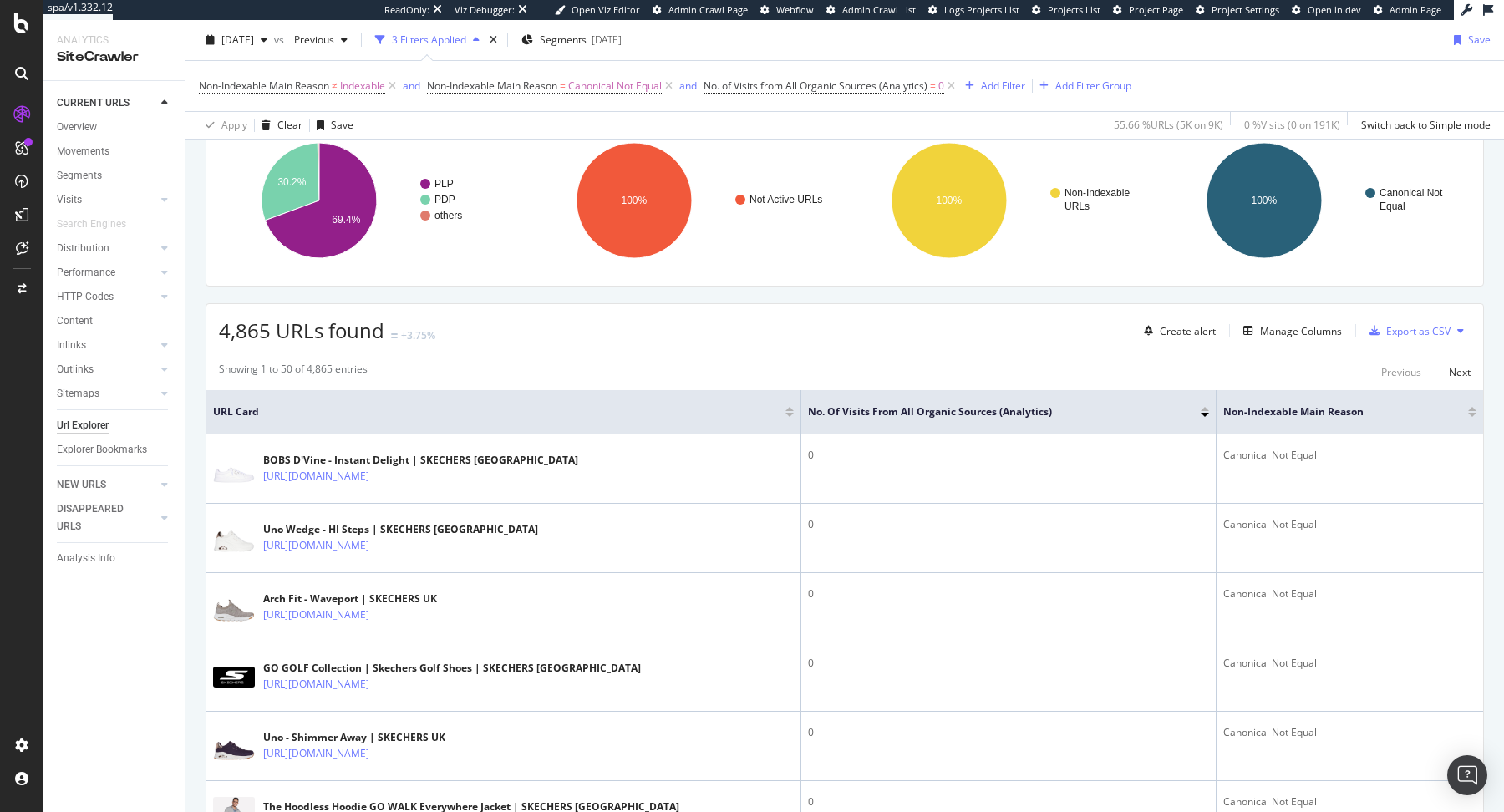 scroll, scrollTop: 155, scrollLeft: 0, axis: vertical 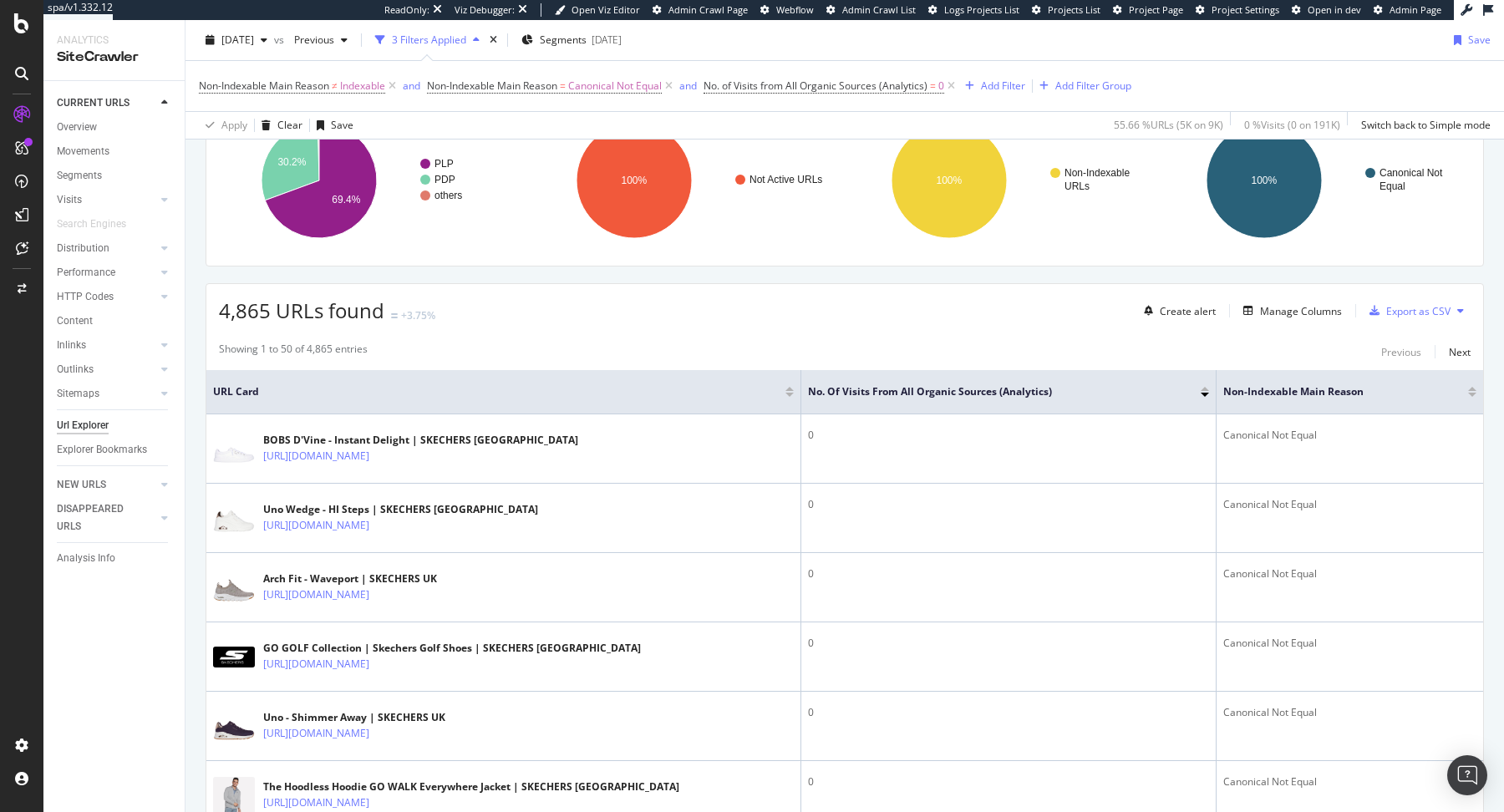 click on "Create alert Manage Columns Export as CSV" at bounding box center [1303, 311] 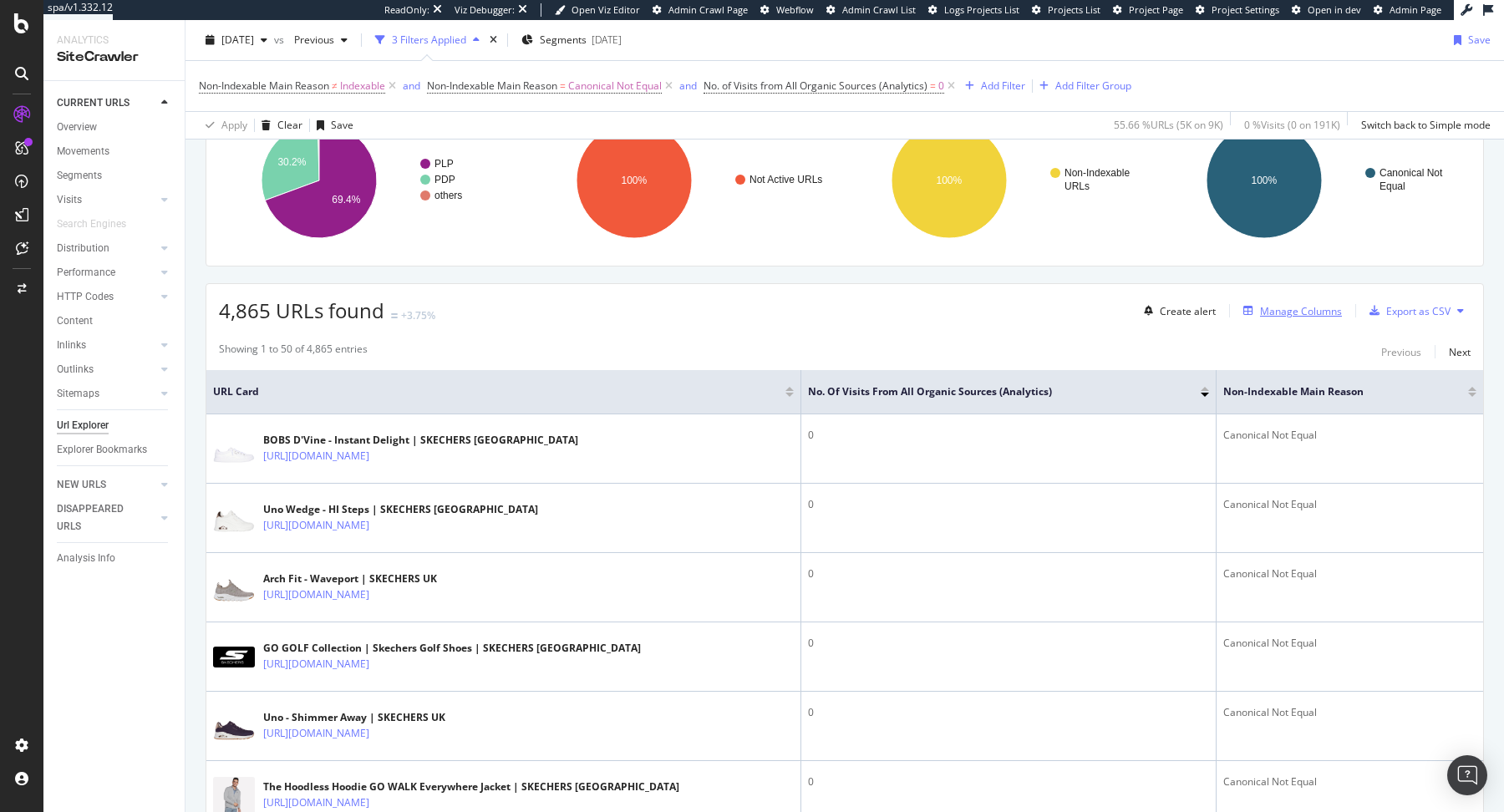 click on "Manage Columns" at bounding box center (1301, 311) 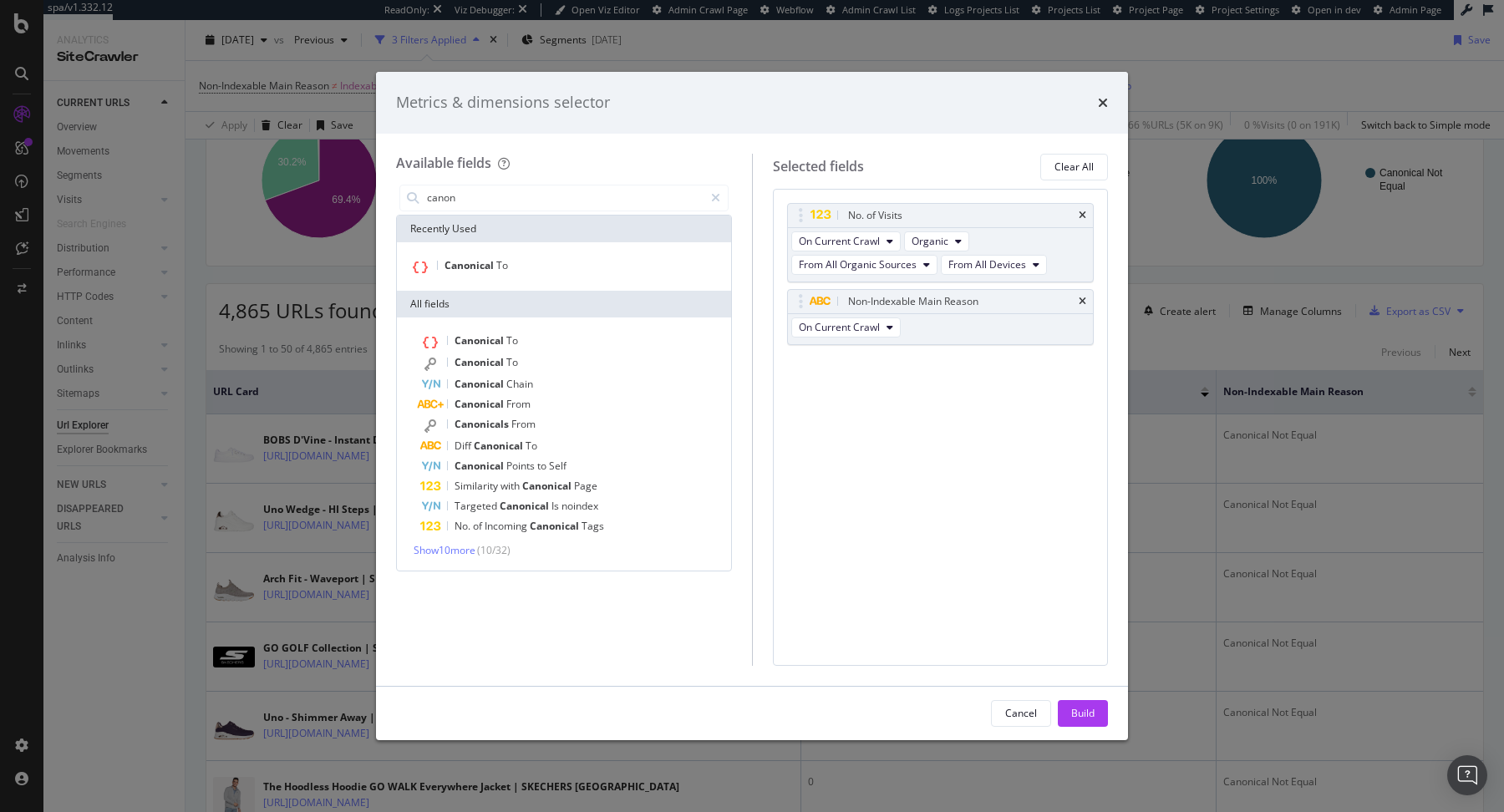 type on "canon" 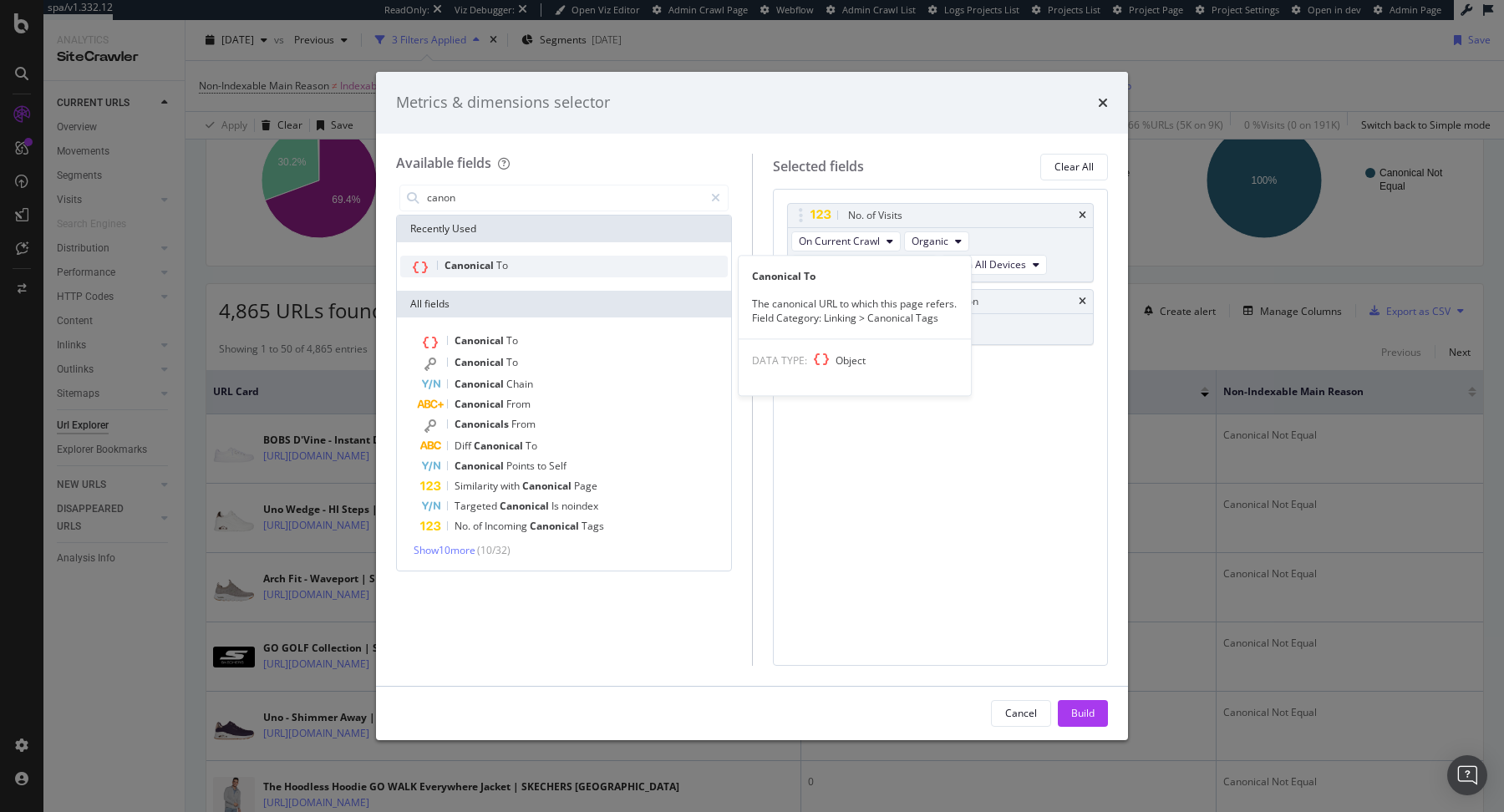 click on "Canonical   To" at bounding box center [564, 266] 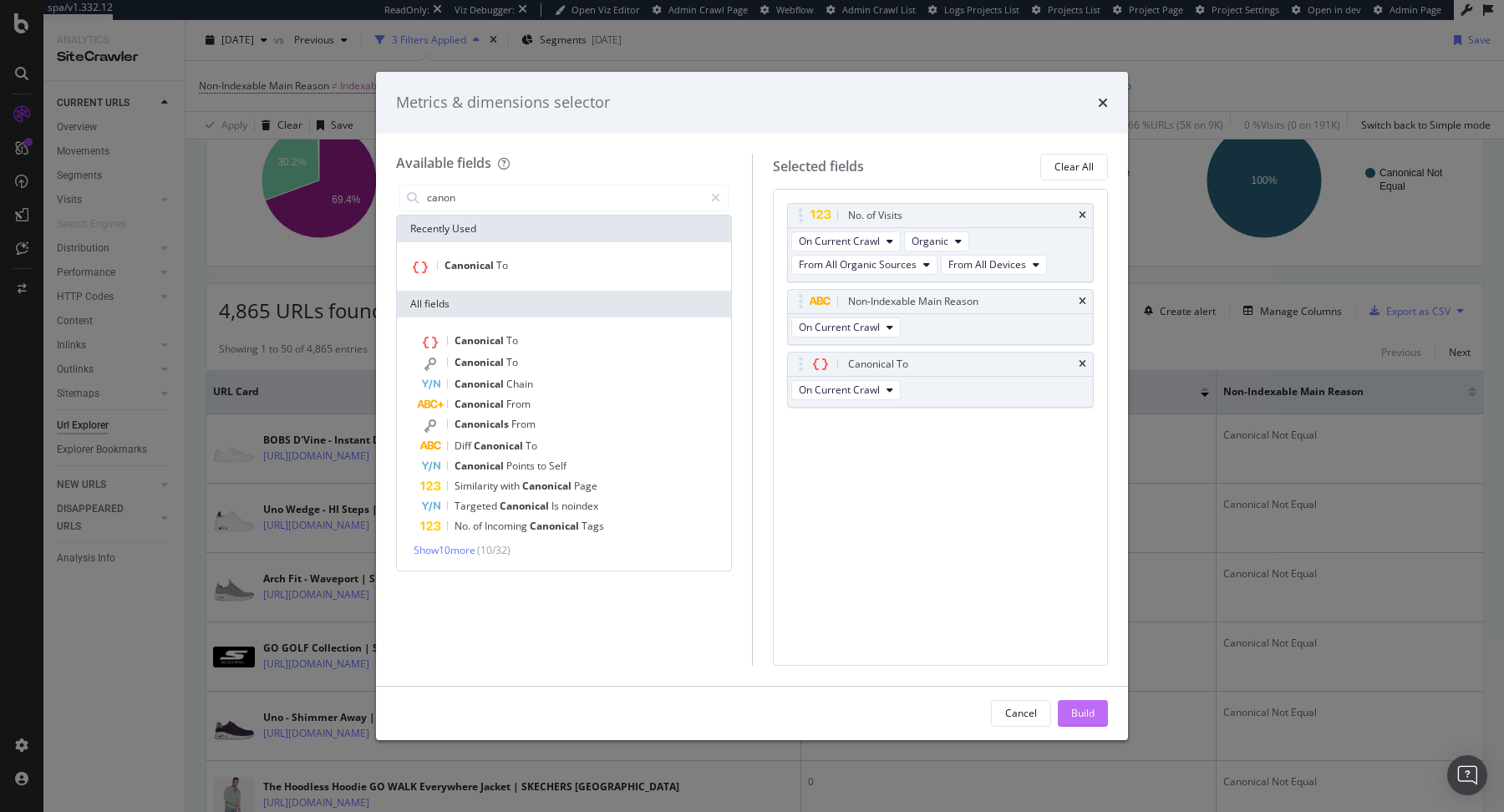 click on "Build" at bounding box center [1083, 713] 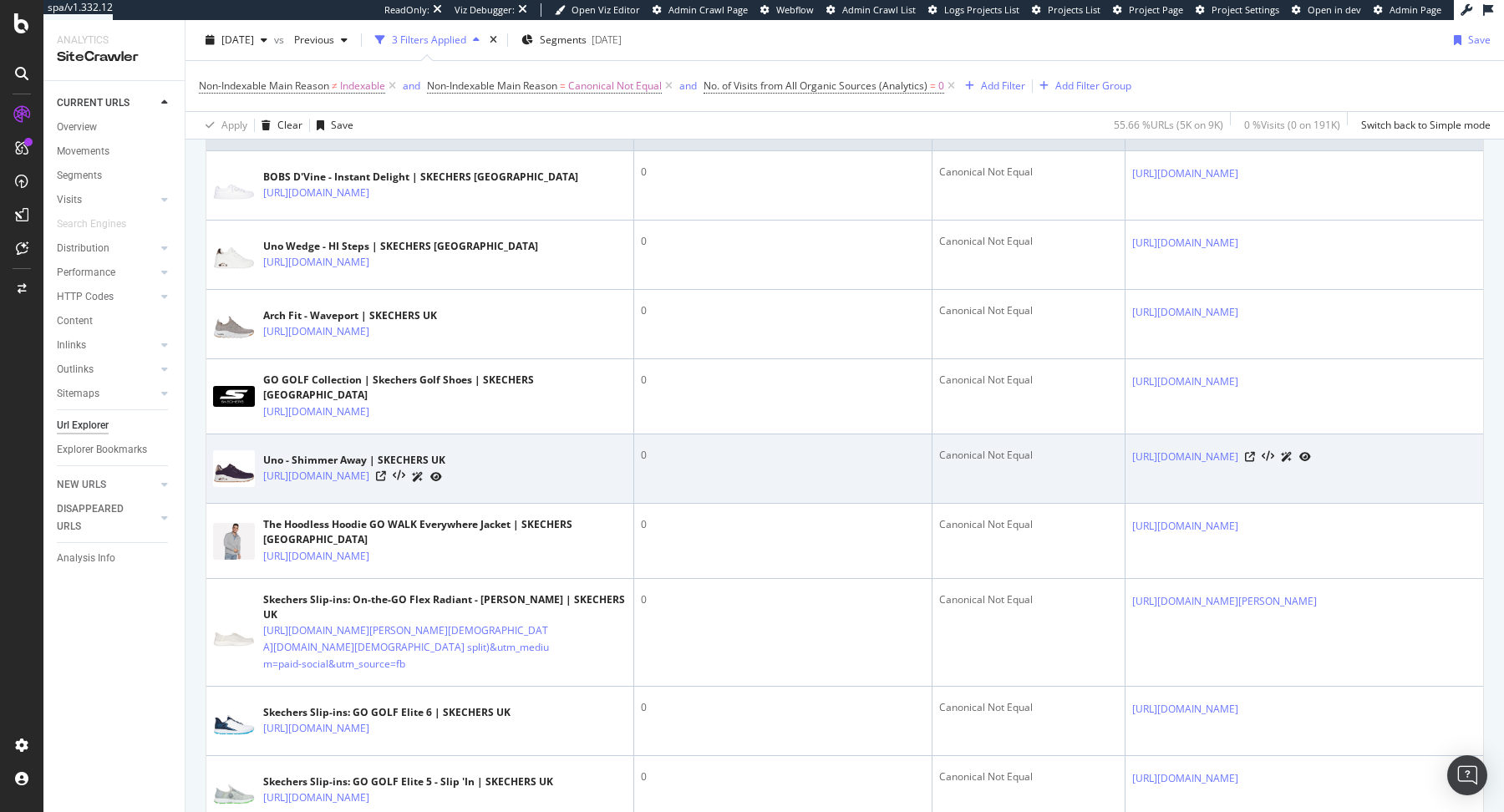 scroll, scrollTop: 451, scrollLeft: 0, axis: vertical 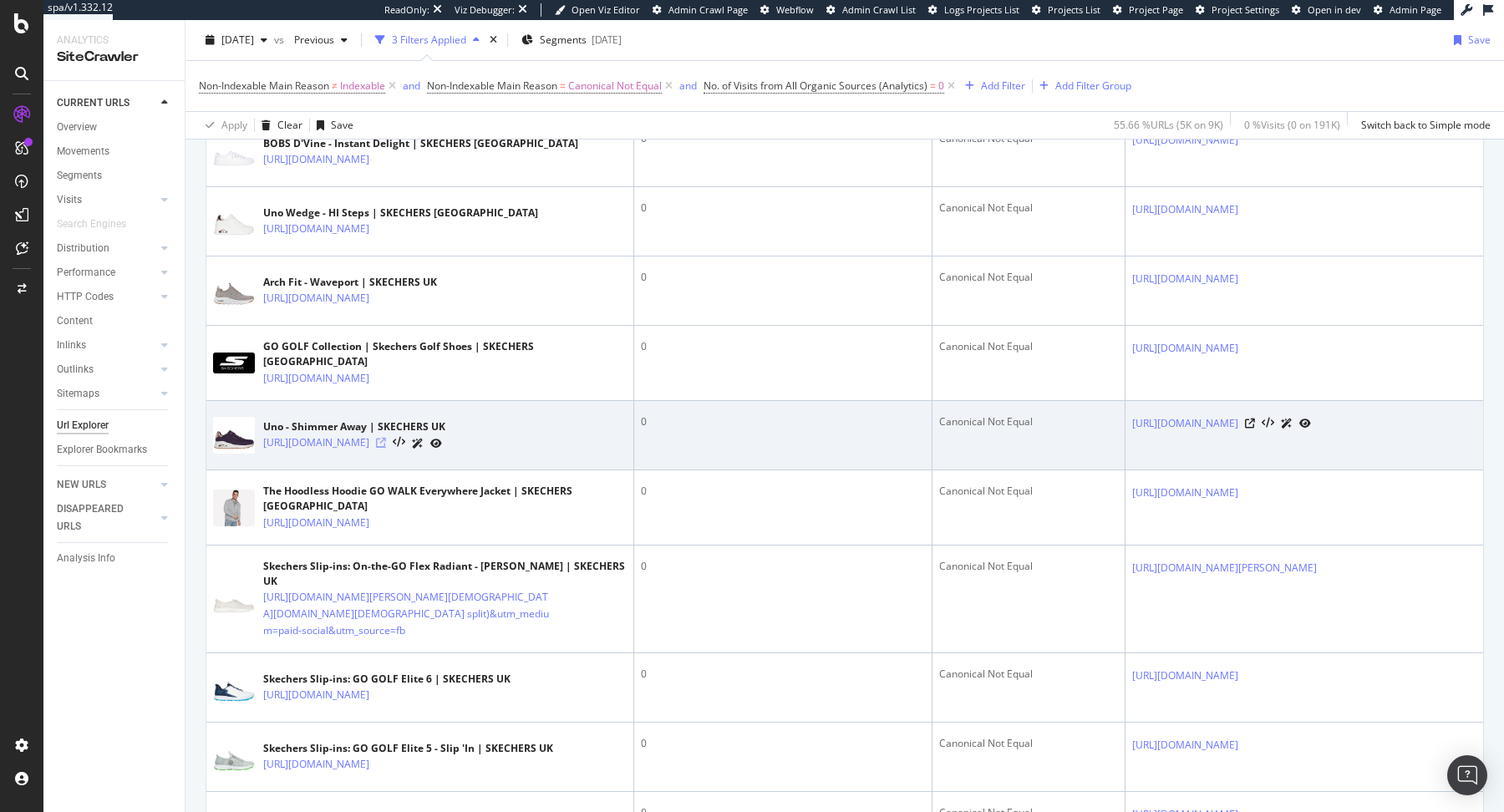 click at bounding box center [381, 443] 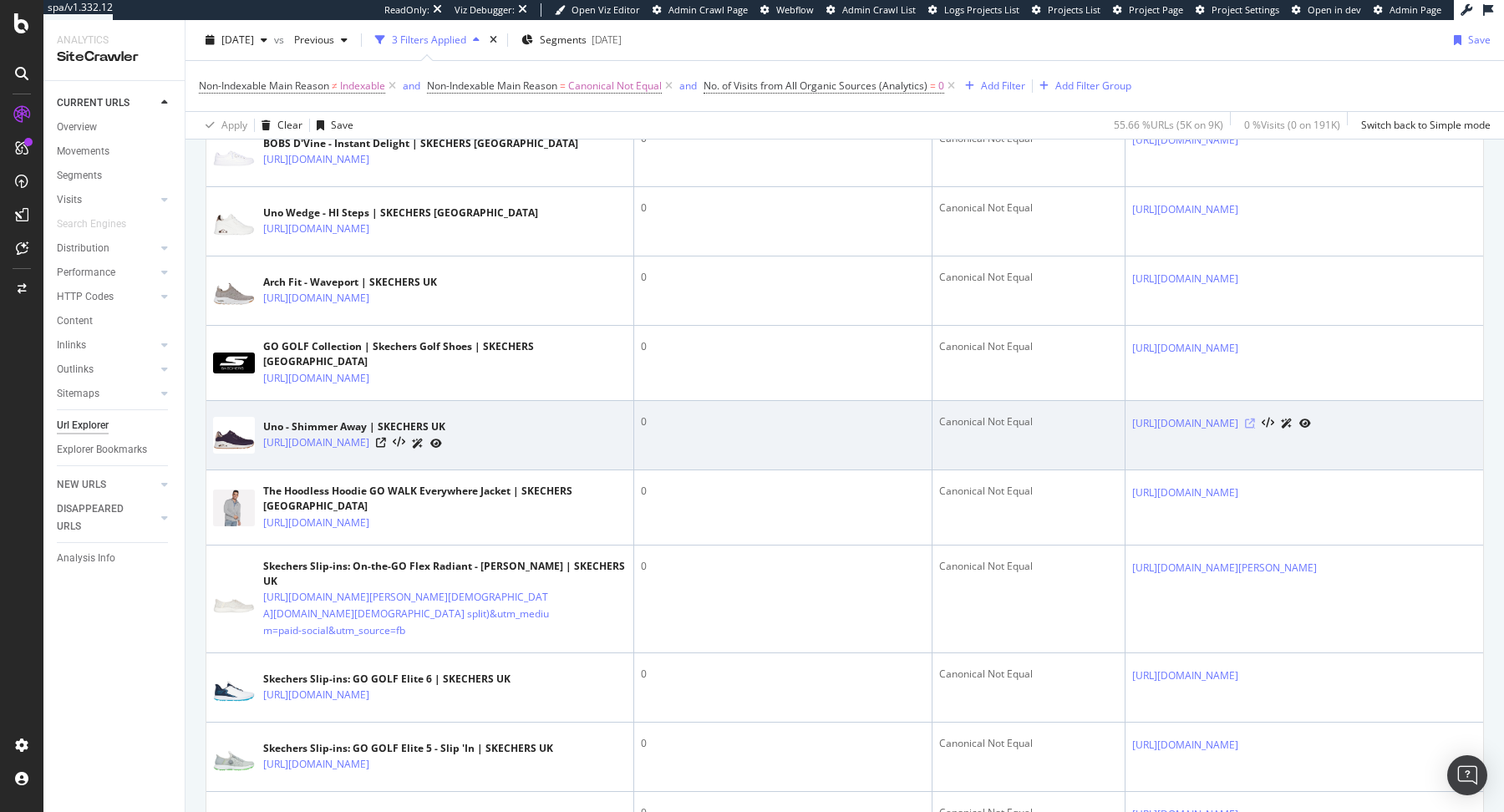 click at bounding box center (1250, 424) 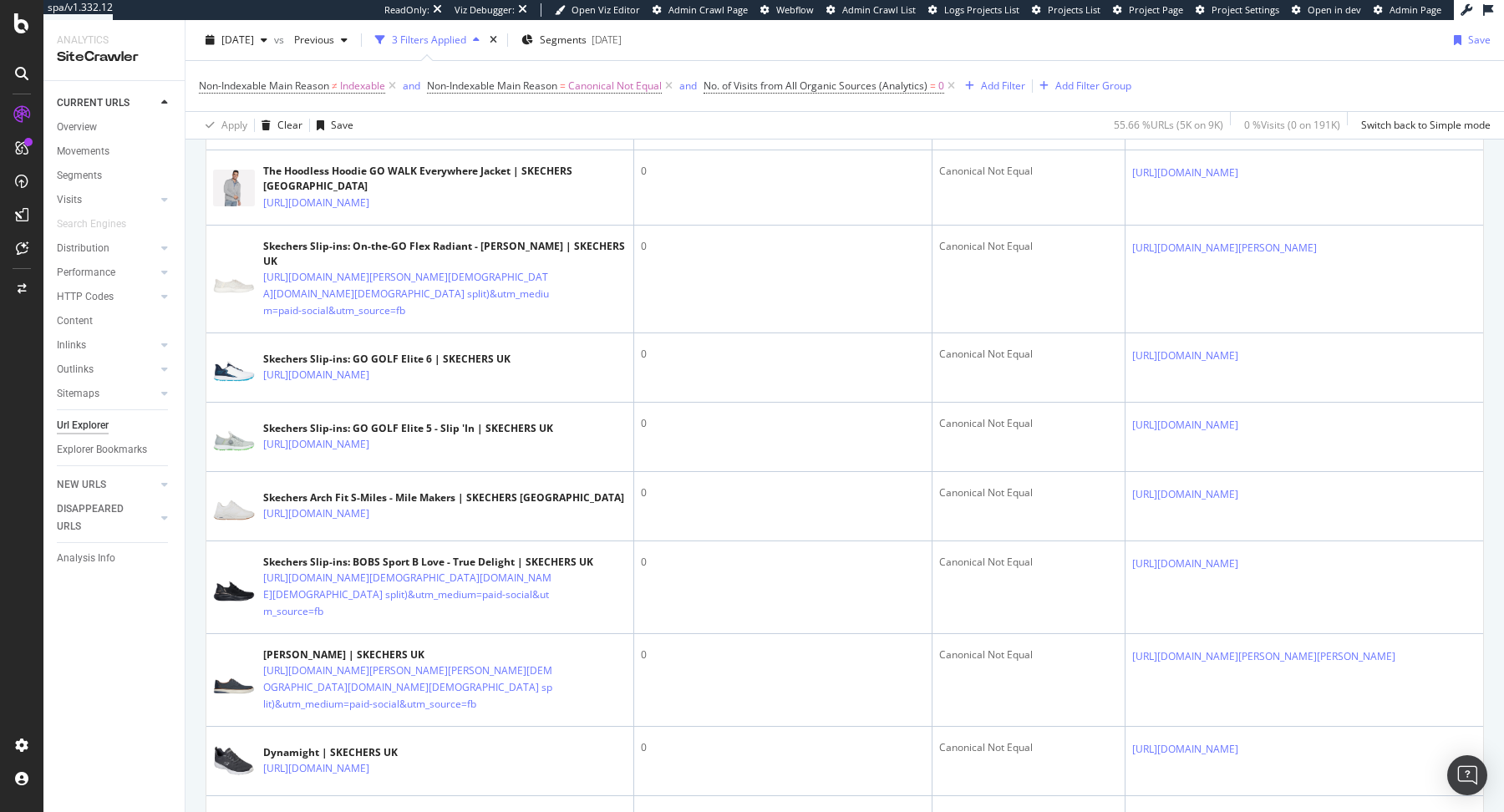 scroll, scrollTop: 791, scrollLeft: 0, axis: vertical 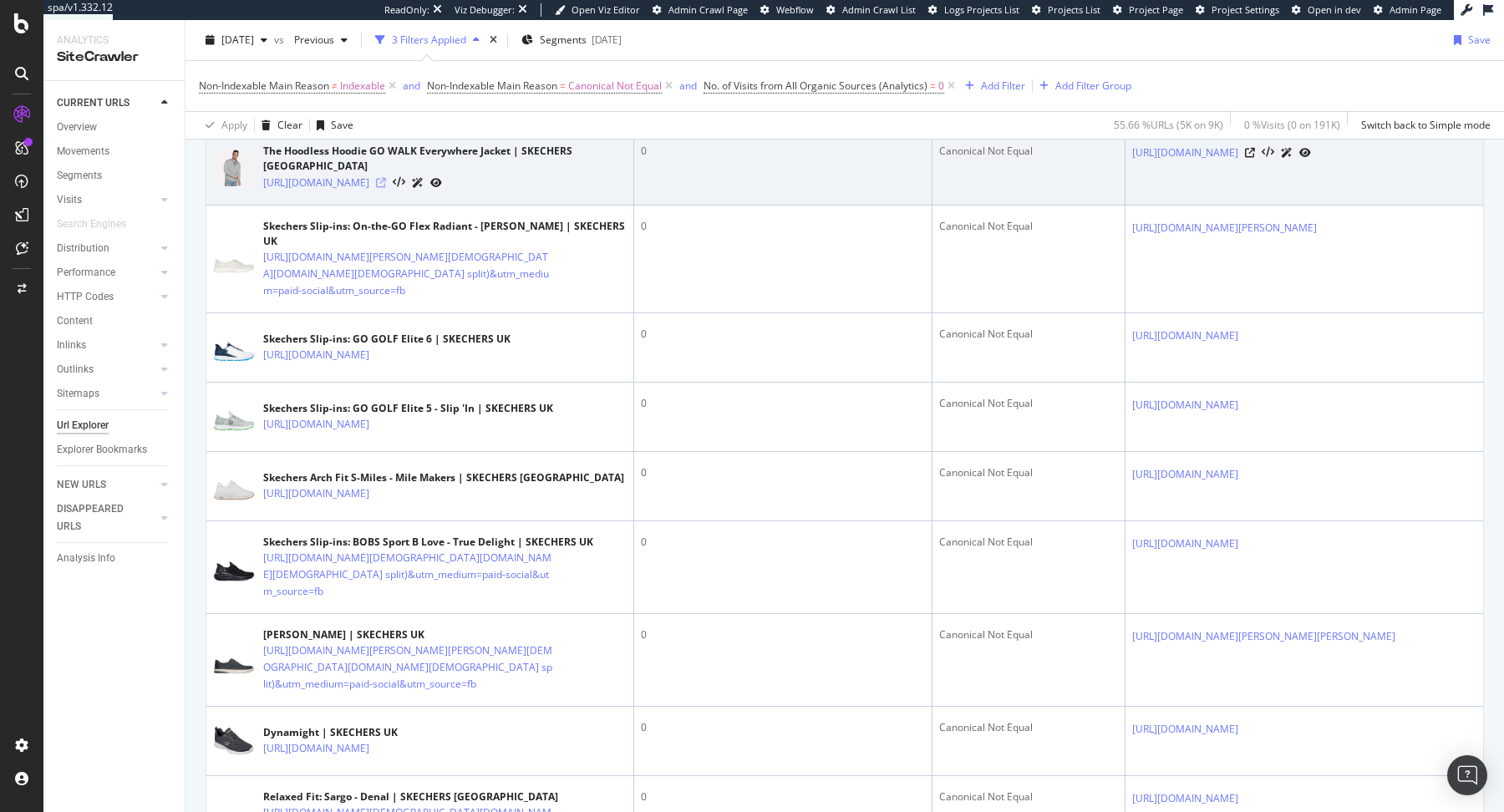 click at bounding box center (381, 183) 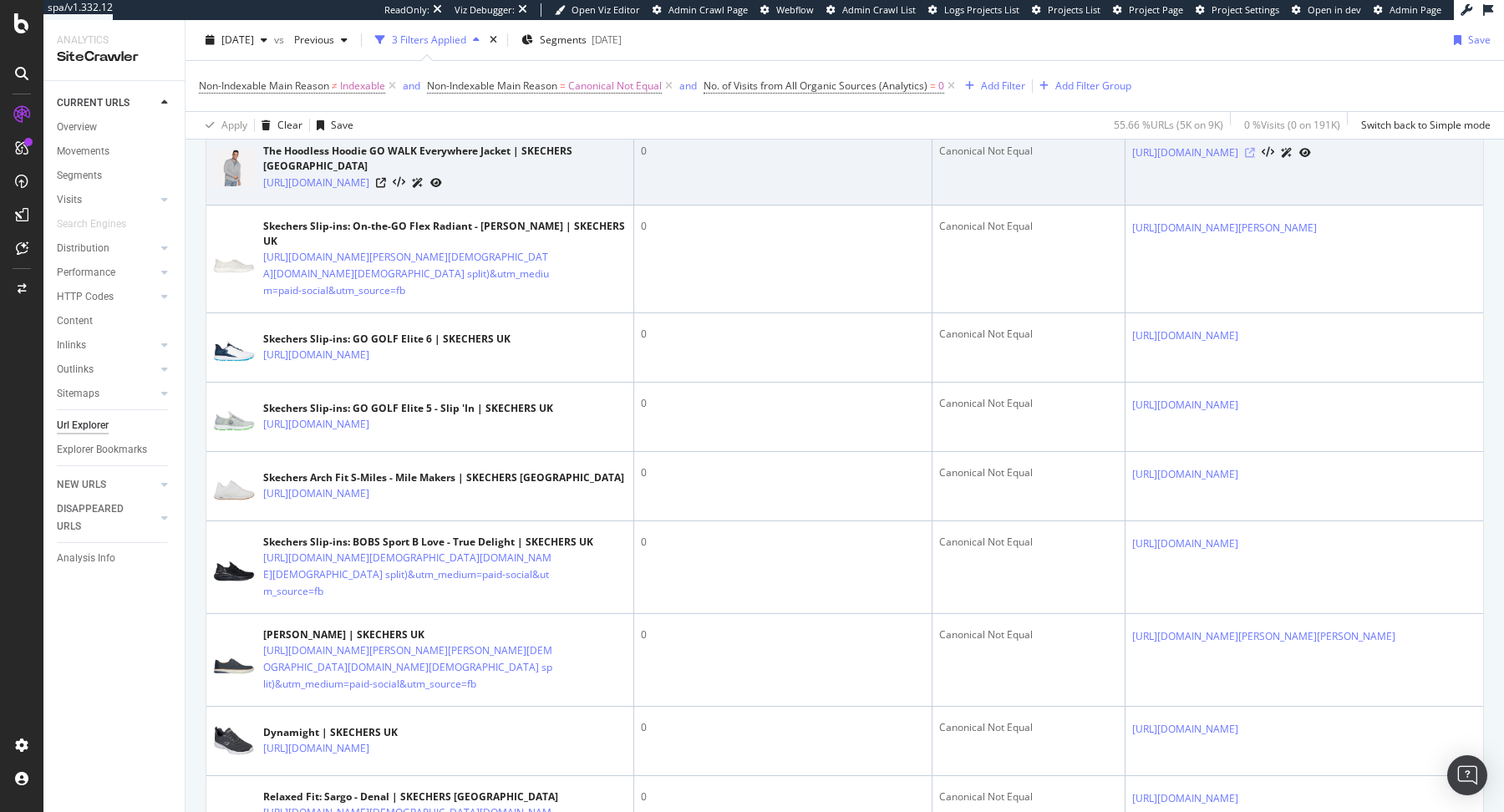 click at bounding box center [1250, 153] 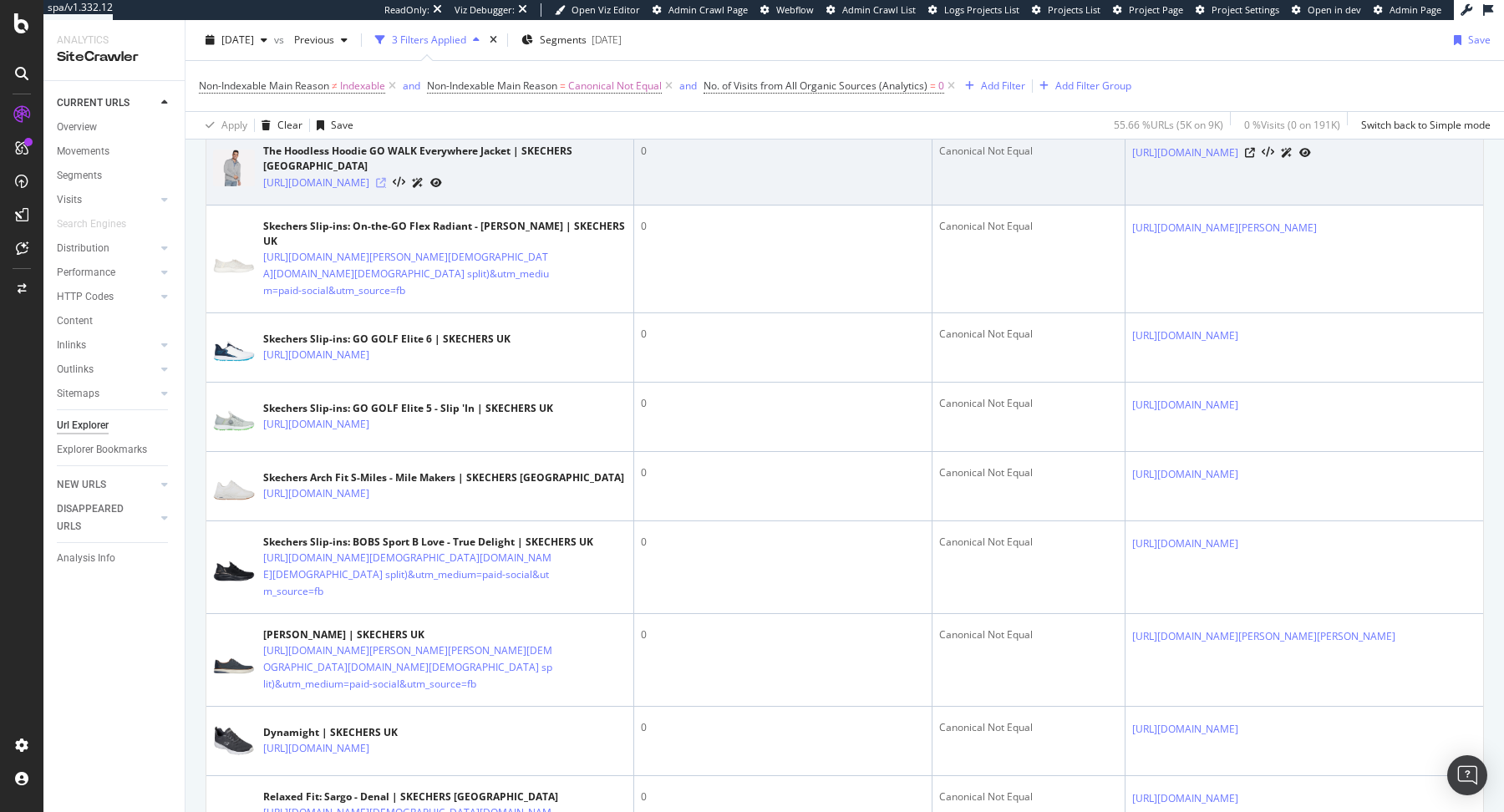 click at bounding box center (381, 183) 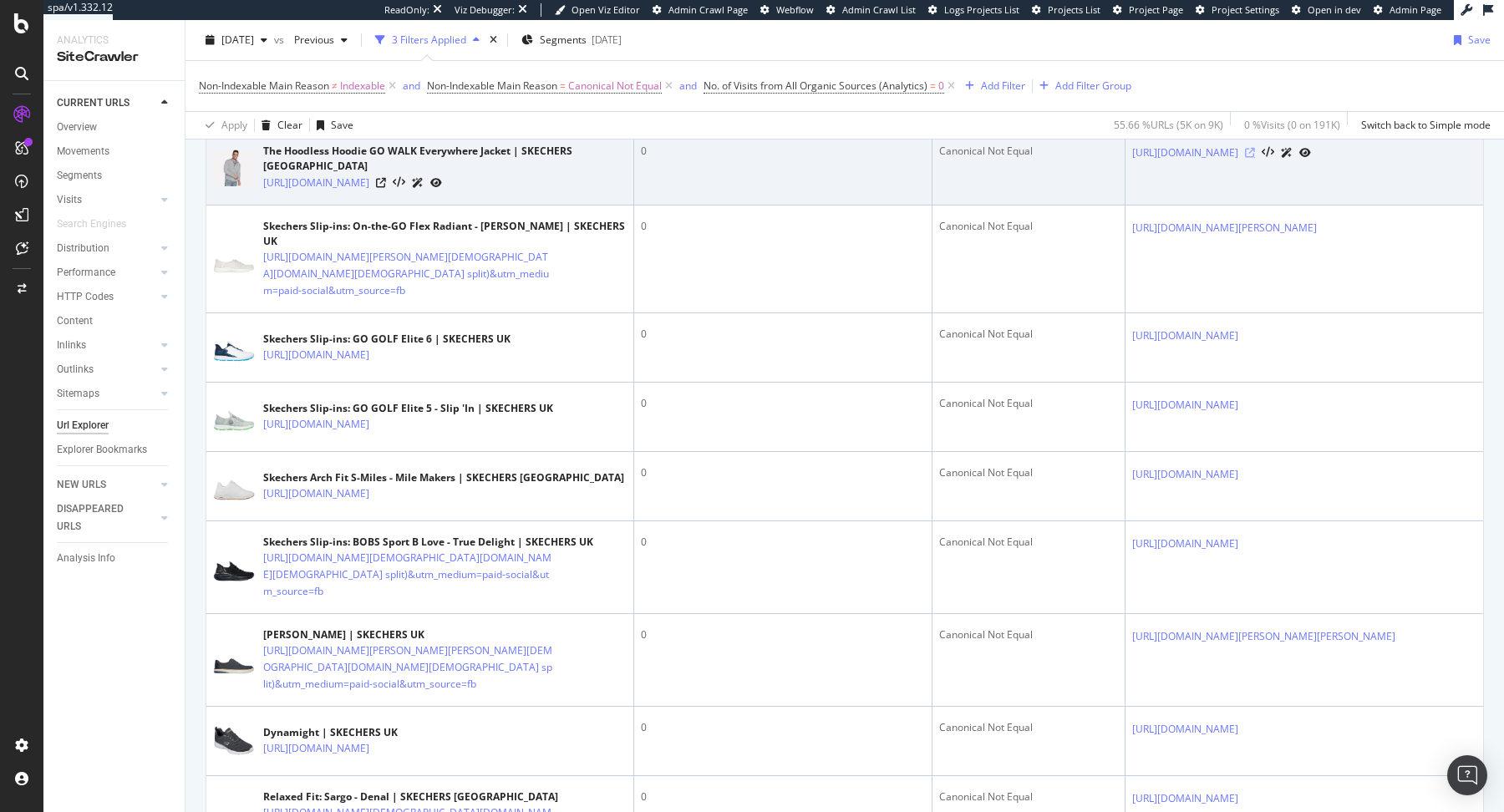 click at bounding box center (1250, 153) 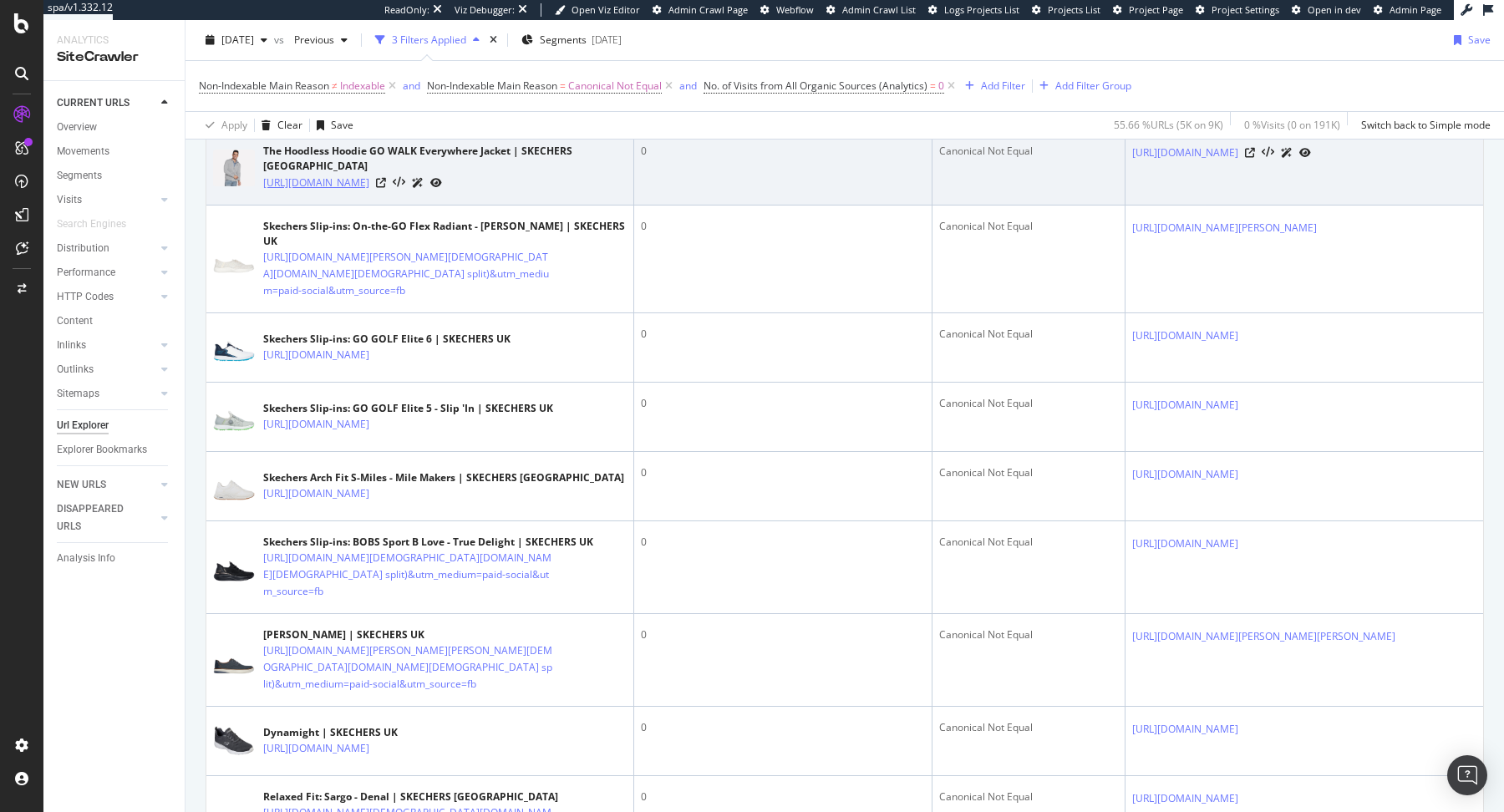 click on "https://www.skechers.co.uk/the-hoodless-hoodie-go-walk-everywhere-jacket/M3JA195_LTGY.html?fbclid=IwZXh0bgNhZW0BMABhZGlkAashjeRbZjMBHvnyWG1Hfwgnk_GSw7Eb4xXm72rumuT3bIkI9e-Mb0G9YultVBrrevXVupwF_aem_5PJCY0zHTazcSCZ5hv824A&utm_id=23851848336260642&utm_content=GB_General_All_Carousel_V2&utm_term=UK_General_RT_ATC-30-Days&utm_campaign=UK_General_RT_CatalogueSales&utm_medium=paid-social&utm_source=fb" at bounding box center (316, 183) 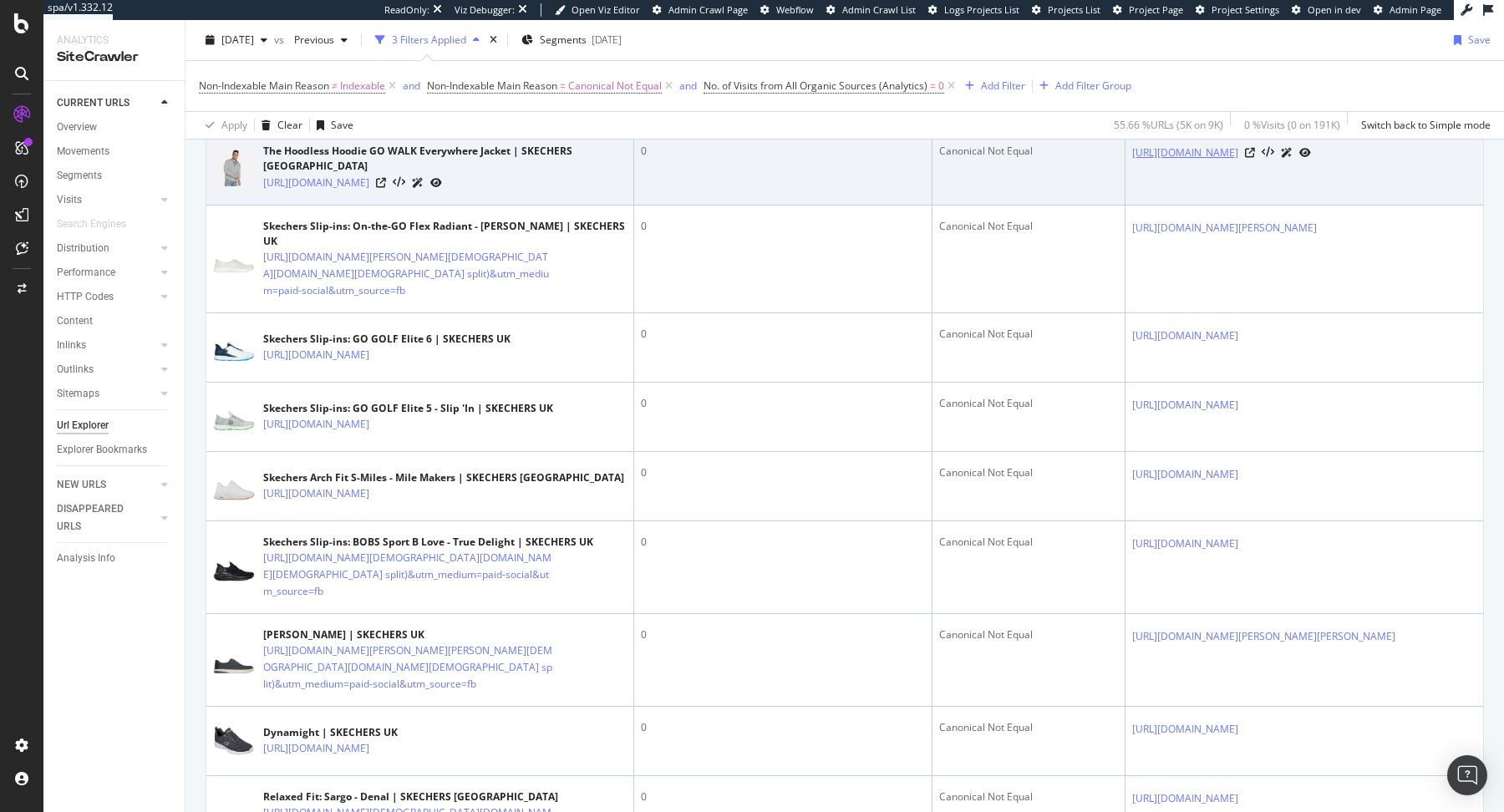 click on "https://www.skechers.co.uk/the-hoodless-hoodie-go-walk-everywhere-jacket/M3JA195.html" at bounding box center [1185, 153] 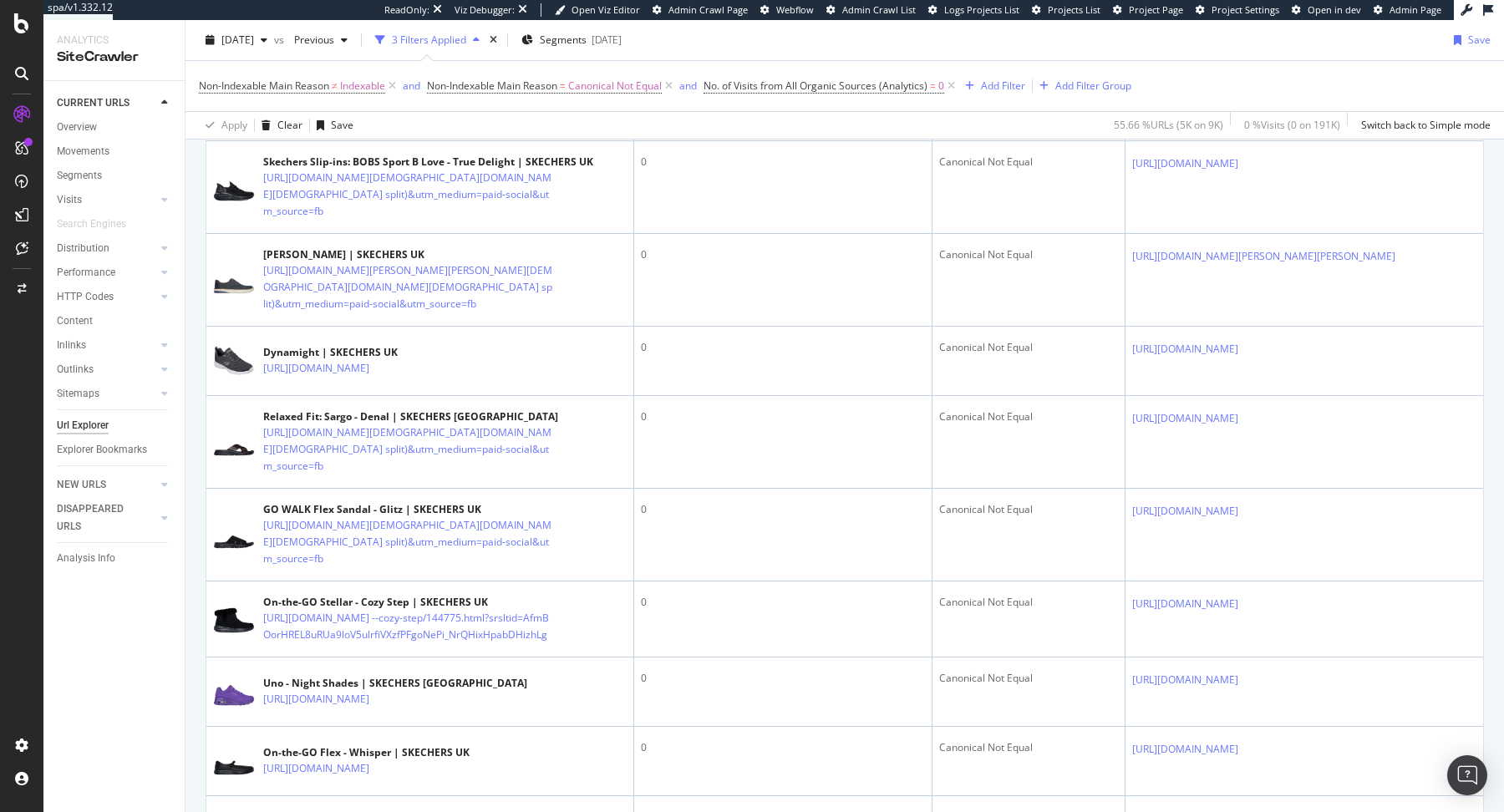 scroll, scrollTop: 1367, scrollLeft: 0, axis: vertical 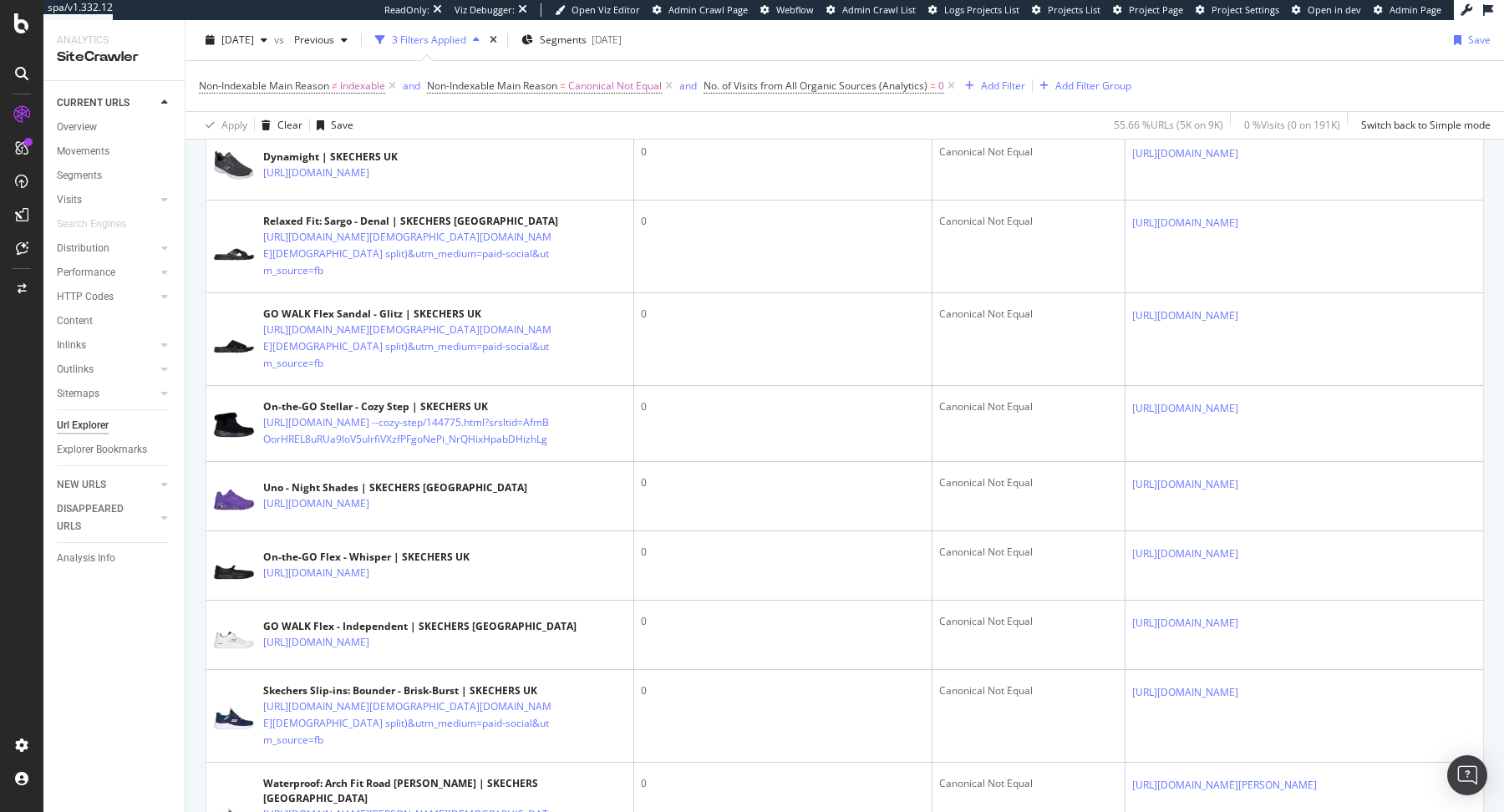click on "https://www.skechers.co.uk/skechers-slip-ins-bobs-sport-b-love---true-delight/117617_BBK.html?fbclid=IwZXh0bgNhZW0BMABhZGlkAashjeNS9uMBHmRp9bFM2AcT8BQFruj42a8FrXisMGQwn7pPPFGz5U2mYs9httIeQq3kwYS-_aem_E0TofOgnPH8jFNwEBbTWqA&utm_id=120224395101340643&utm_content=GB_Carousel_Female_BAU_V1-(FrameV1)&utm_term=ENG_Broad(Adv.Shopping)-Female&utm_campaign=UK_BAU_Mix_ASC_Conversions-(M%2FF split)&utm_medium=paid-social&utm_source=fb" at bounding box center (409, -1) 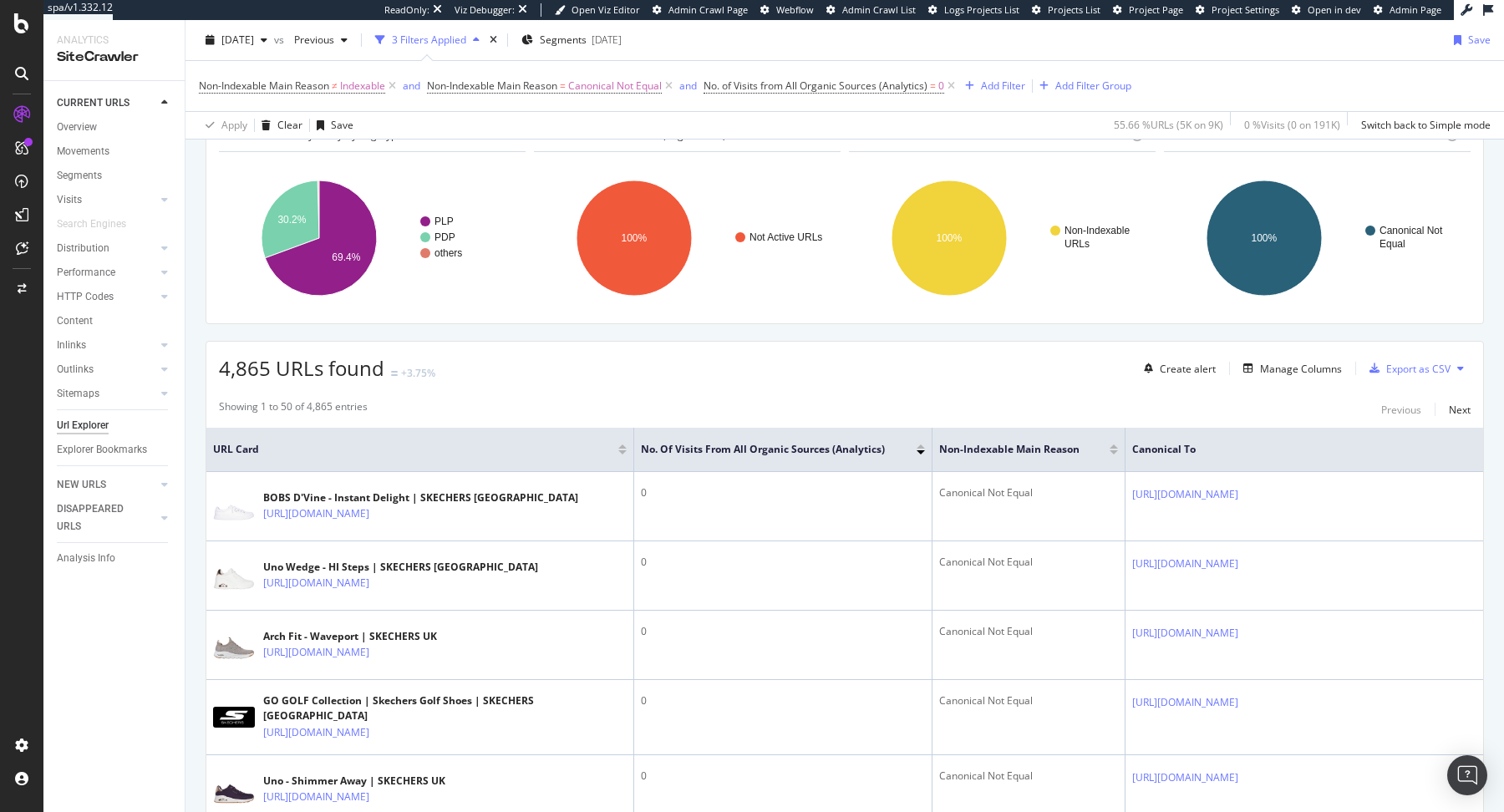 scroll, scrollTop: 0, scrollLeft: 0, axis: both 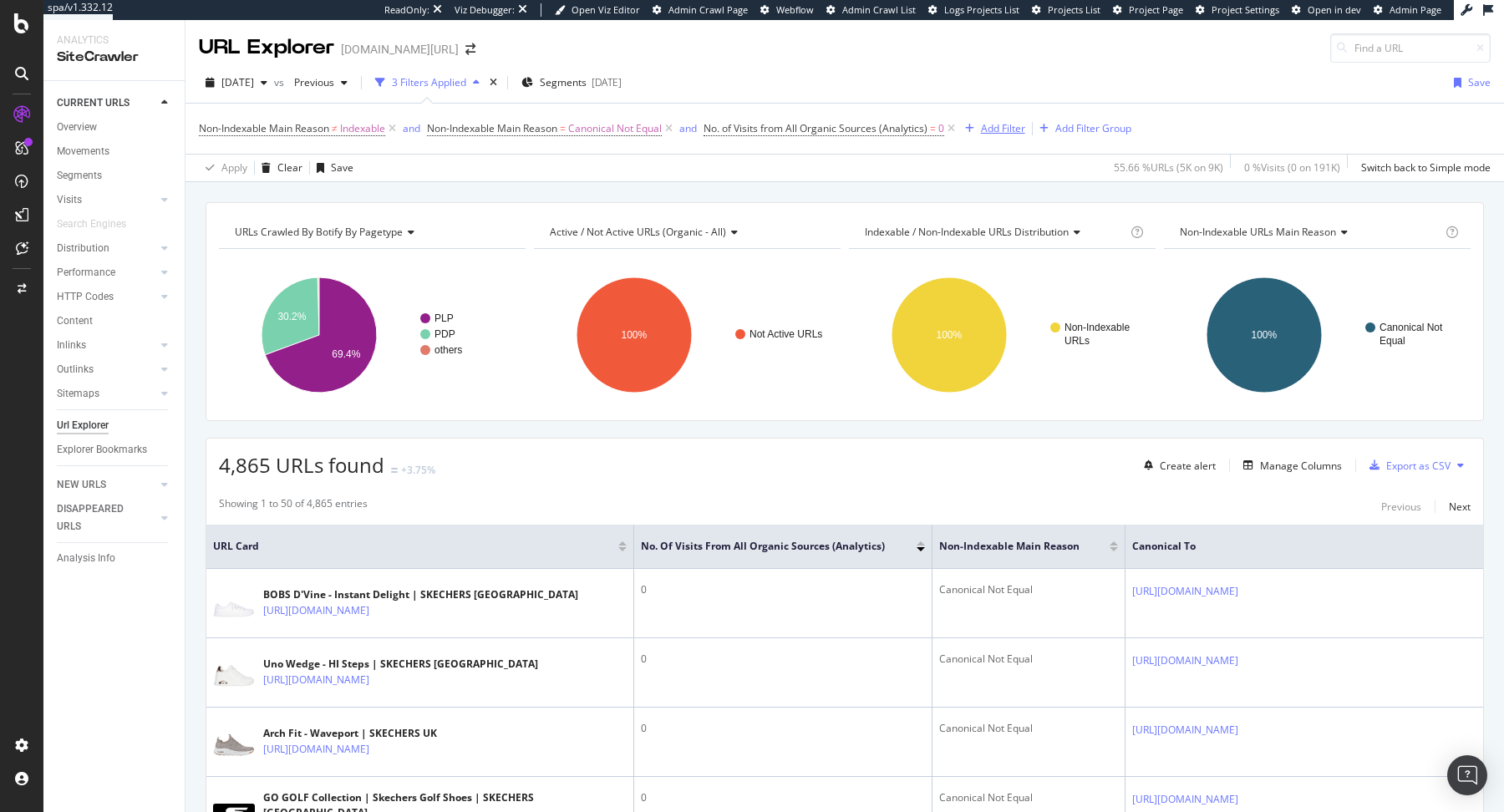 click on "Add Filter" at bounding box center (1003, 128) 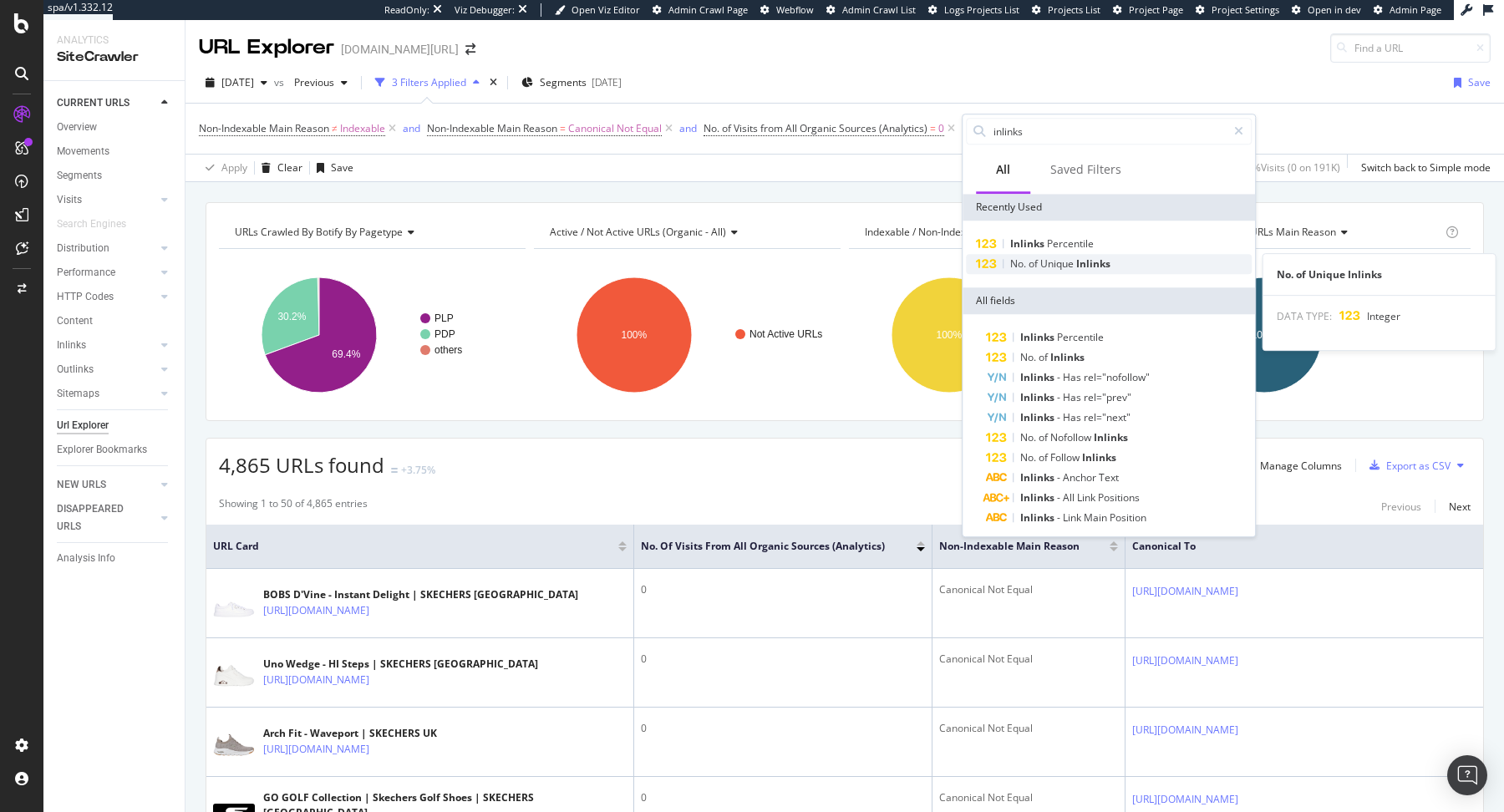 type on "inlinks" 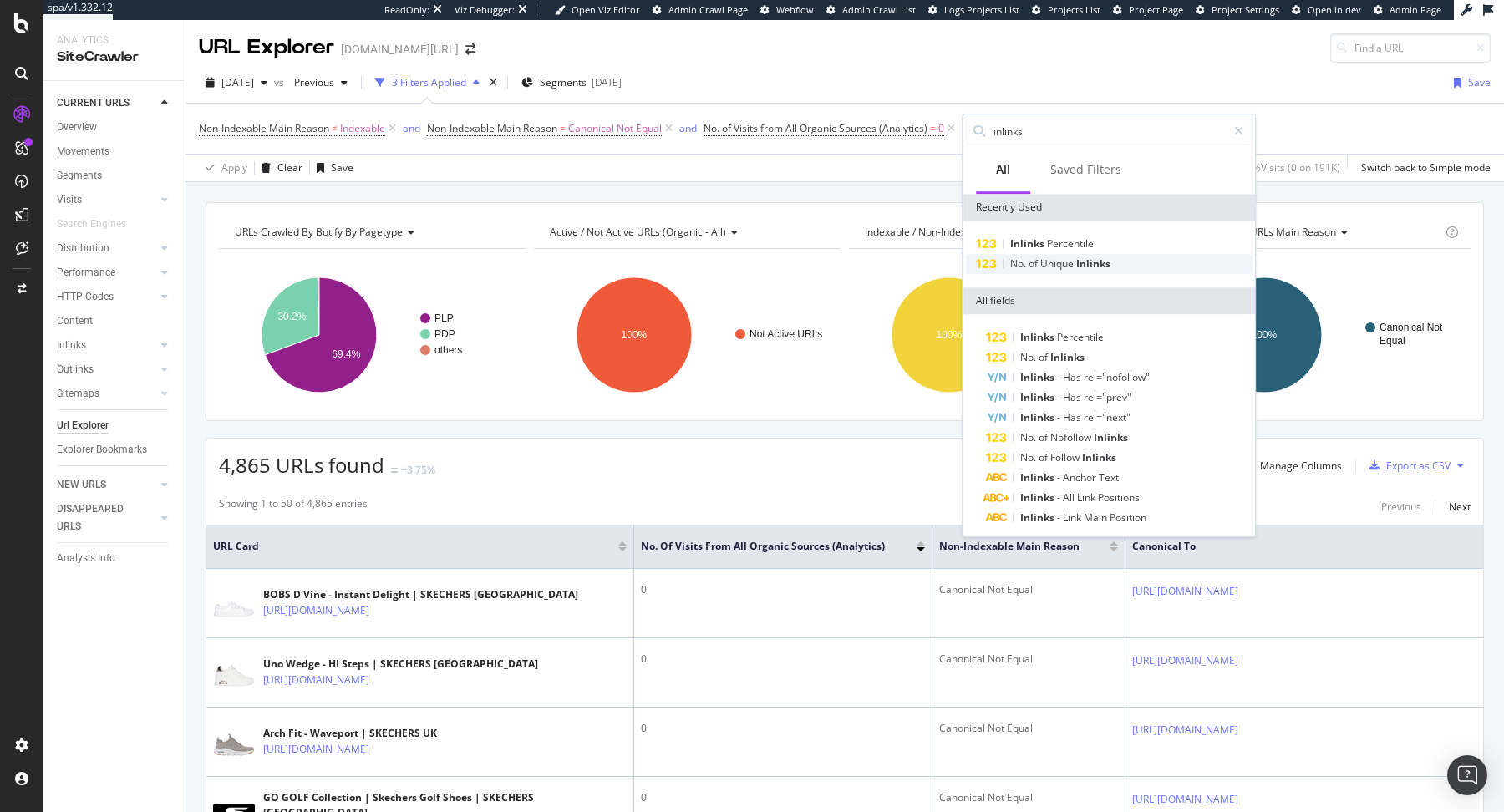 click on "Inlinks" at bounding box center (1093, 263) 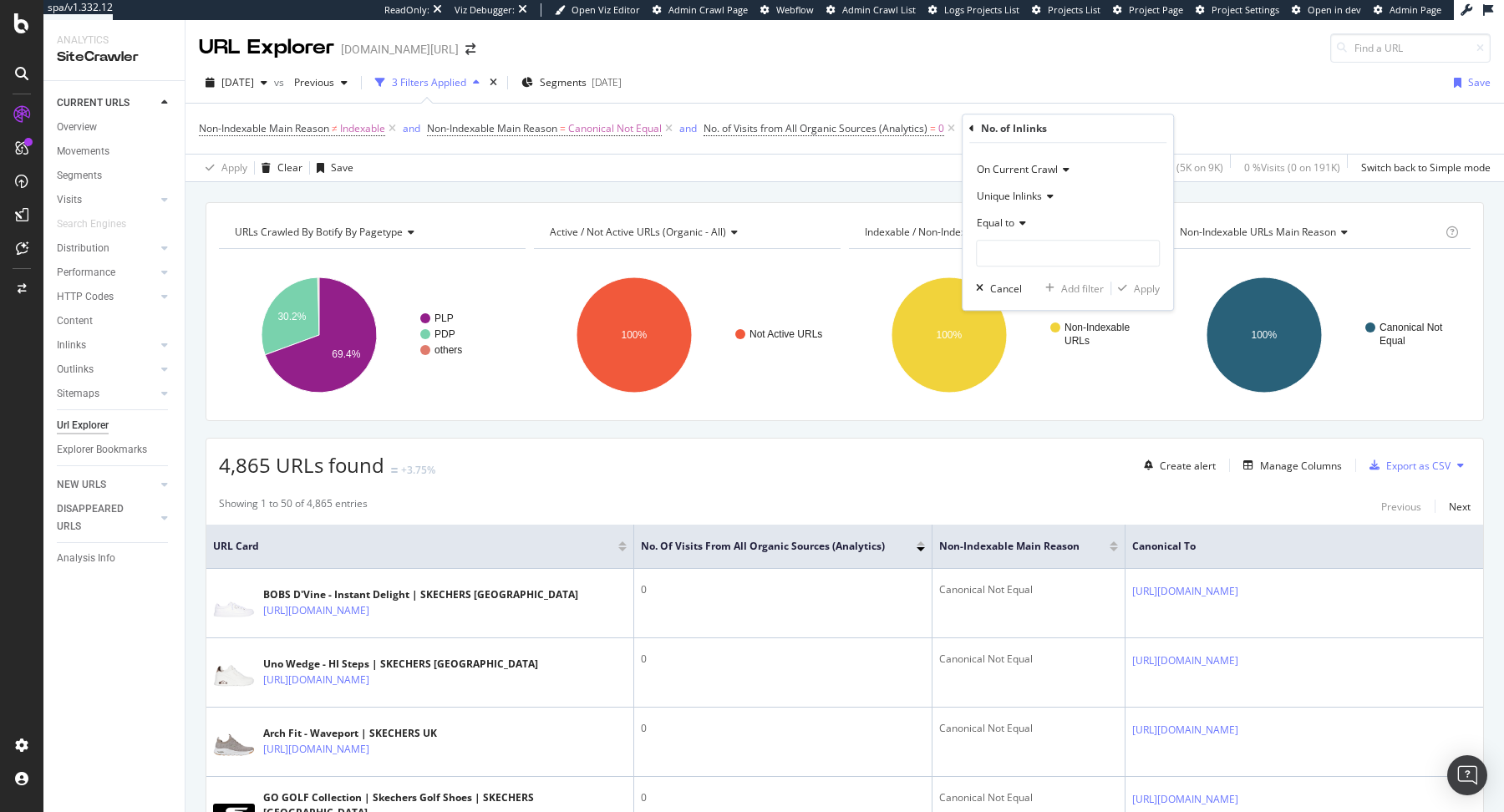 click on "Equal to" at bounding box center (995, 222) 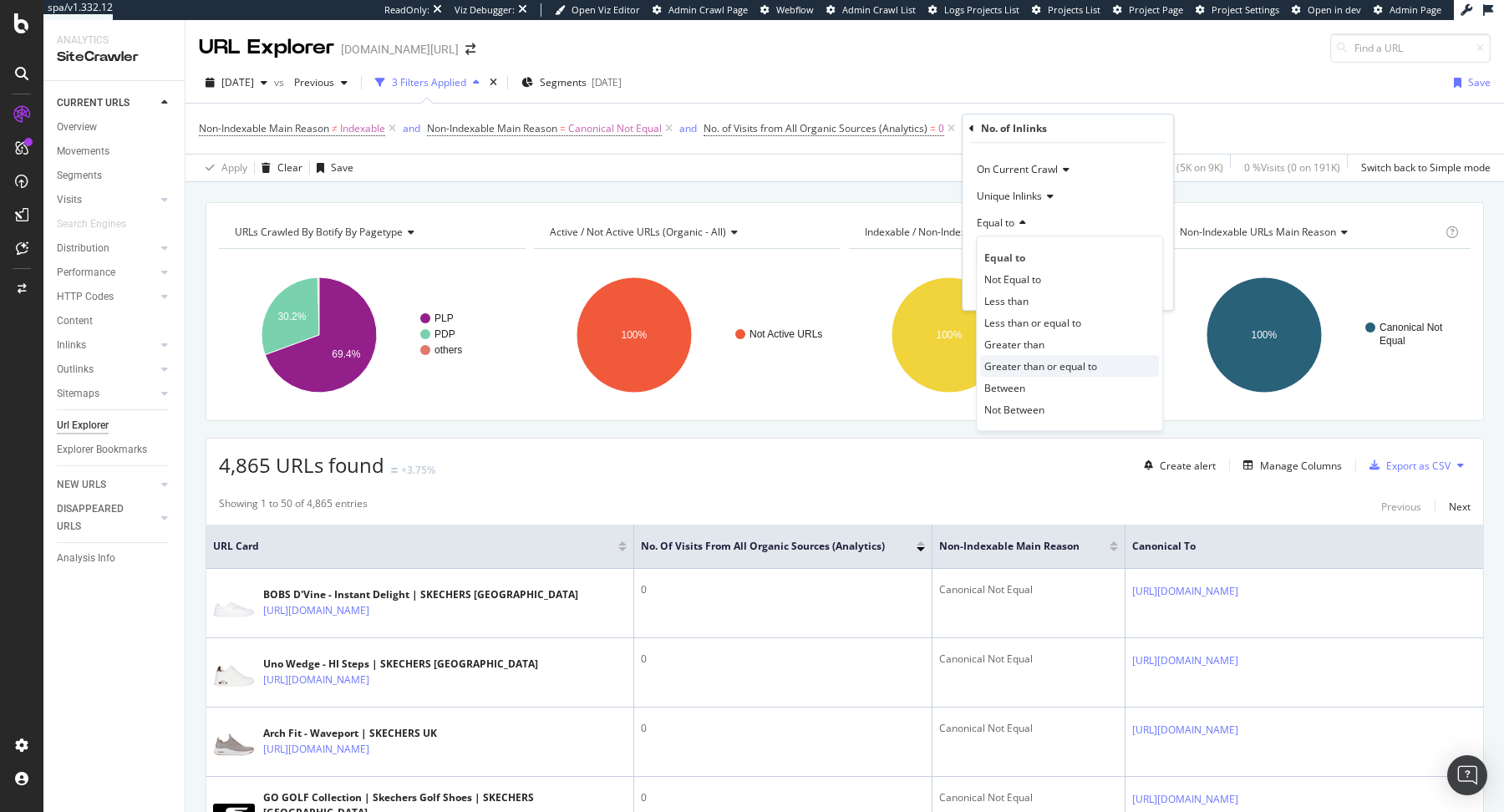 click on "Greater than or equal to" at bounding box center (1040, 366) 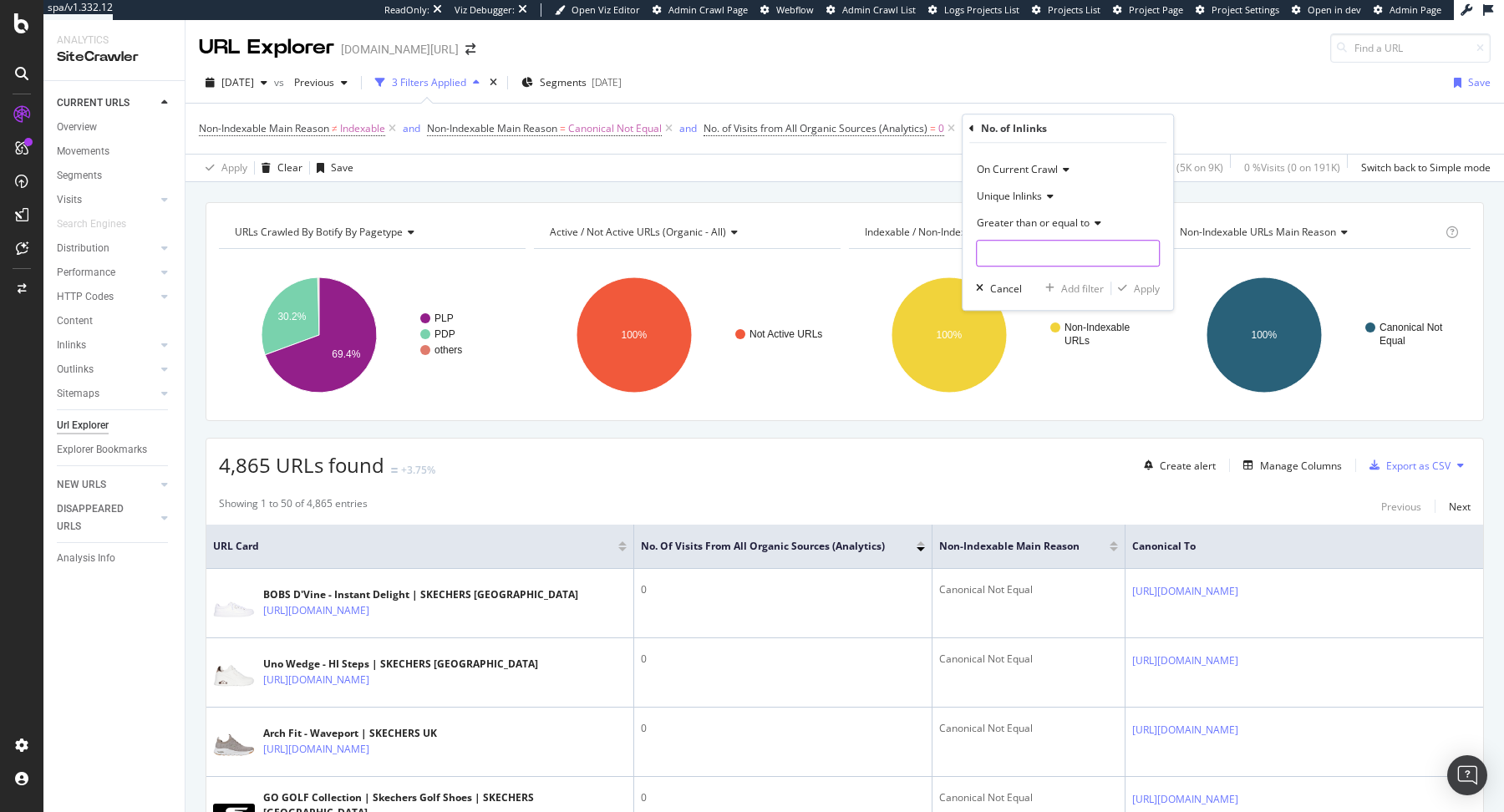 click at bounding box center (1068, 253) 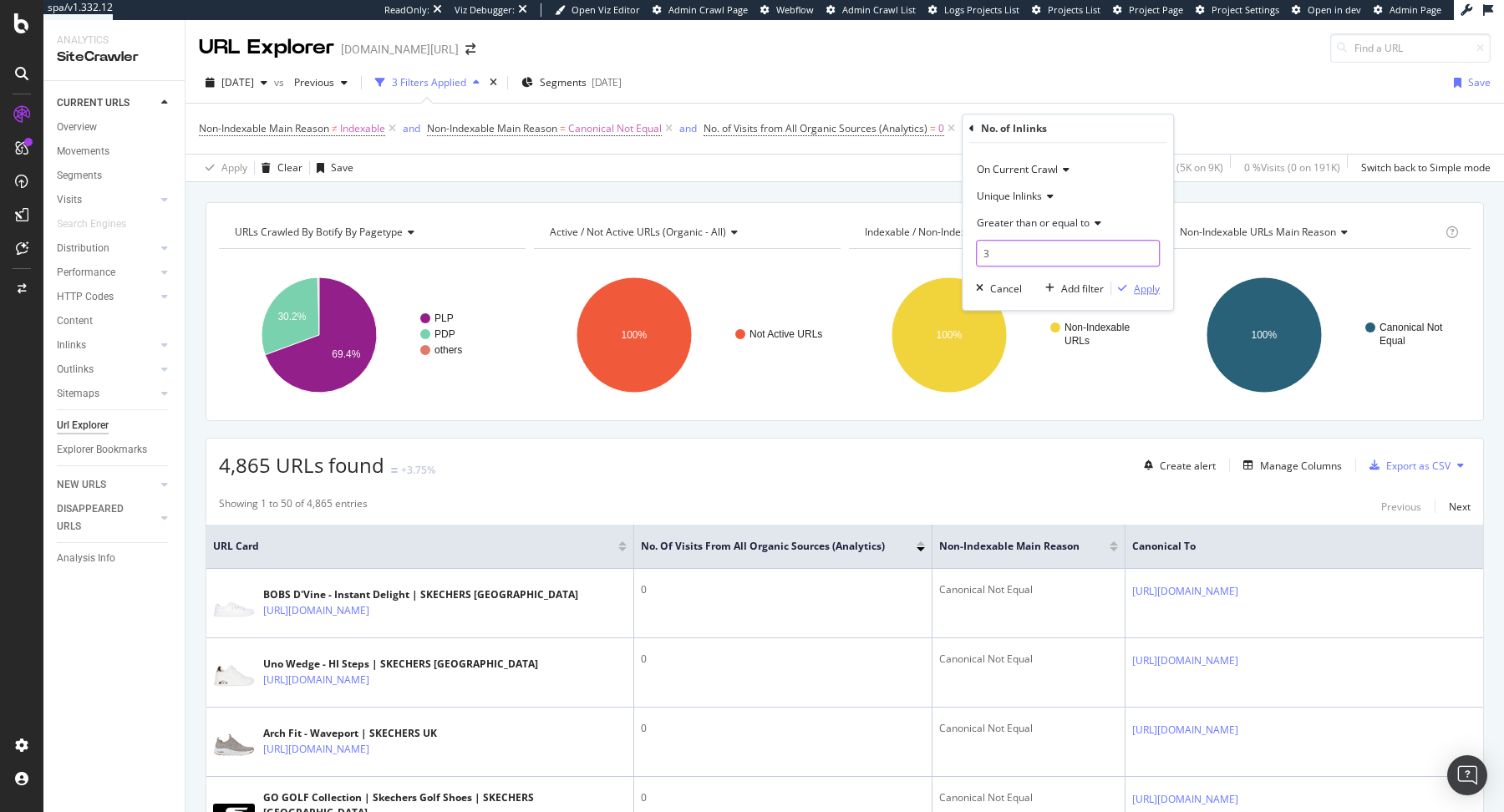 type on "3" 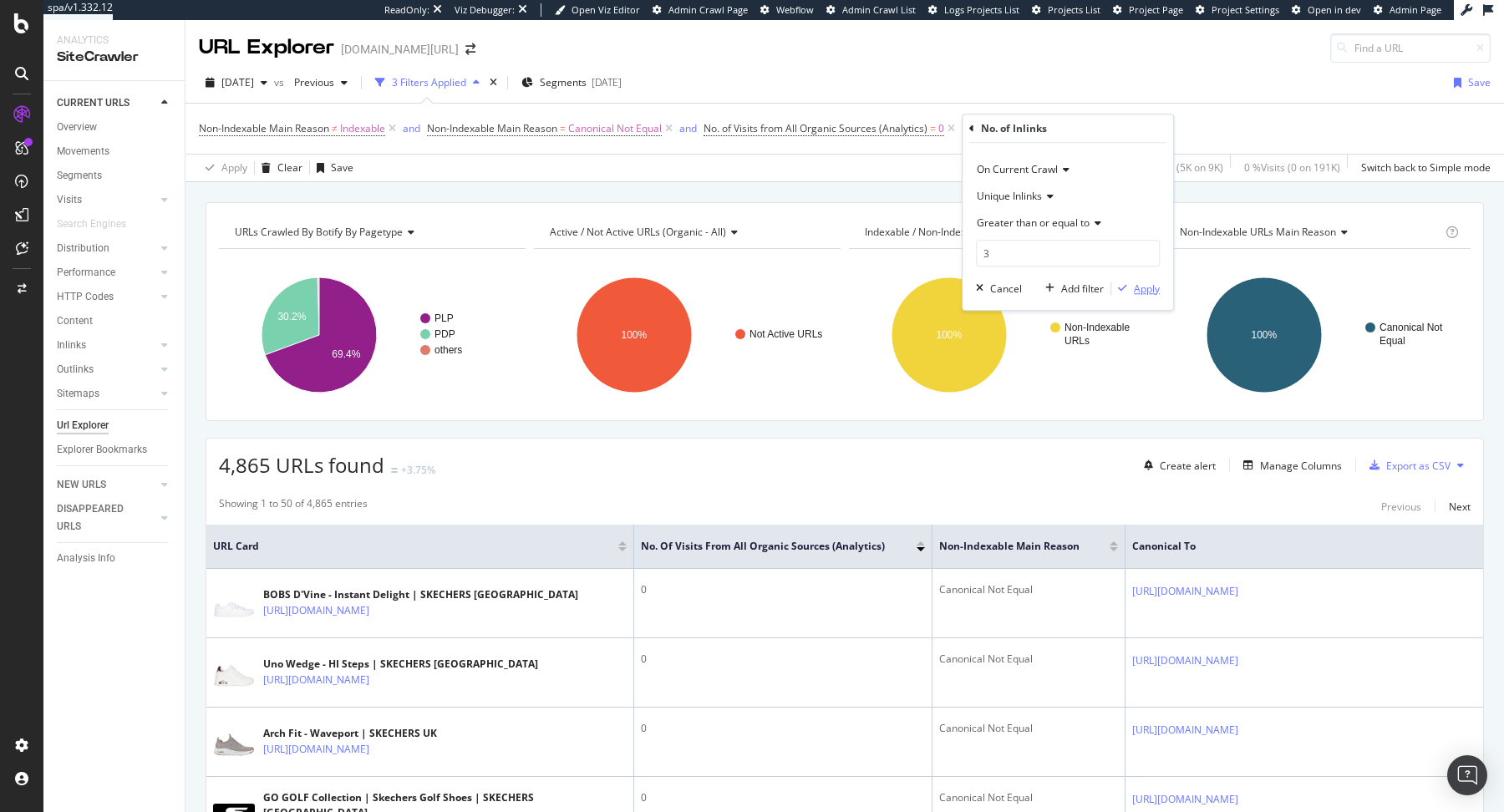 click on "Apply" at bounding box center [1146, 288] 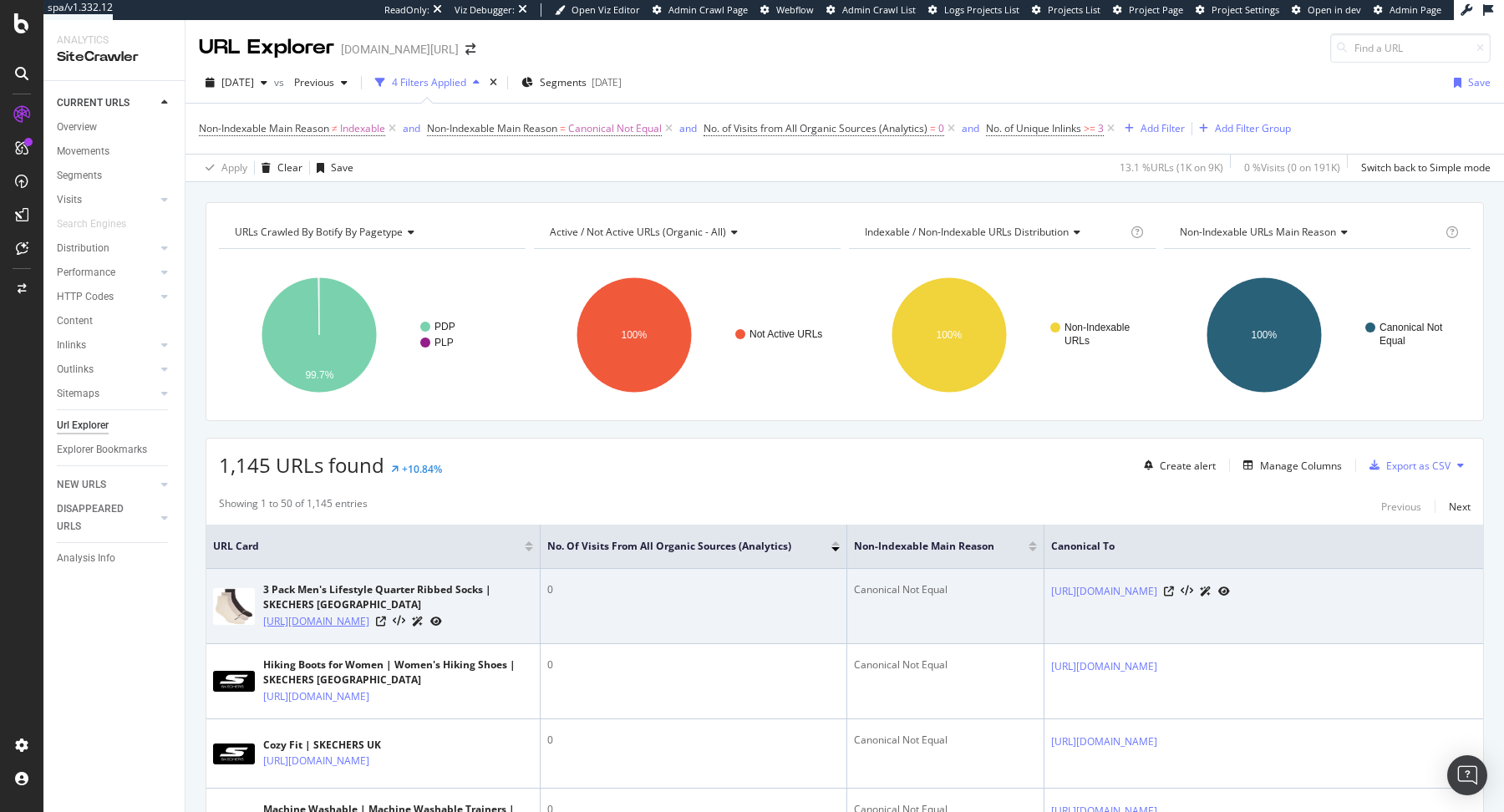 click on "https://www.skechers.co.uk/3-pack-mens-lifestyle-quarter-ribbed-socks/Z601279_TAN.html" at bounding box center (316, 622) 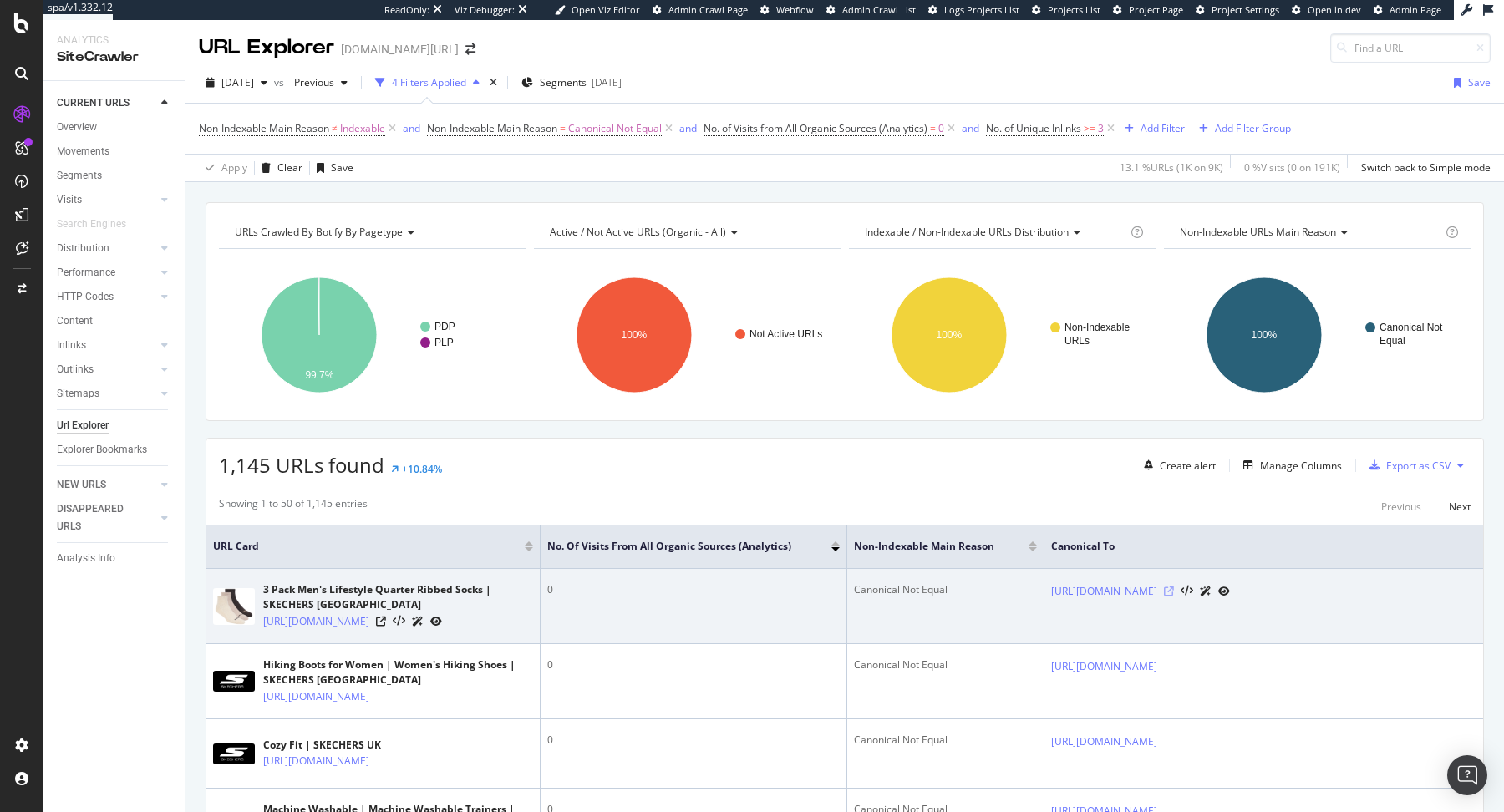 click at bounding box center (1169, 591) 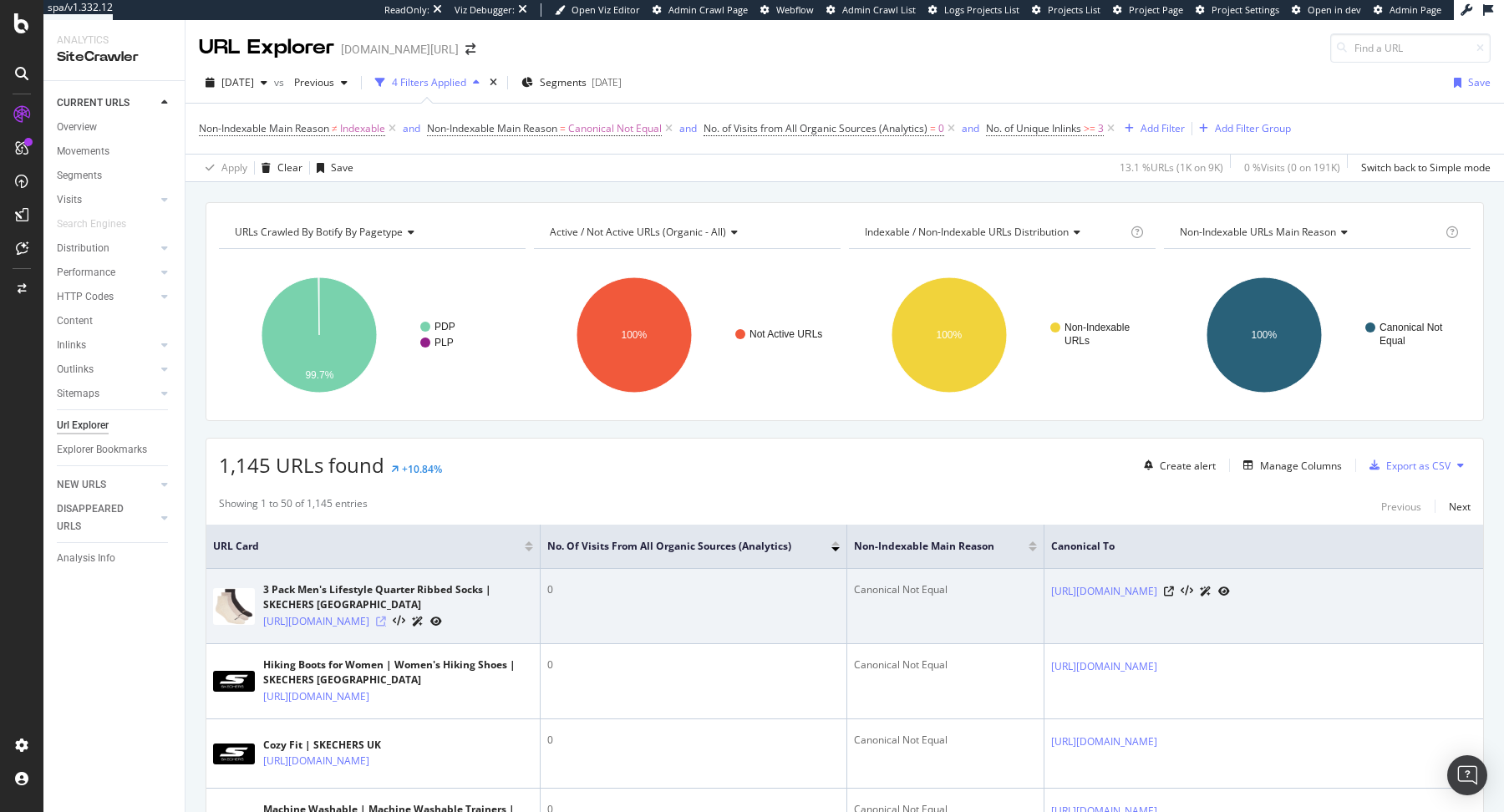 click at bounding box center (381, 622) 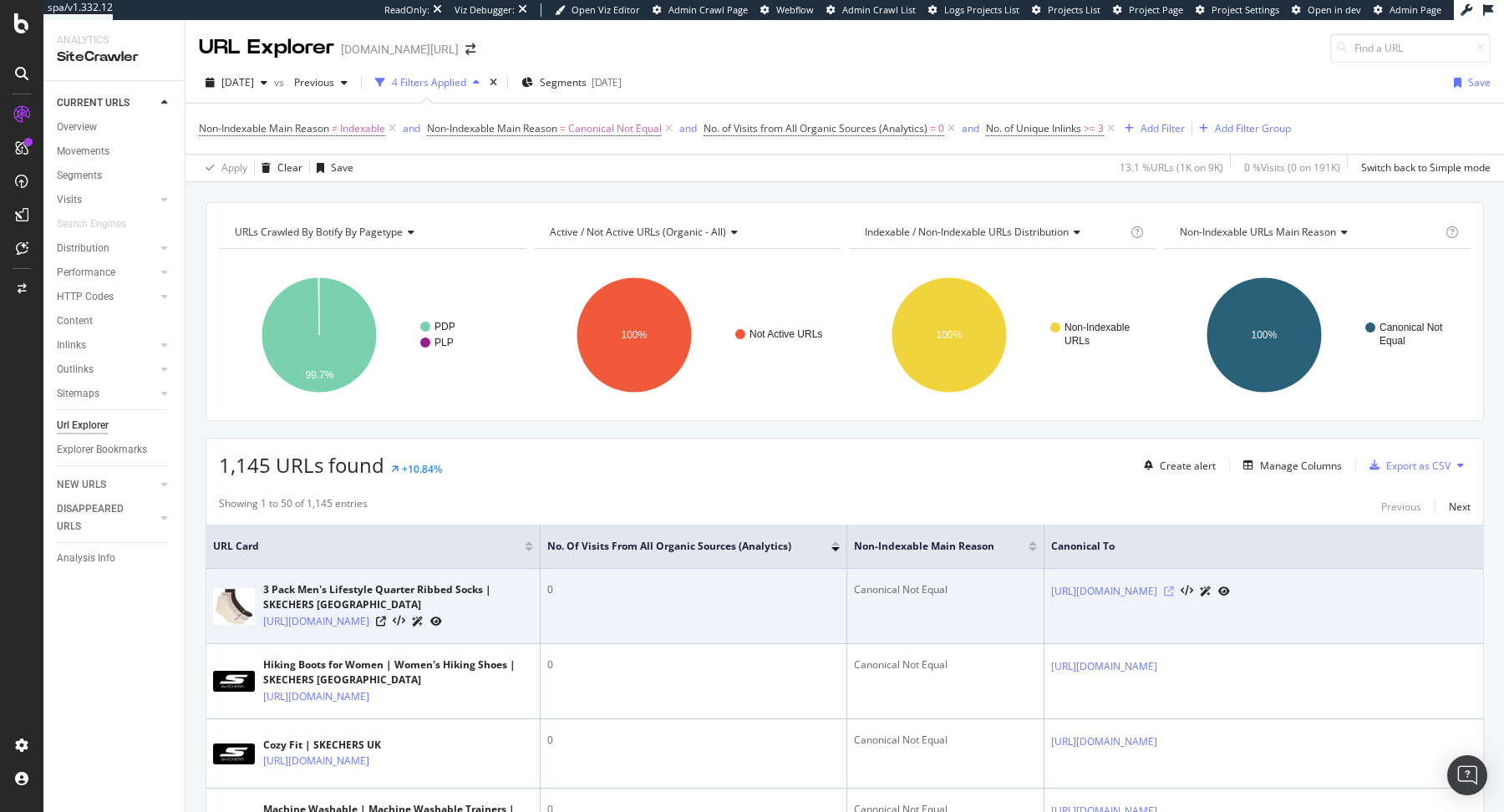 click at bounding box center (1169, 591) 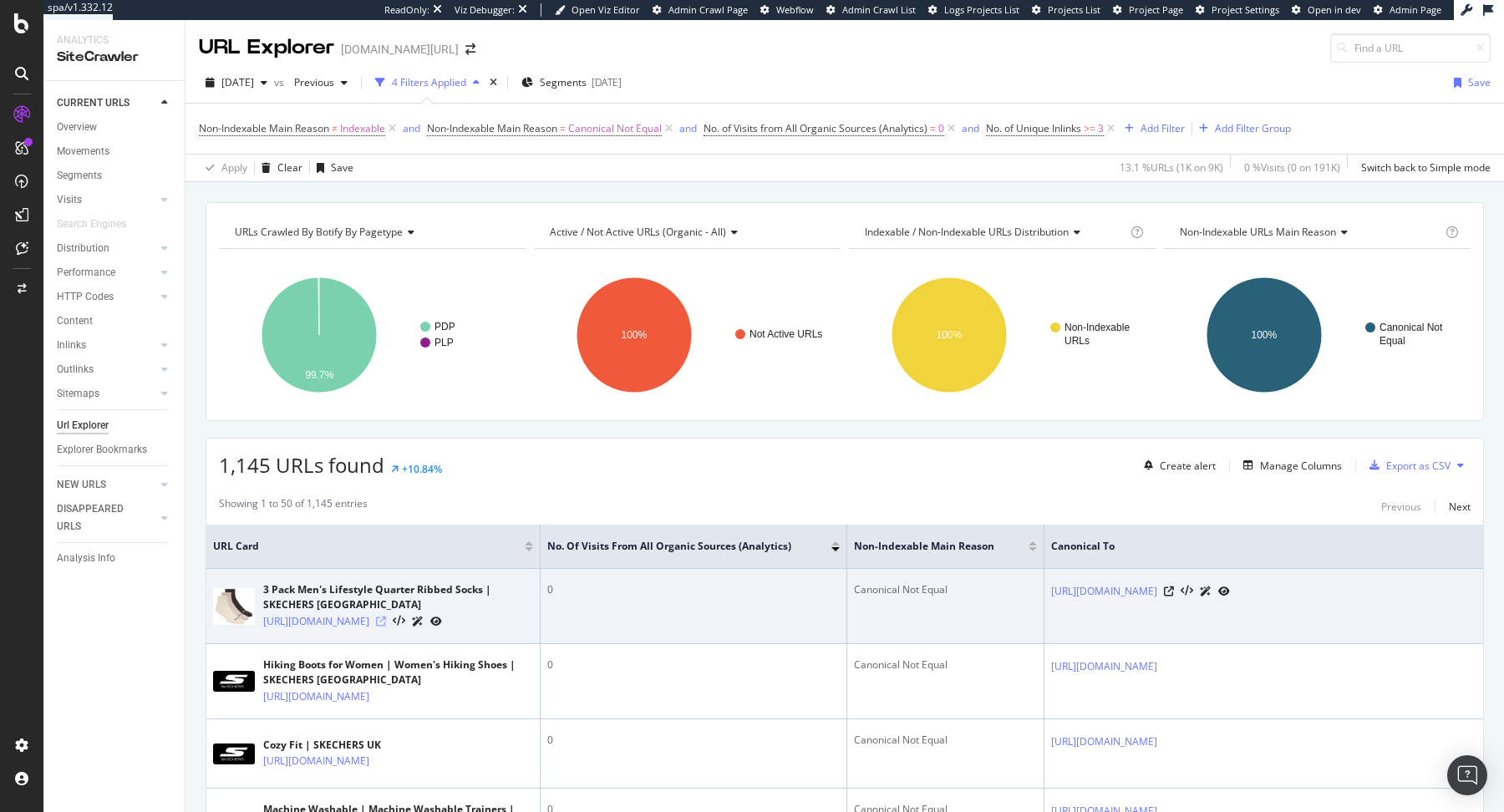 click at bounding box center [381, 622] 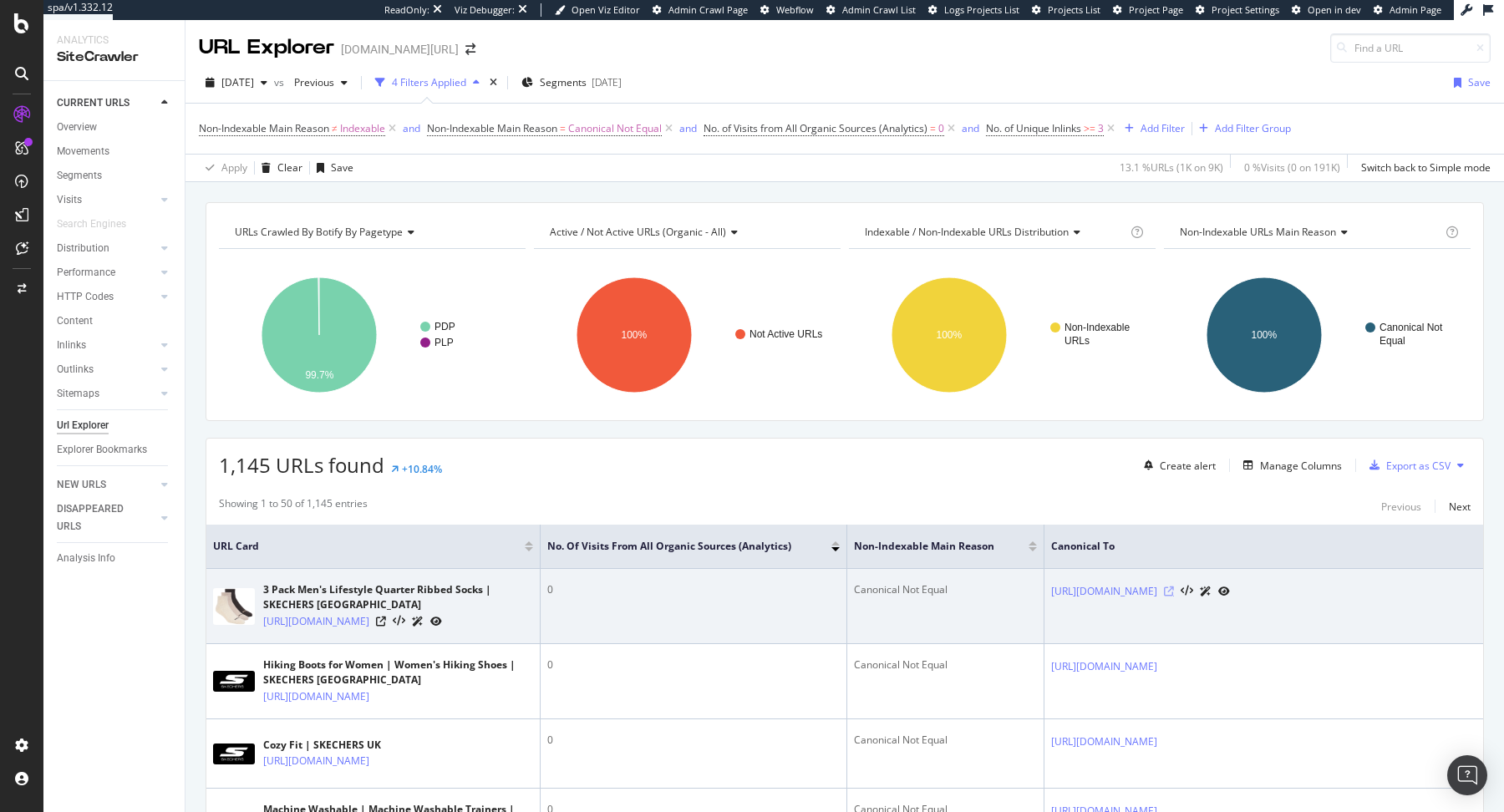 click at bounding box center [1169, 591] 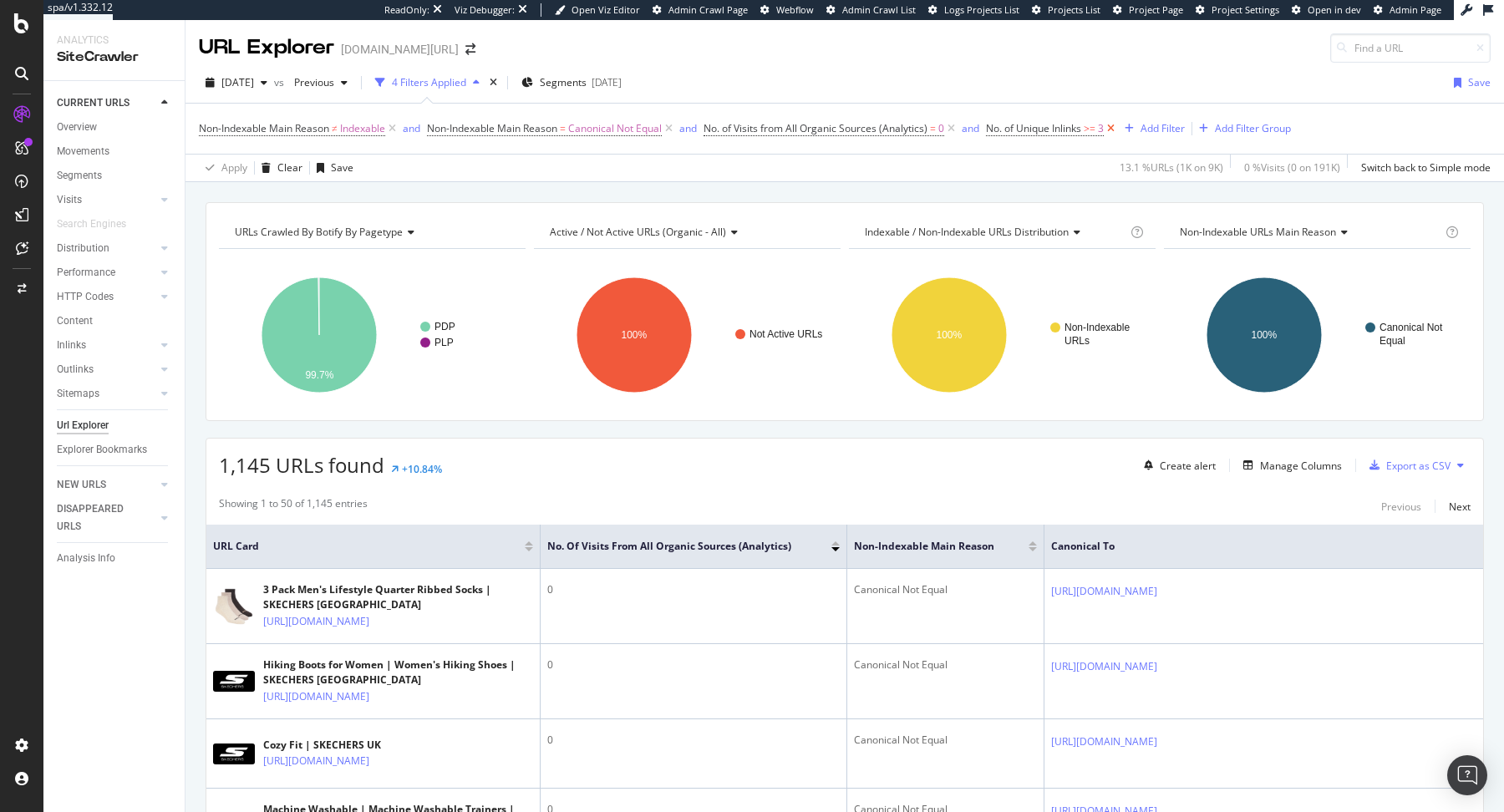 click at bounding box center (1110, 129) 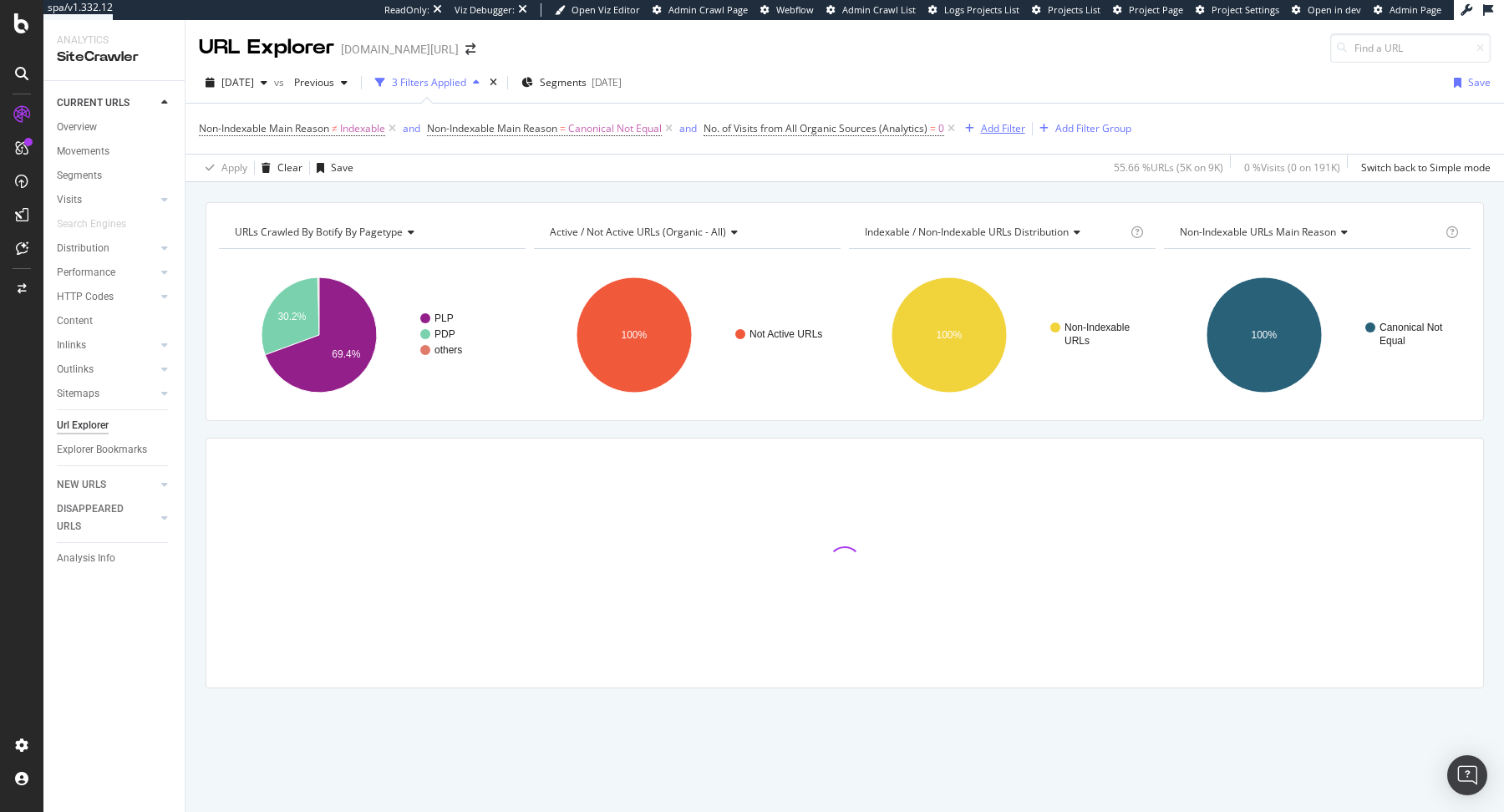 click on "Add Filter" at bounding box center [1003, 128] 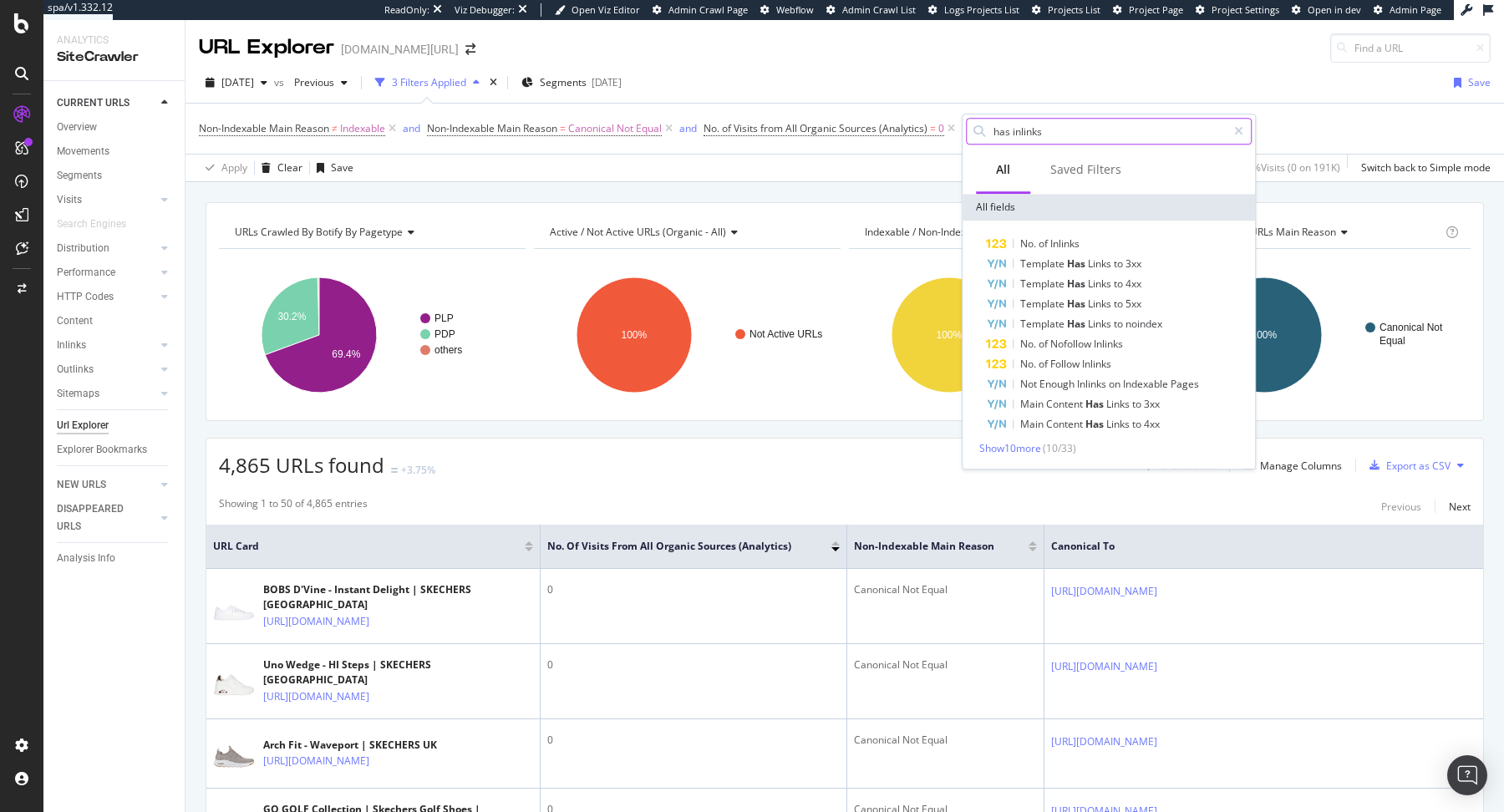 click on "has inlinks" at bounding box center (1109, 131) 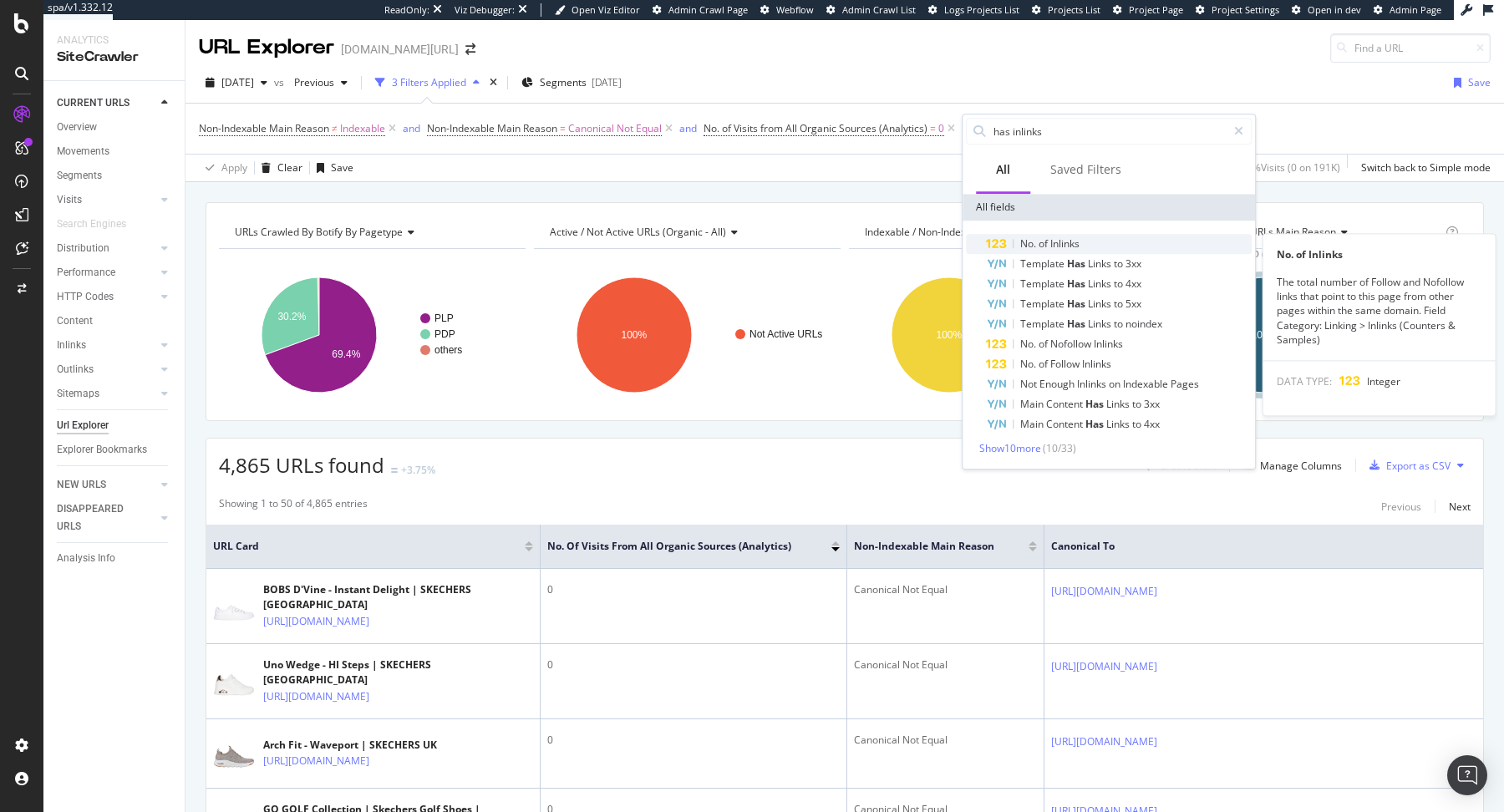 type on "has inlinks" 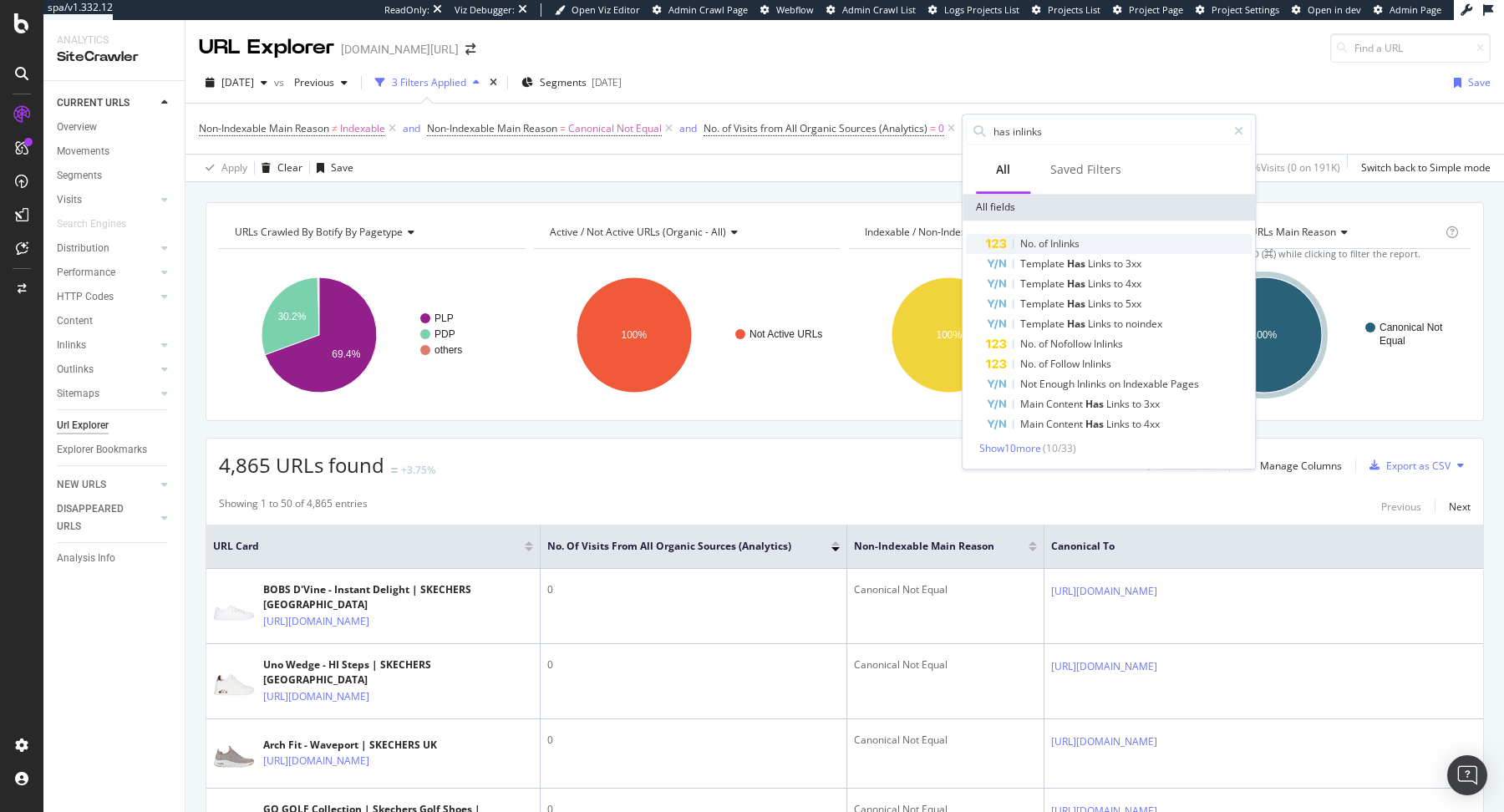 click on "No.   of   Inlinks" at bounding box center (1119, 244) 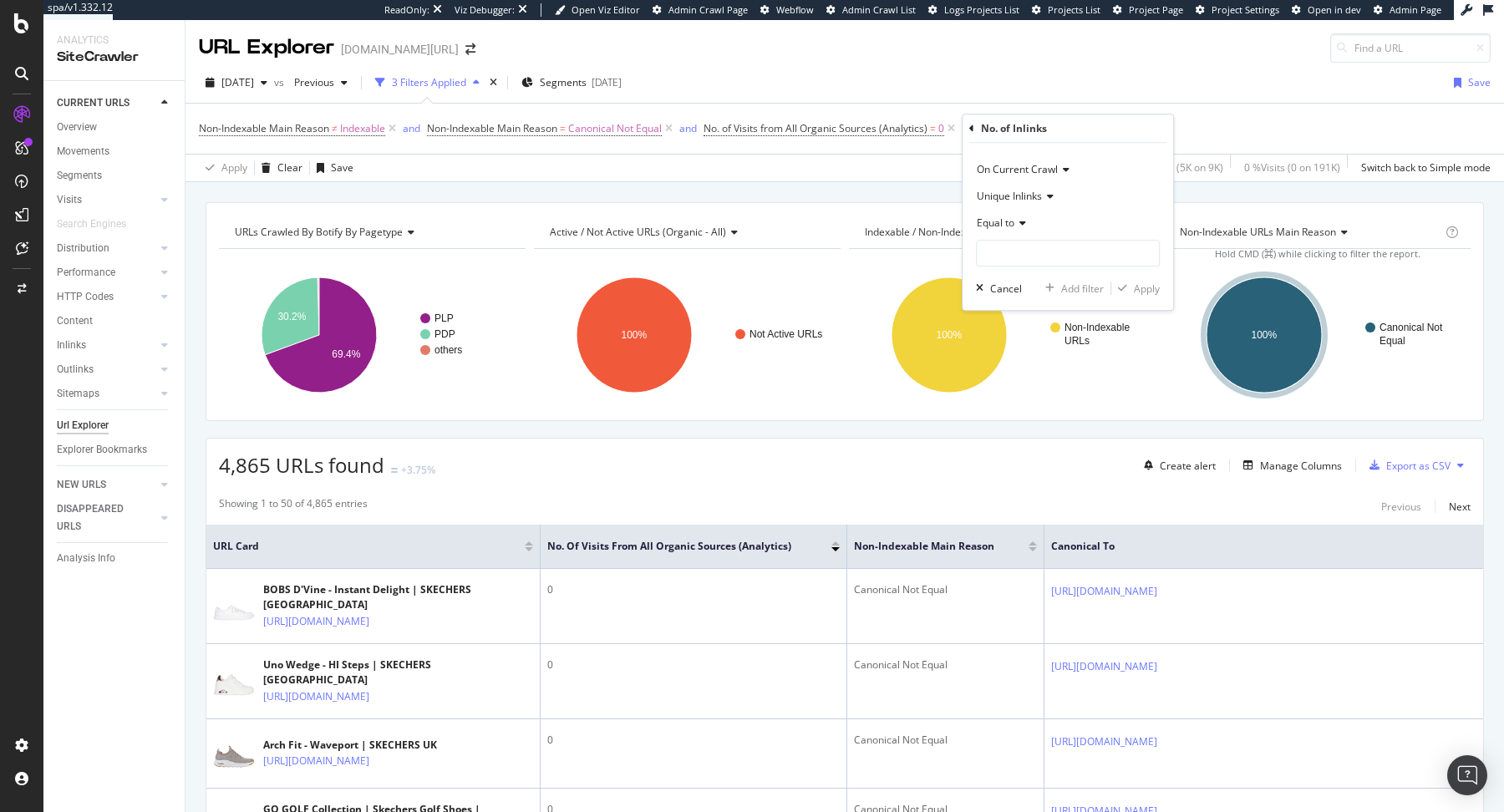 click on "Equal to" at bounding box center [995, 222] 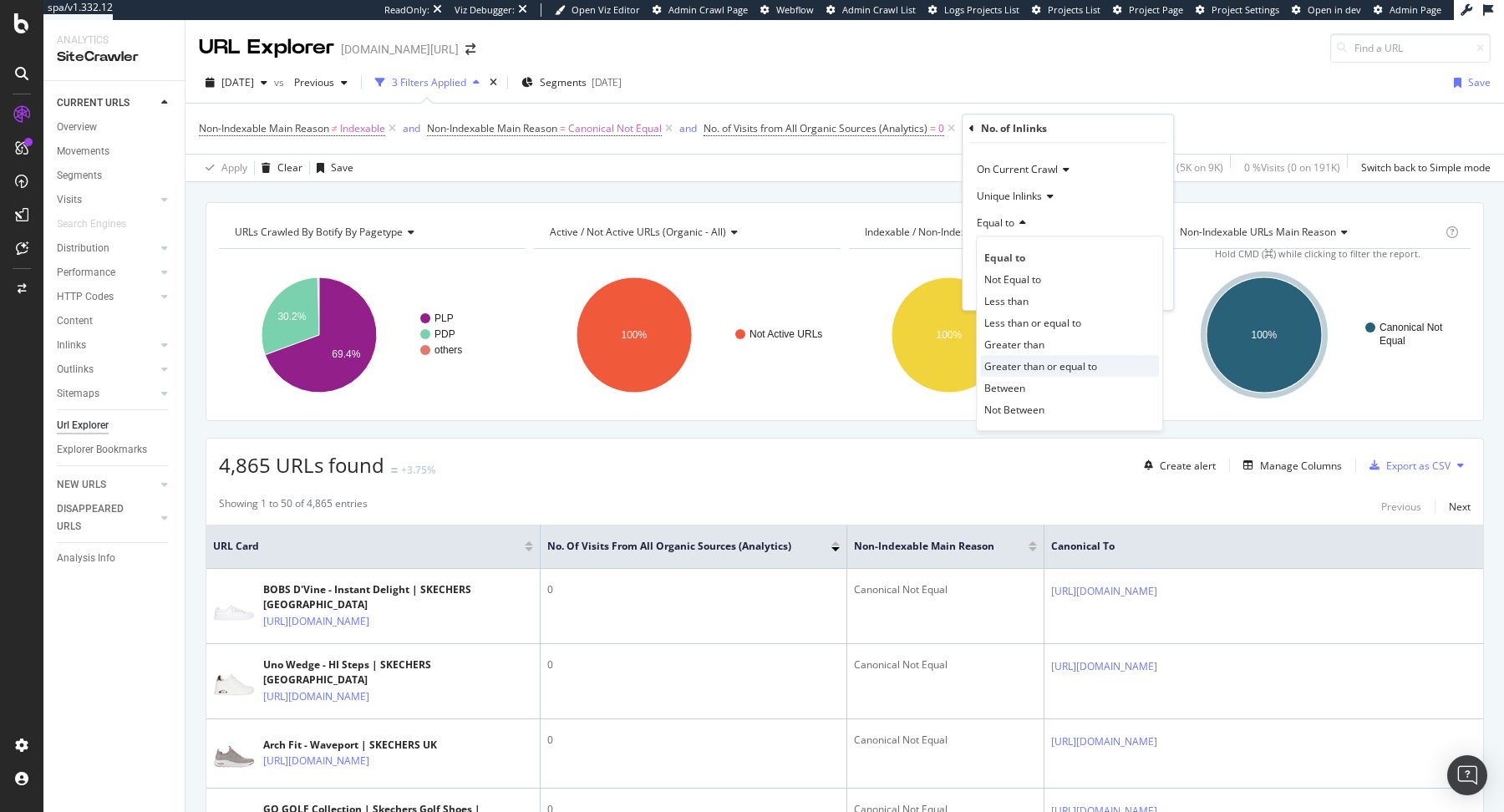 click on "Greater than or equal to" at bounding box center (1040, 366) 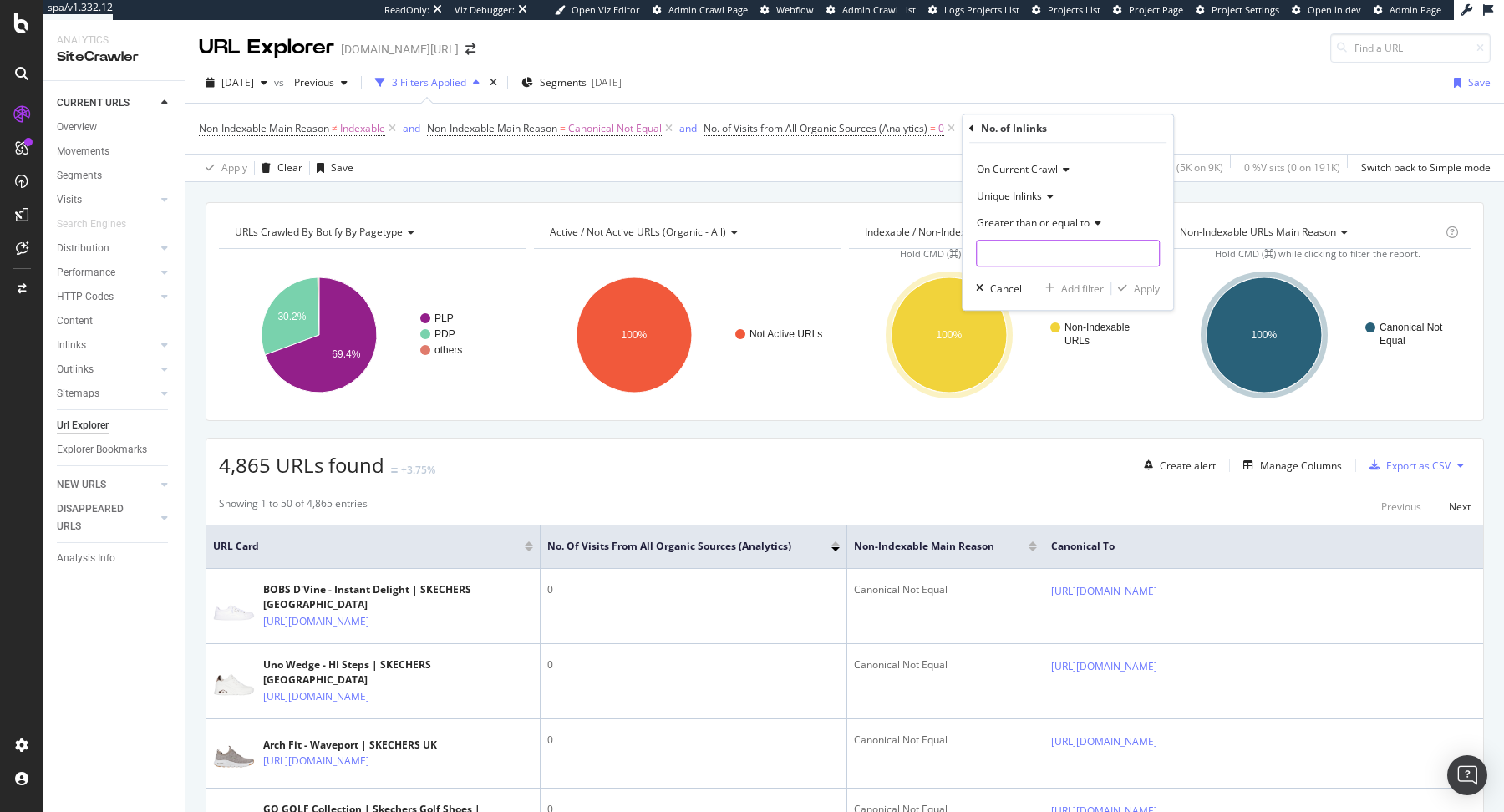 click at bounding box center [1068, 253] 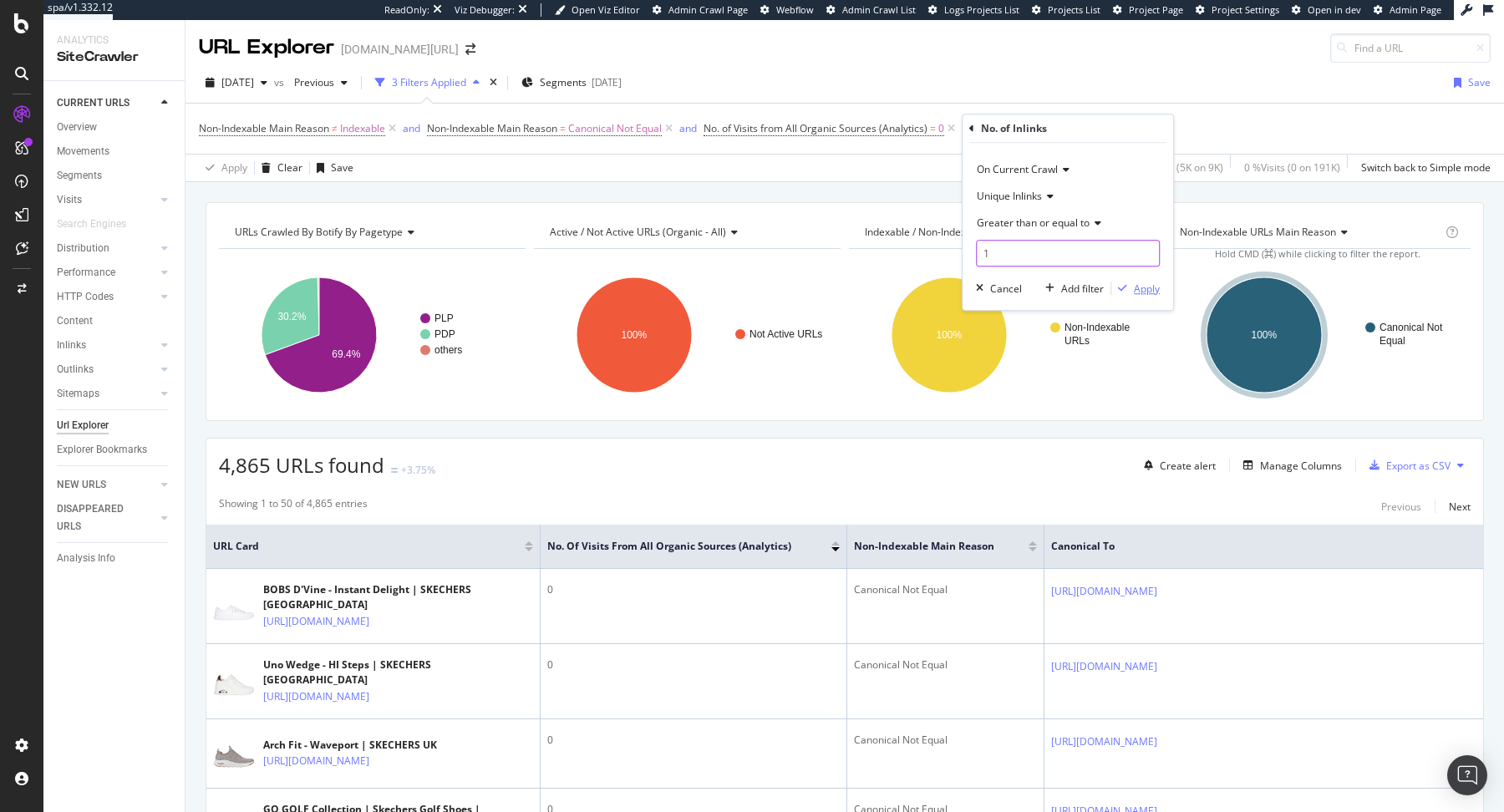 type on "1" 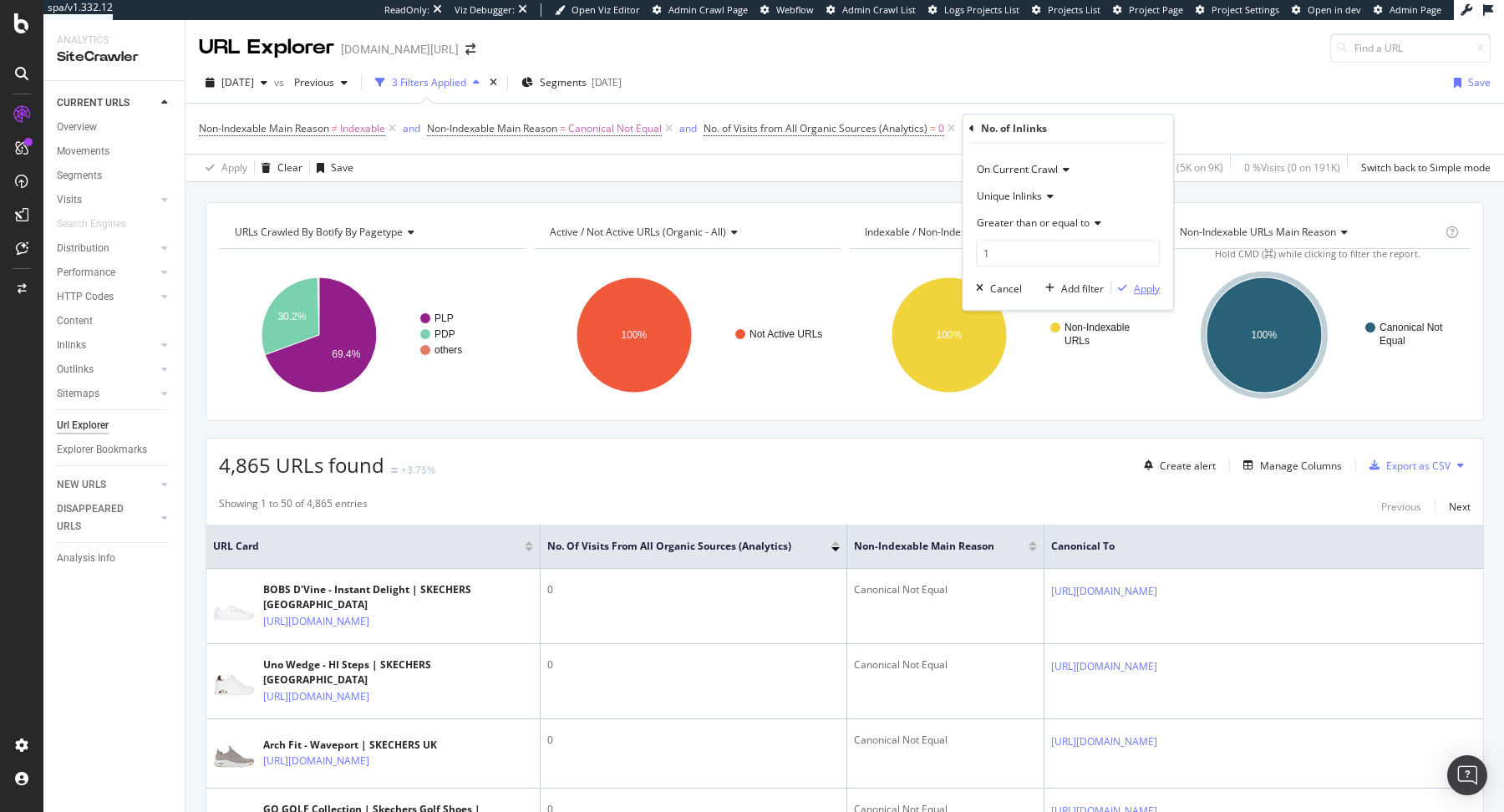 click on "Apply" at bounding box center [1146, 288] 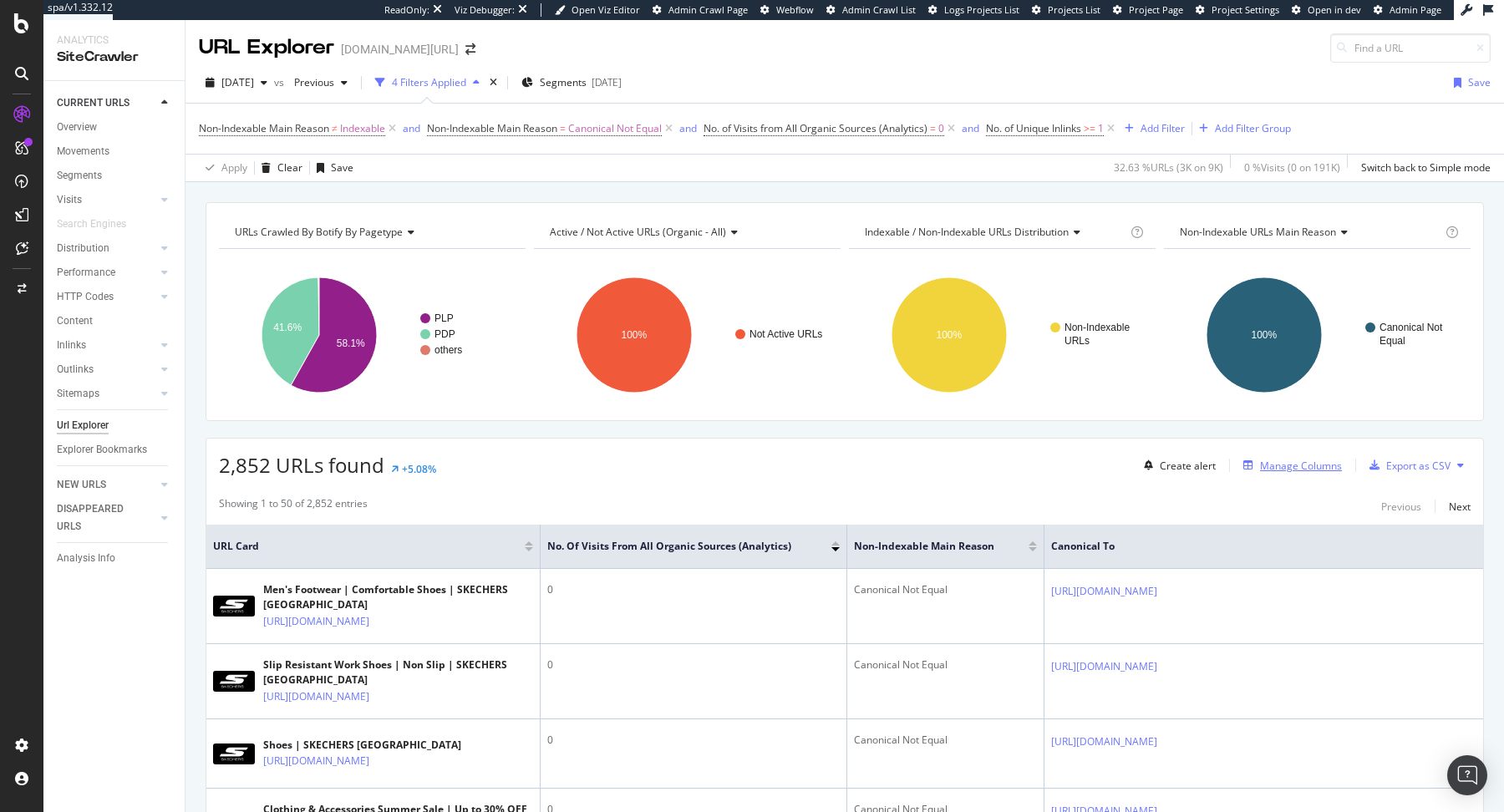 click on "Manage Columns" at bounding box center [1301, 465] 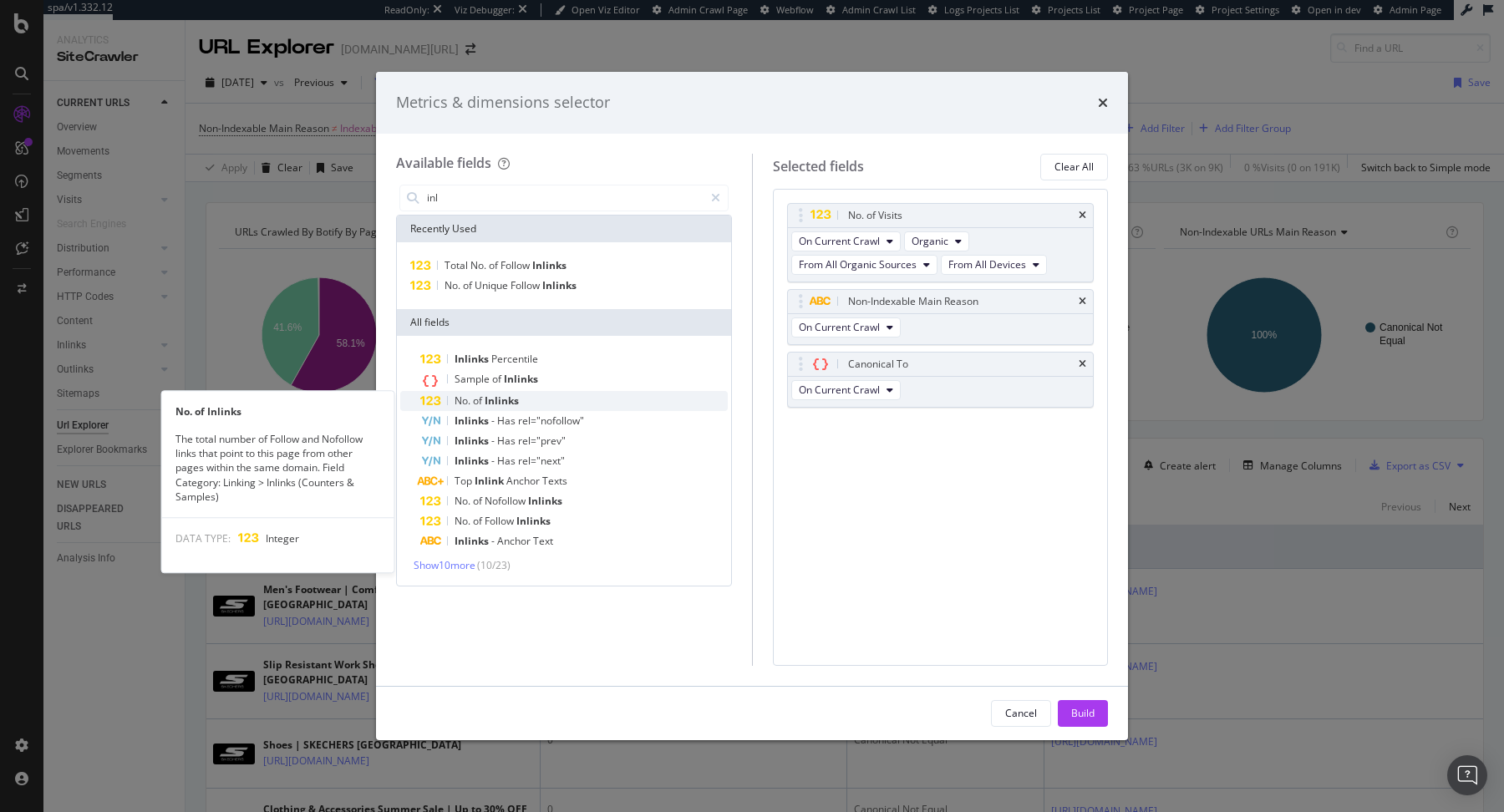 type on "inl" 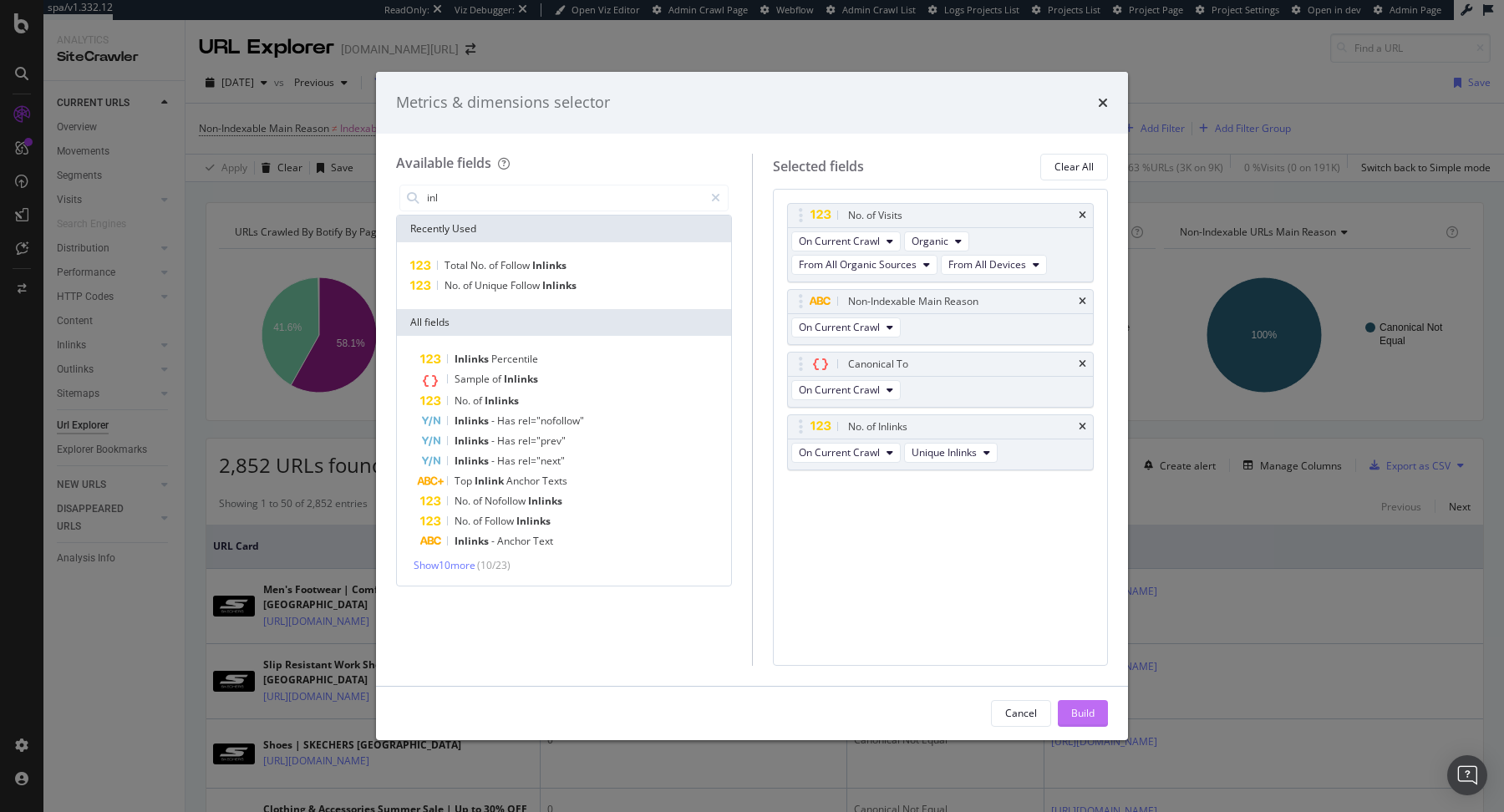 click on "Build" at bounding box center [1083, 713] 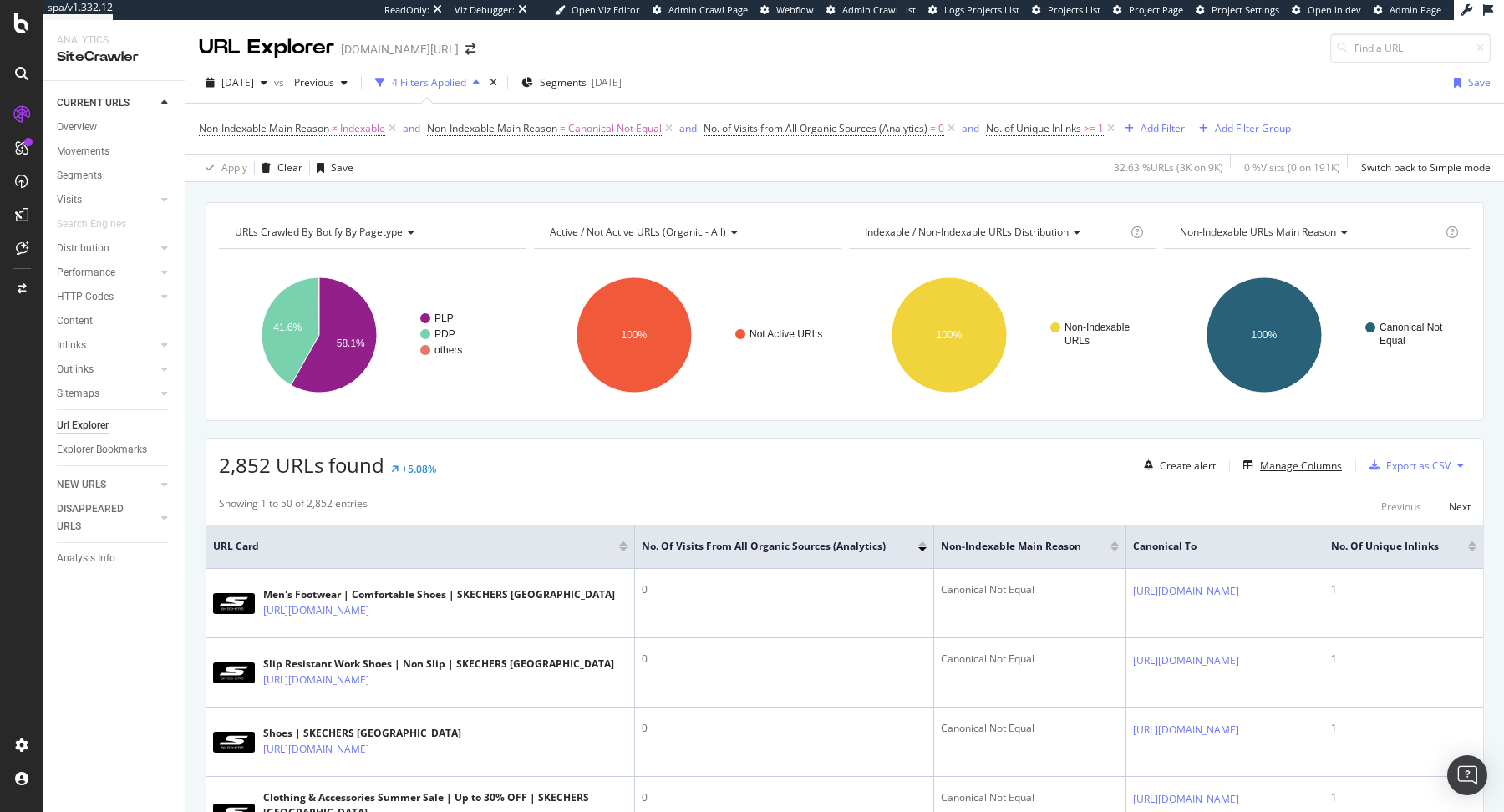 scroll, scrollTop: 0, scrollLeft: 191, axis: horizontal 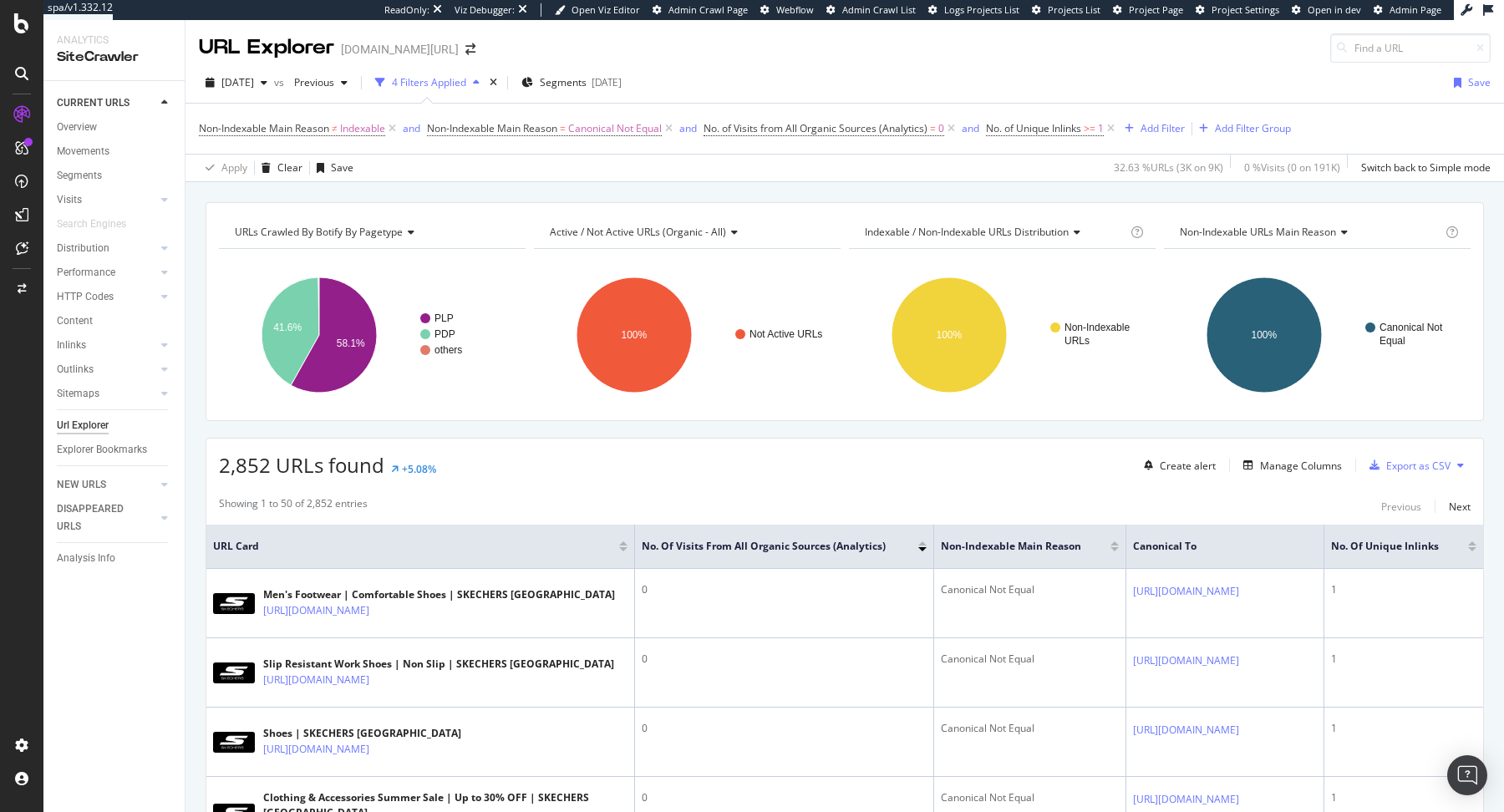 click at bounding box center (1472, 549) 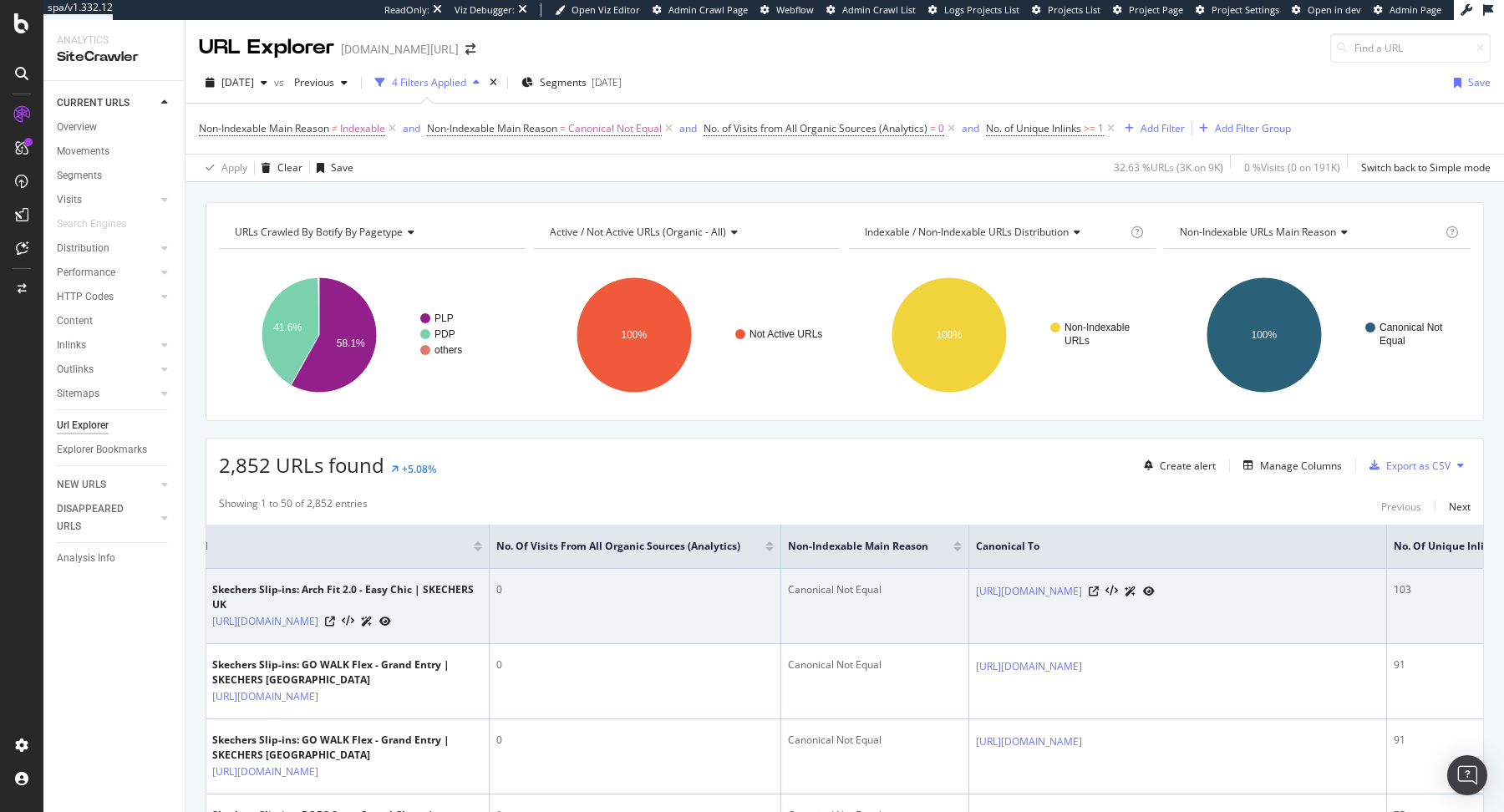 scroll, scrollTop: 0, scrollLeft: 48, axis: horizontal 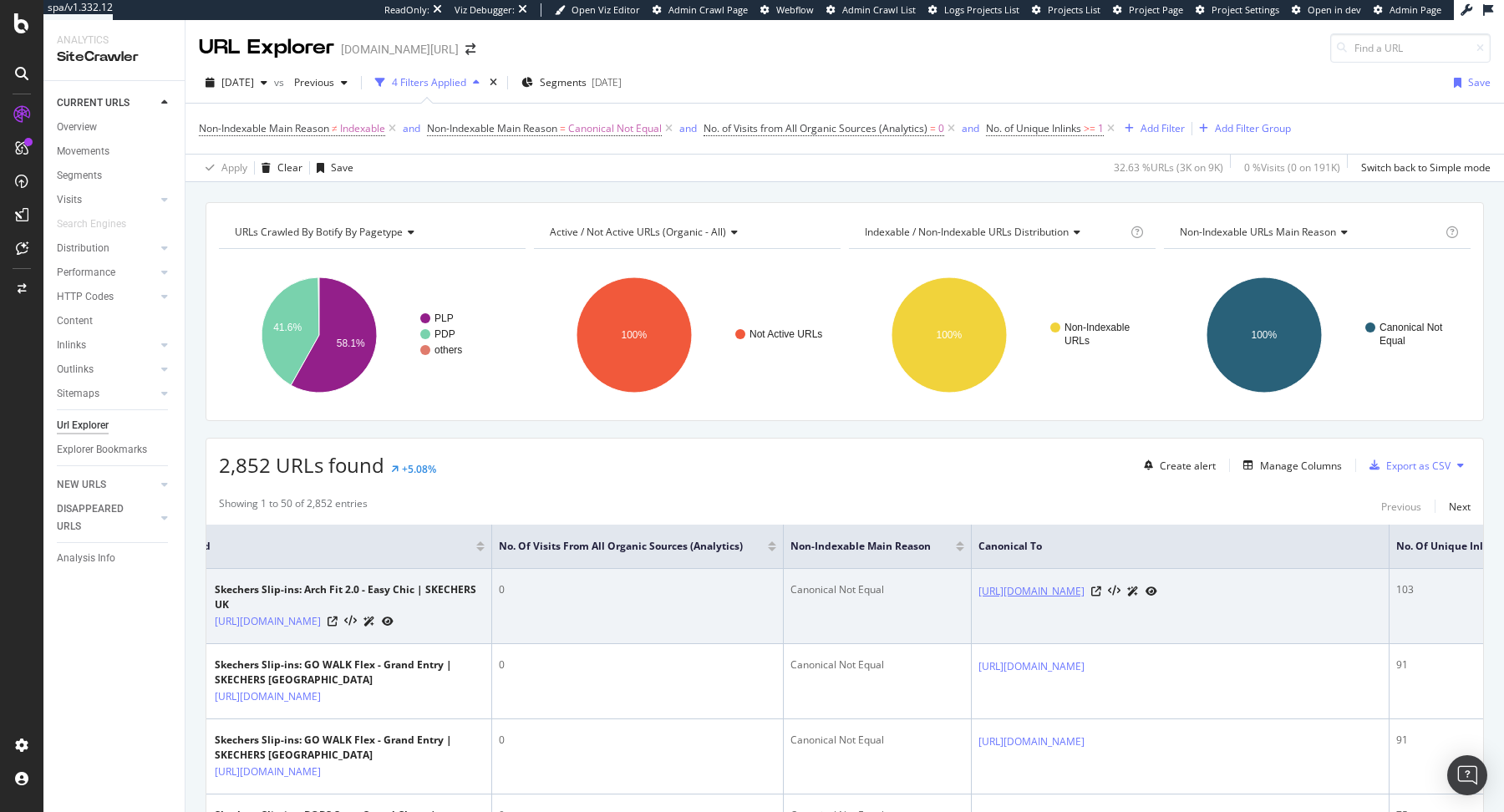 click on "[URL][DOMAIN_NAME]" at bounding box center [1031, 591] 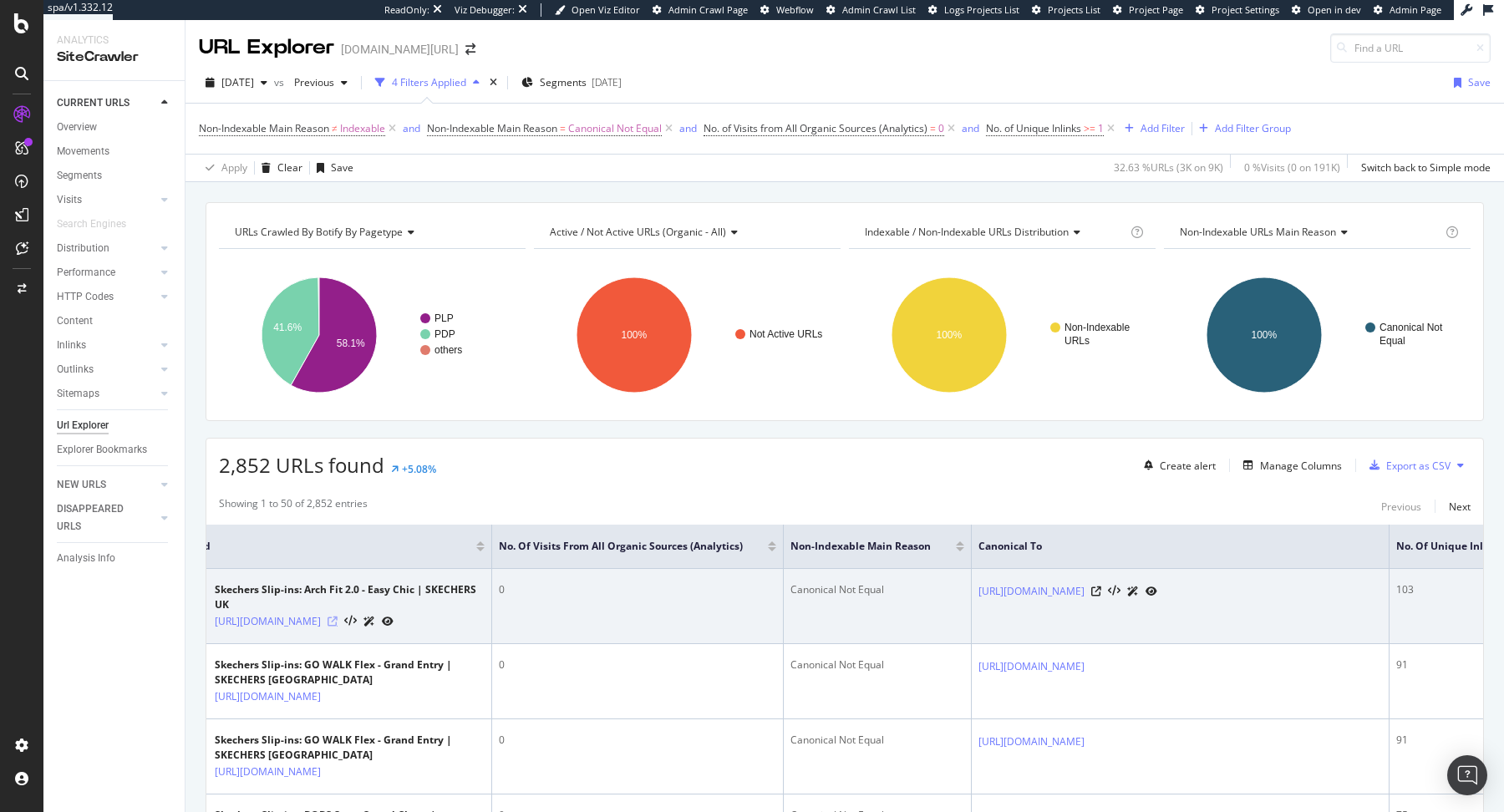 click at bounding box center (333, 622) 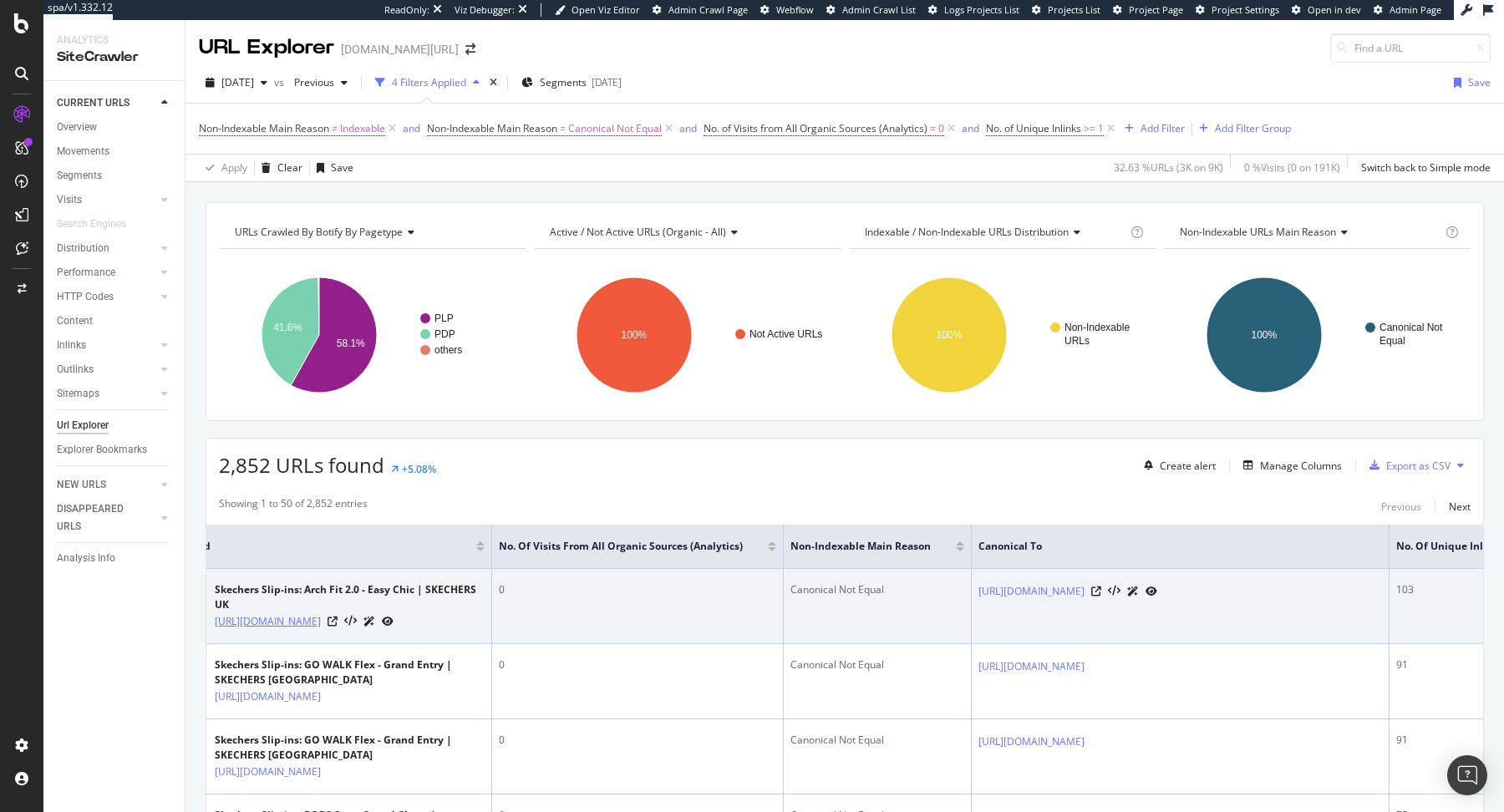 click on "https://www.skechers.co.uk/skechers-slip-ins-arch-fit-2.0---easy-chic/150066_MVMT.html" at bounding box center [267, 622] 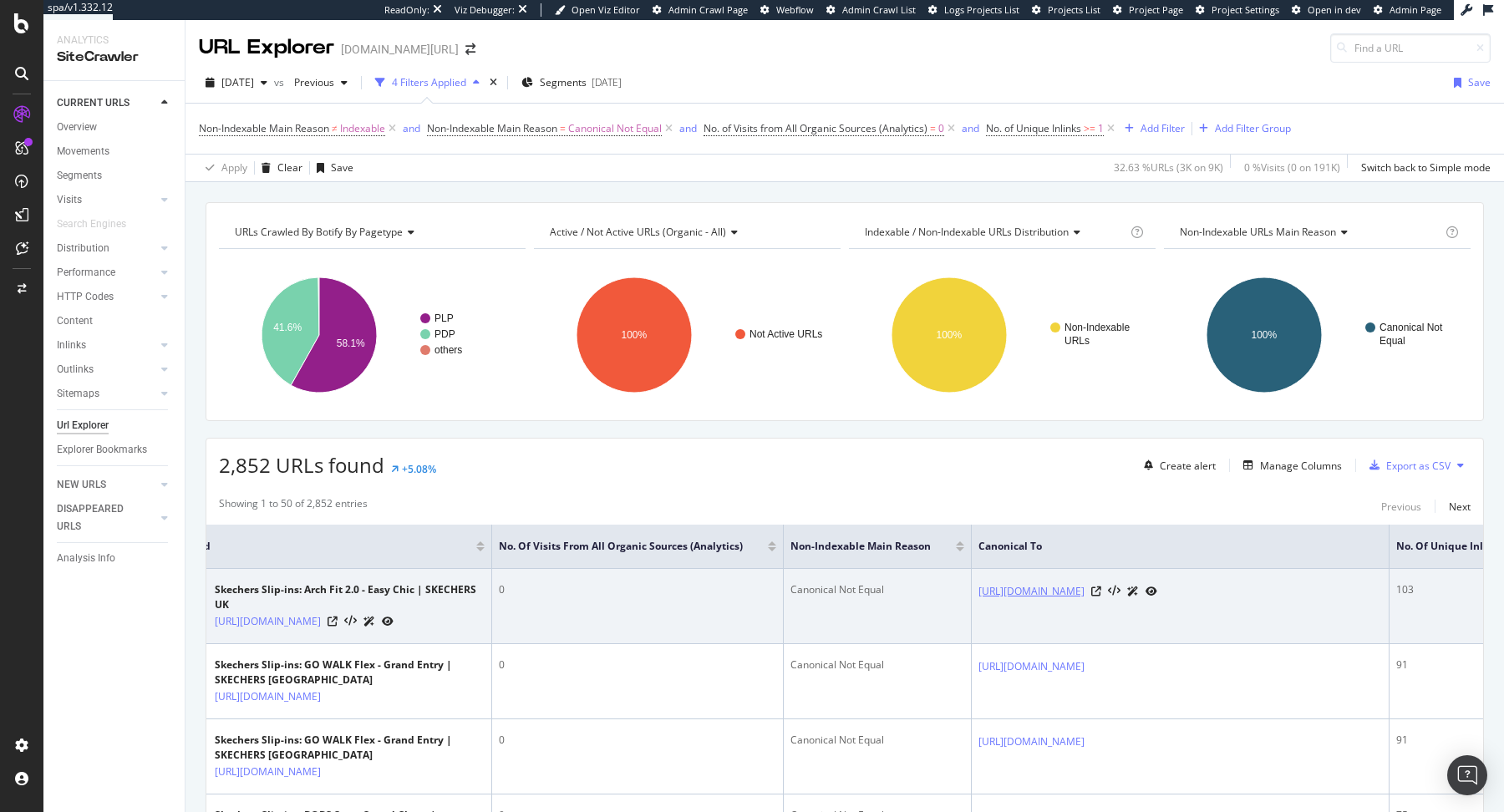 click on "[URL][DOMAIN_NAME]" at bounding box center [1031, 591] 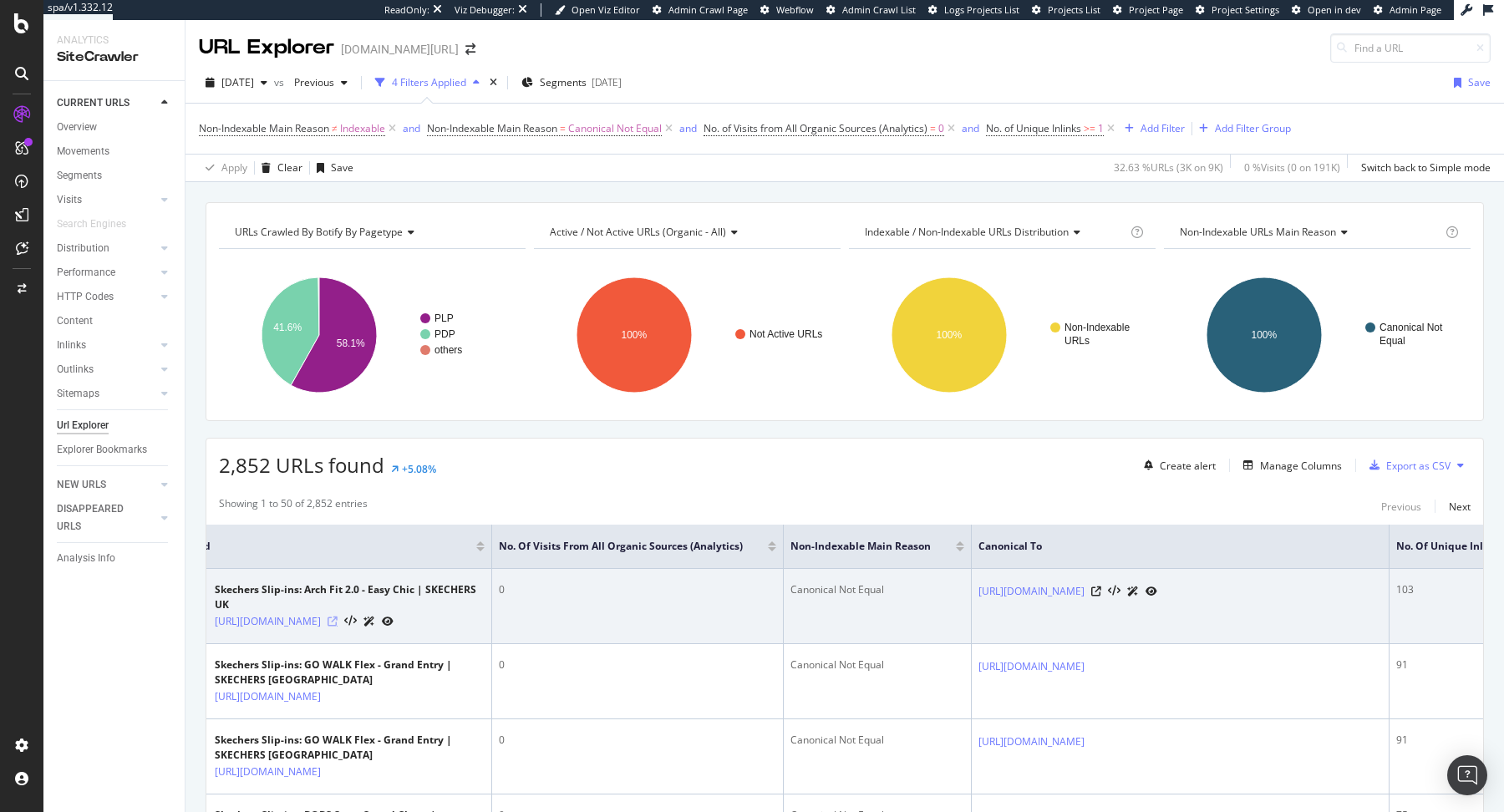 click at bounding box center (333, 622) 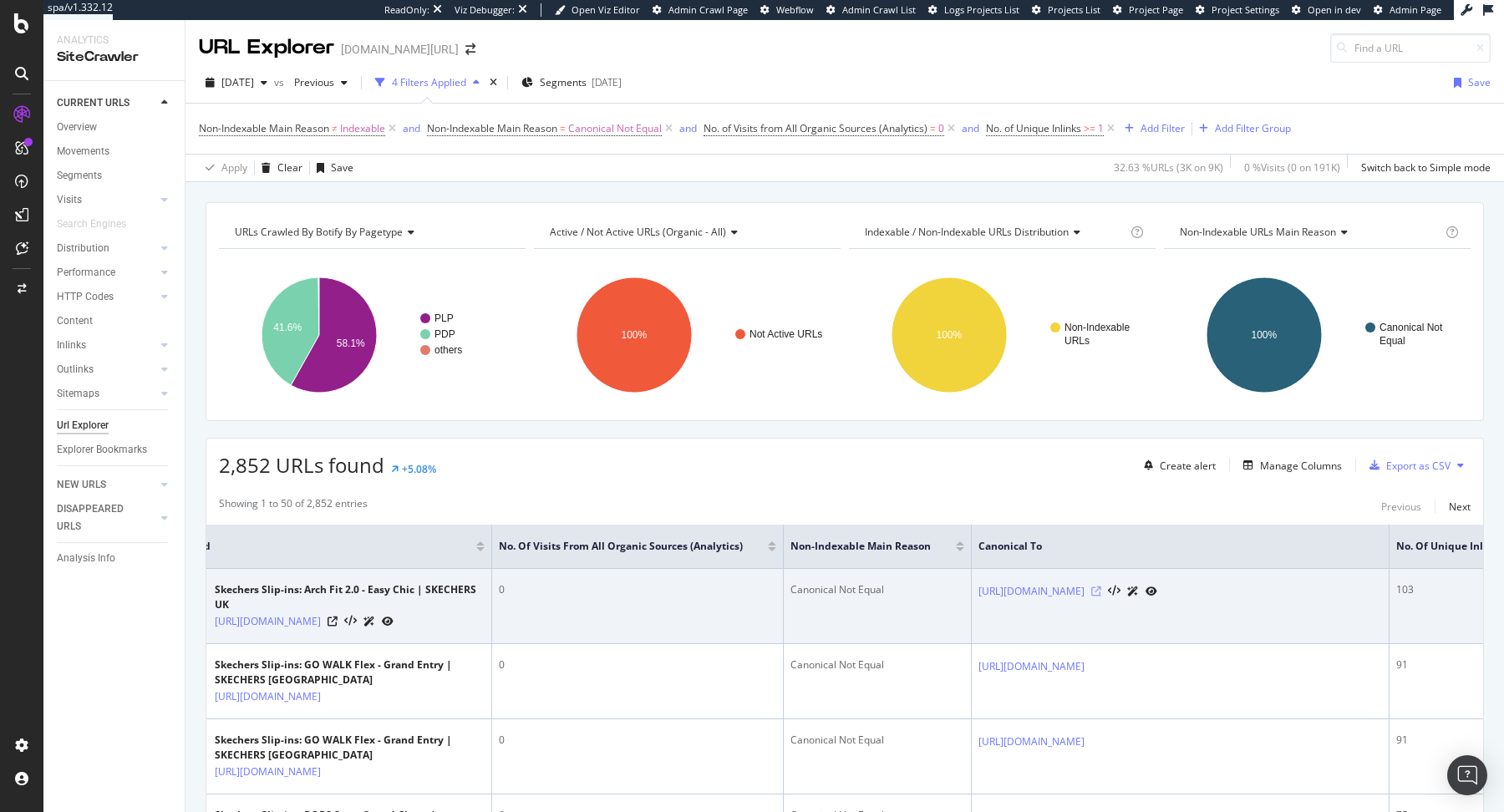 click at bounding box center [1096, 591] 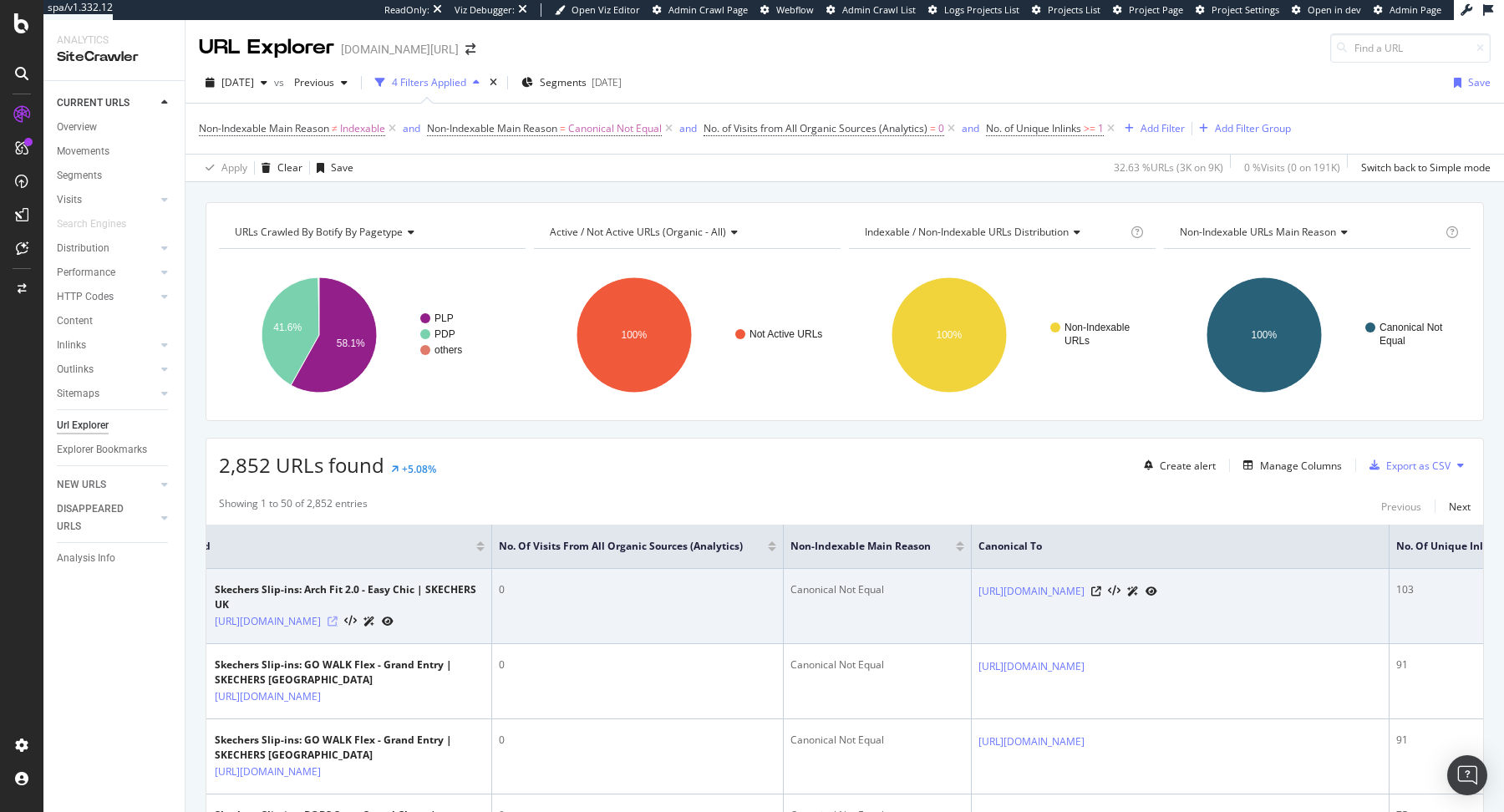 click at bounding box center [333, 622] 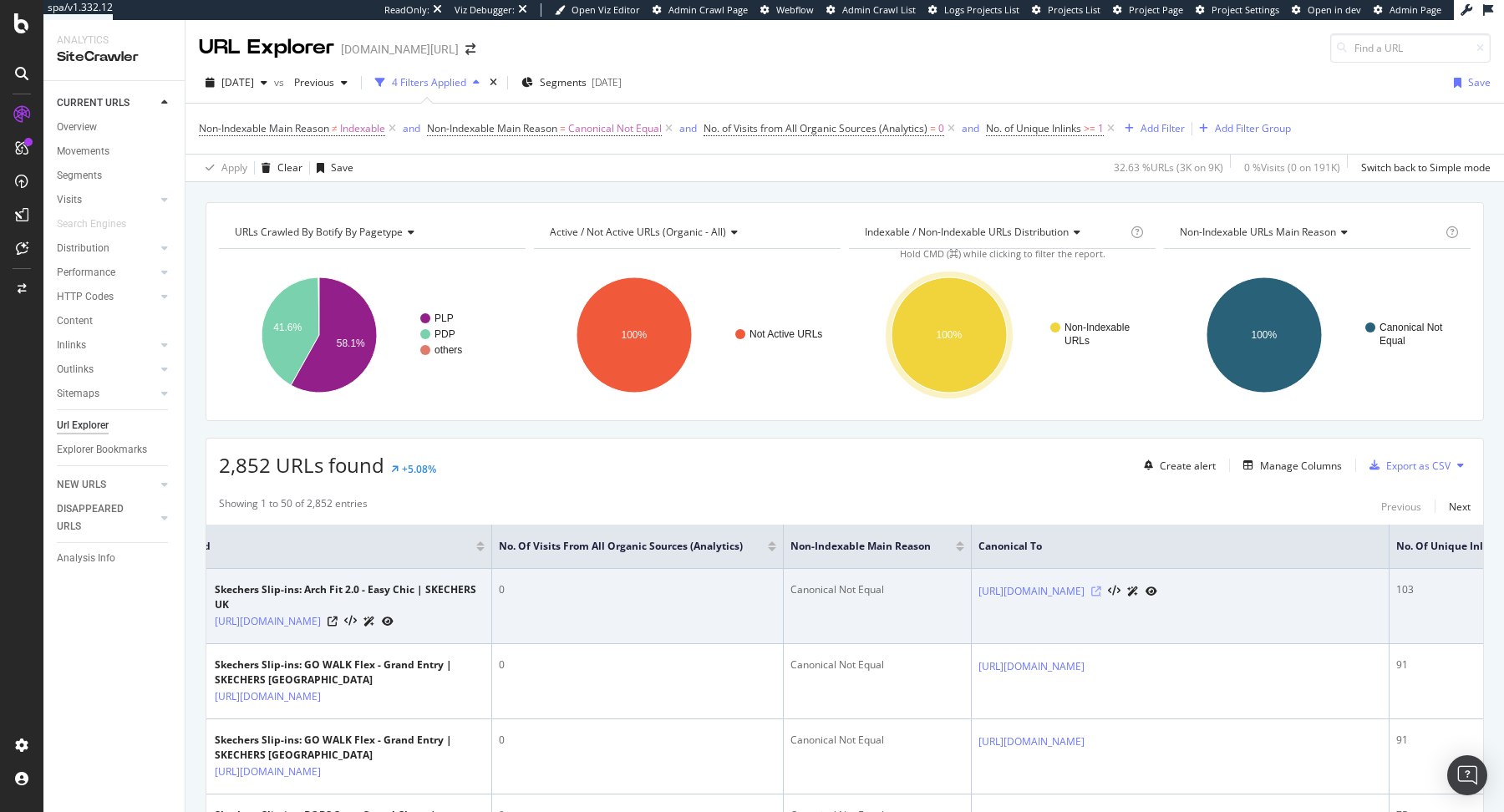 click at bounding box center [1096, 591] 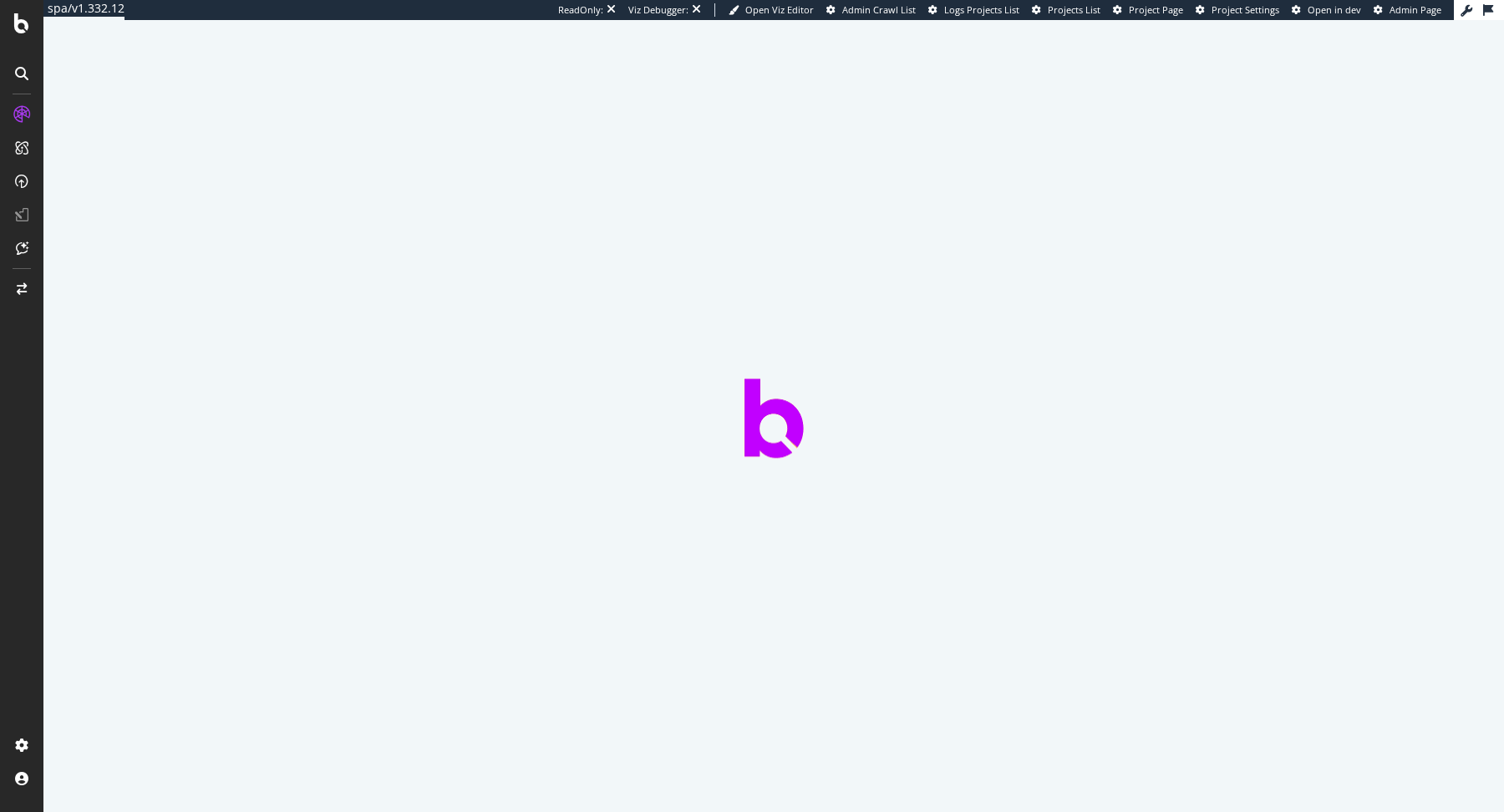 scroll, scrollTop: 0, scrollLeft: 0, axis: both 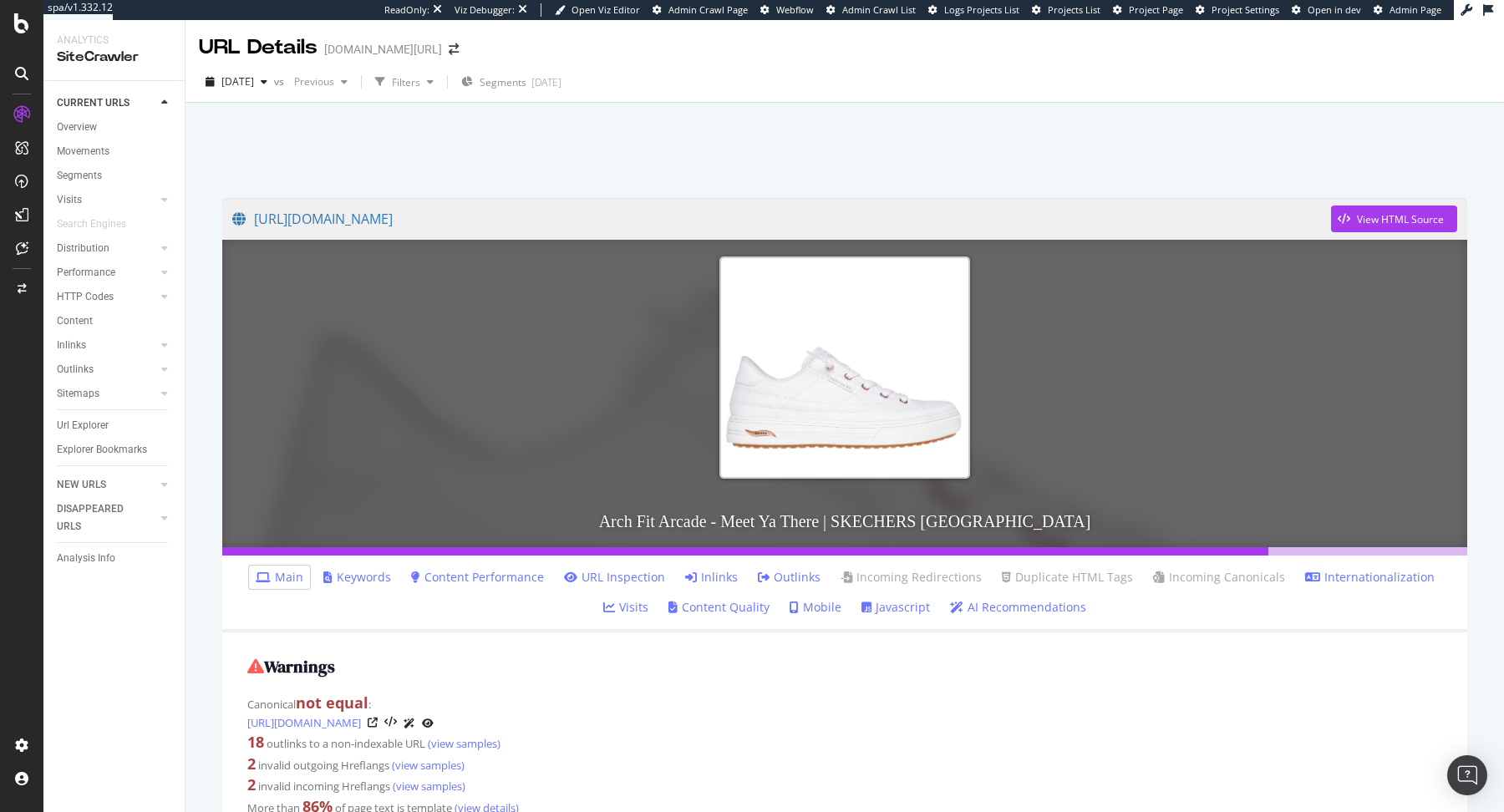 click on "Inlinks" at bounding box center [711, 577] 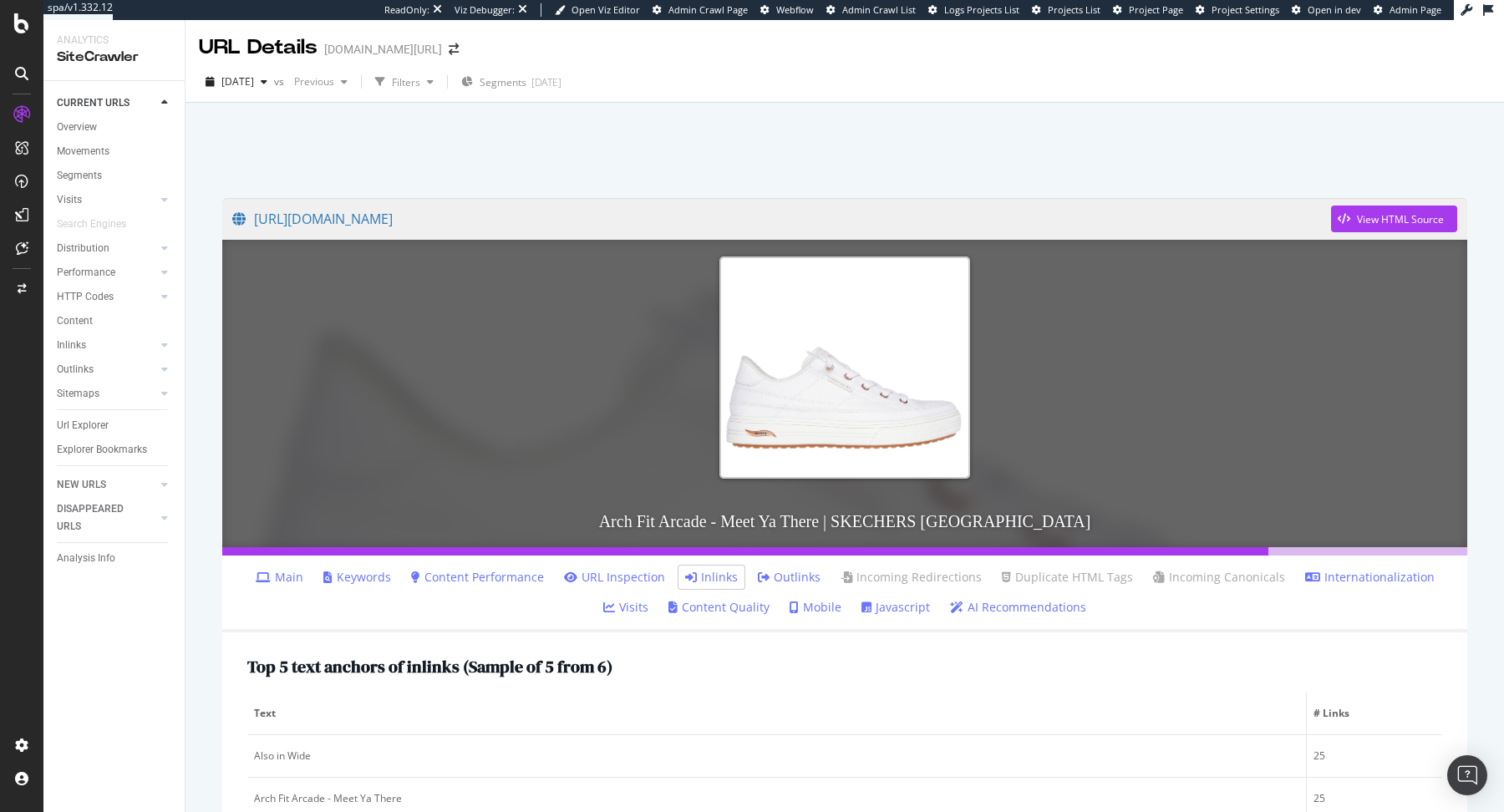 scroll, scrollTop: 46, scrollLeft: 0, axis: vertical 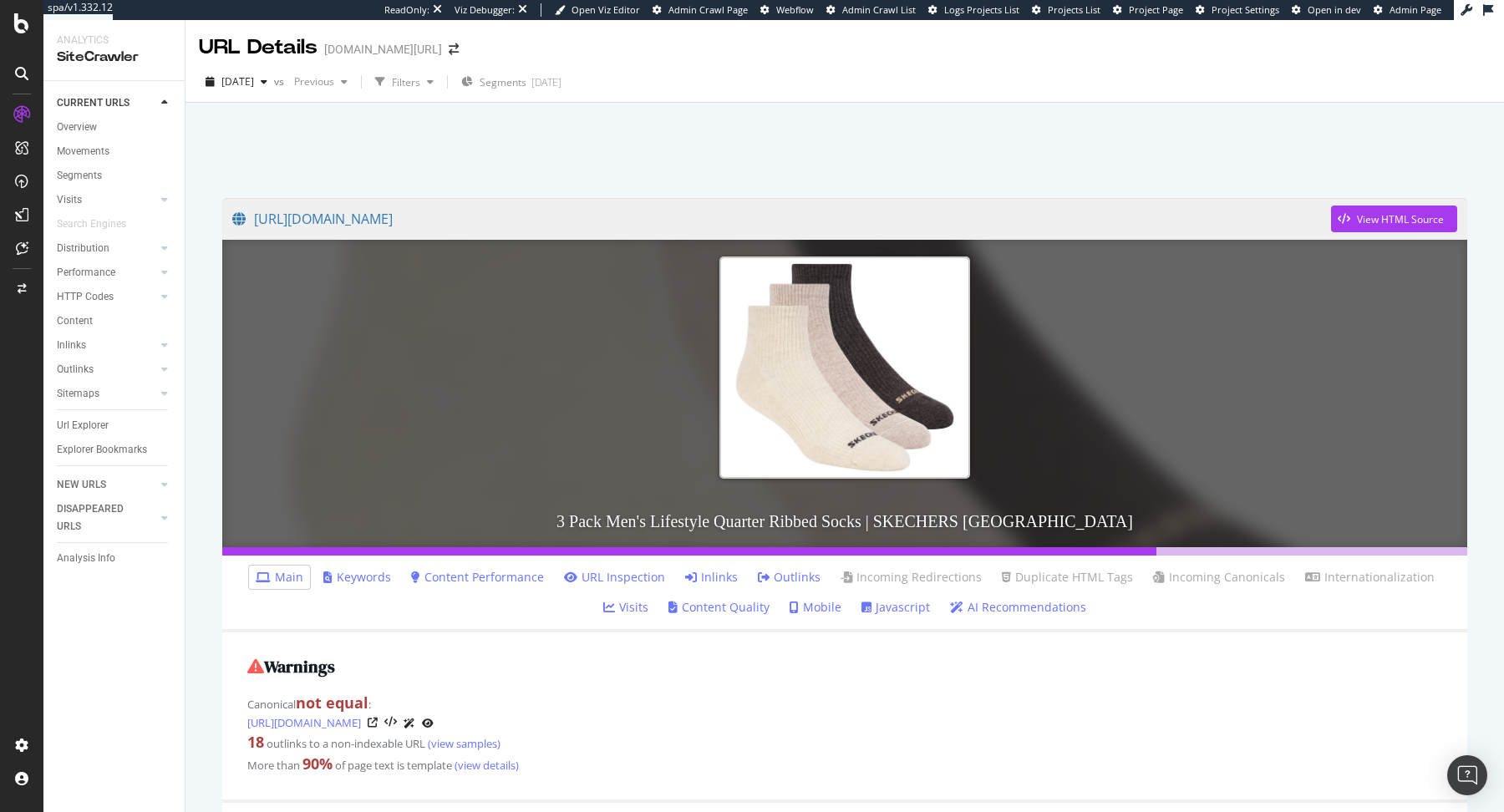 click on "Inlinks" at bounding box center (711, 577) 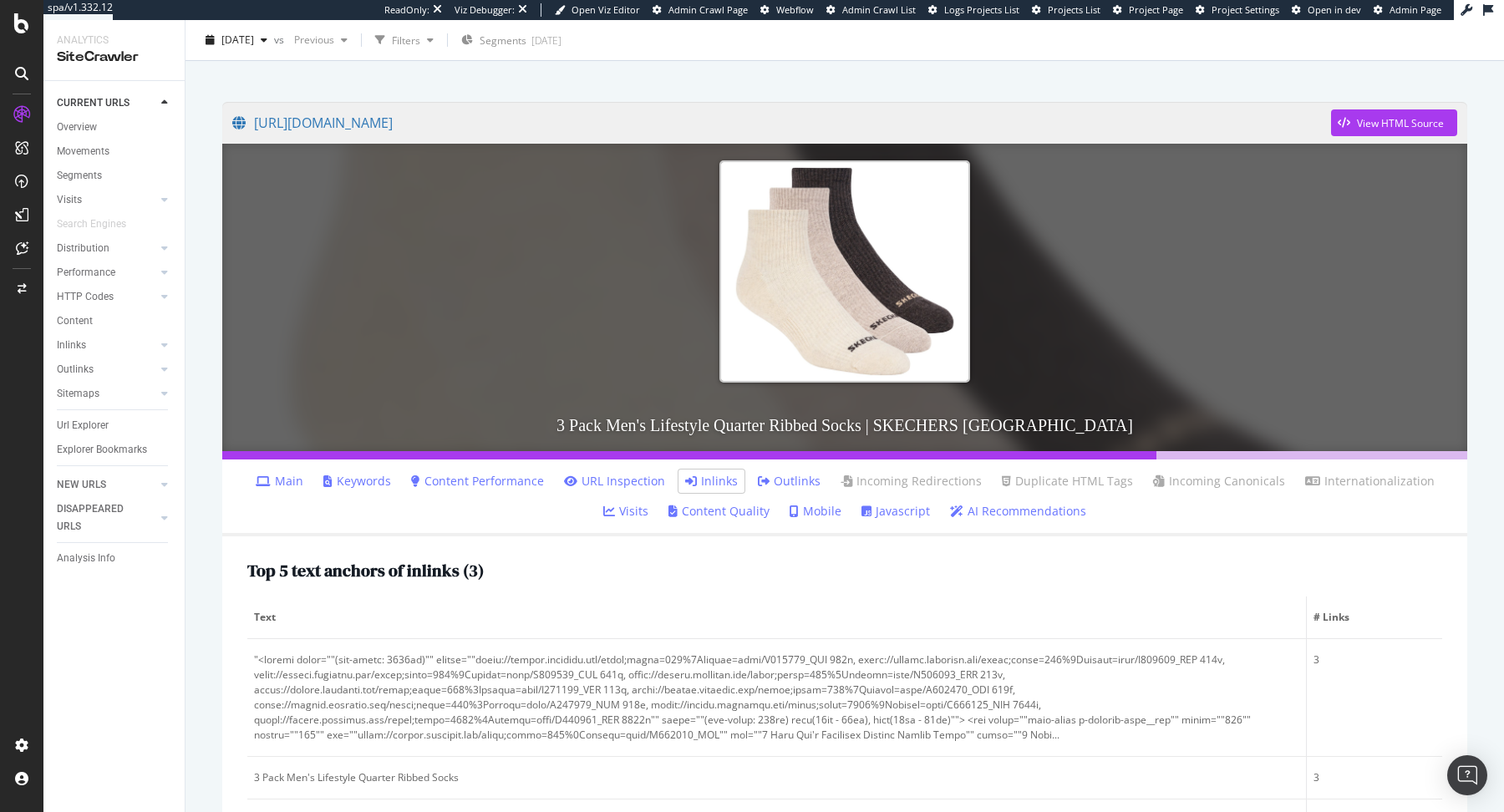 scroll, scrollTop: 0, scrollLeft: 0, axis: both 